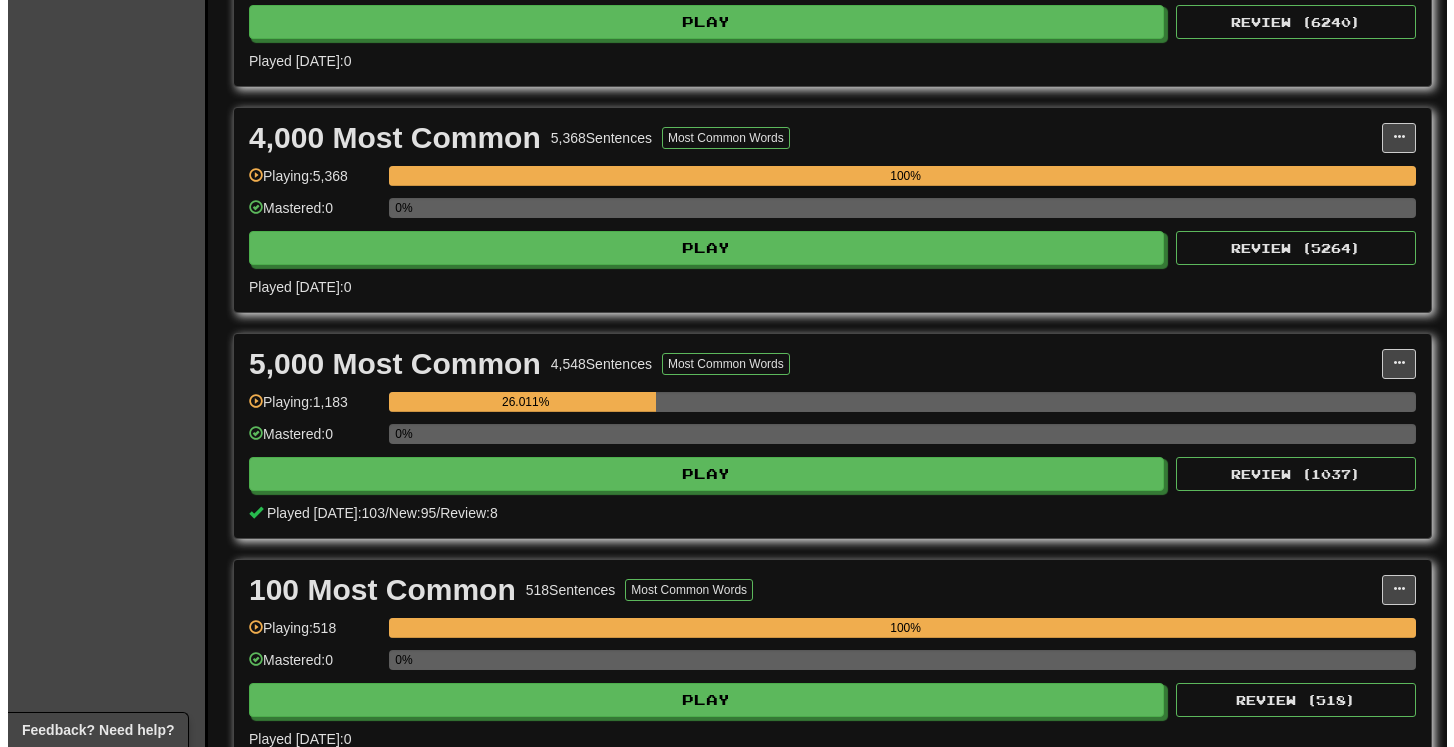 scroll, scrollTop: 1038, scrollLeft: 0, axis: vertical 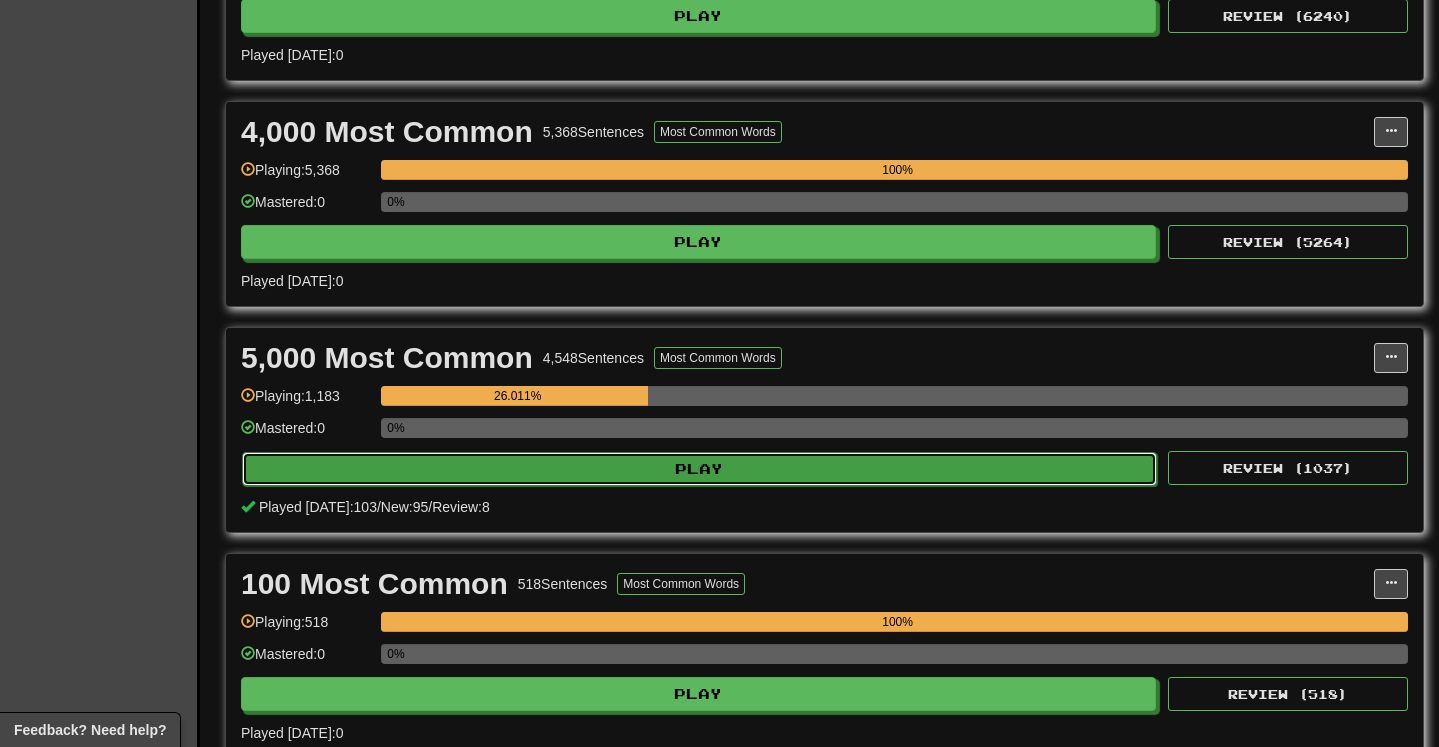 click on "Play" at bounding box center (699, 469) 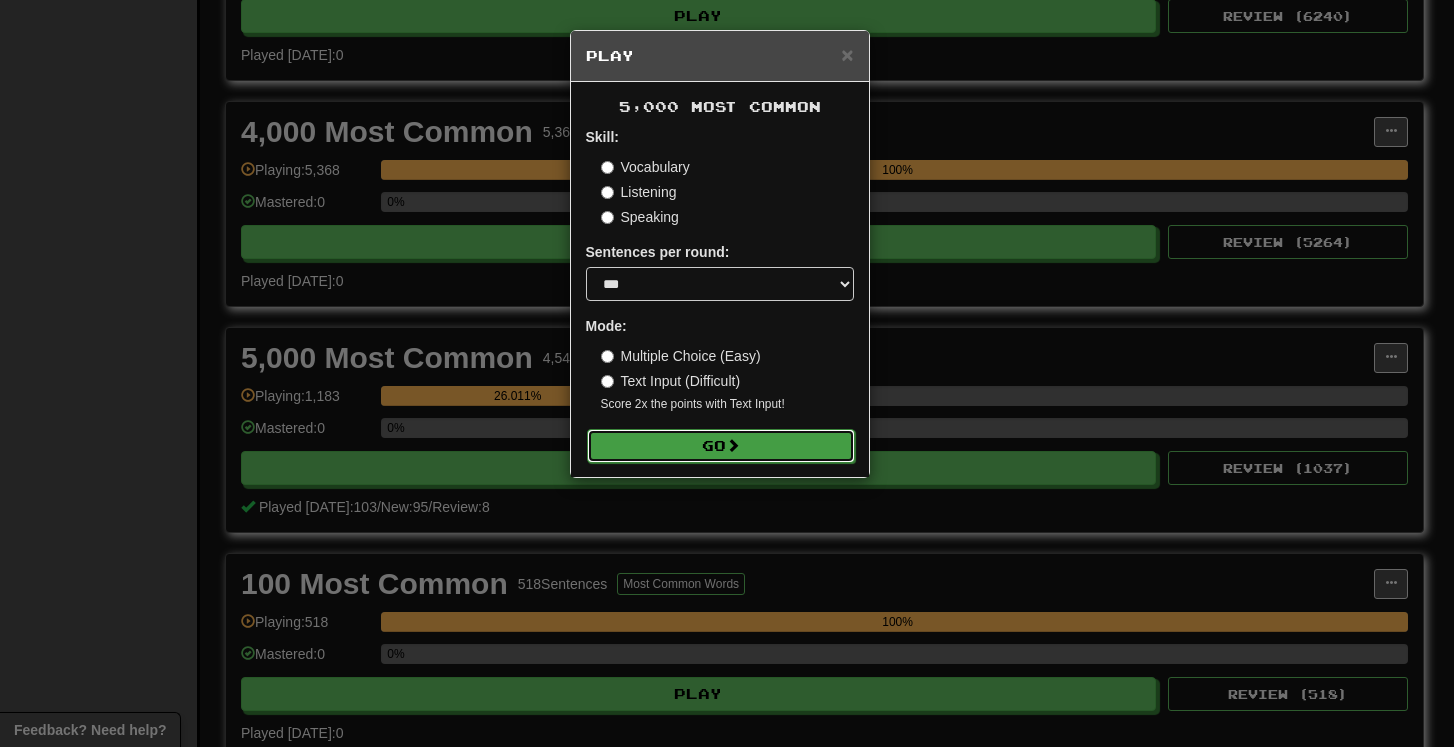 click on "Go" at bounding box center [721, 446] 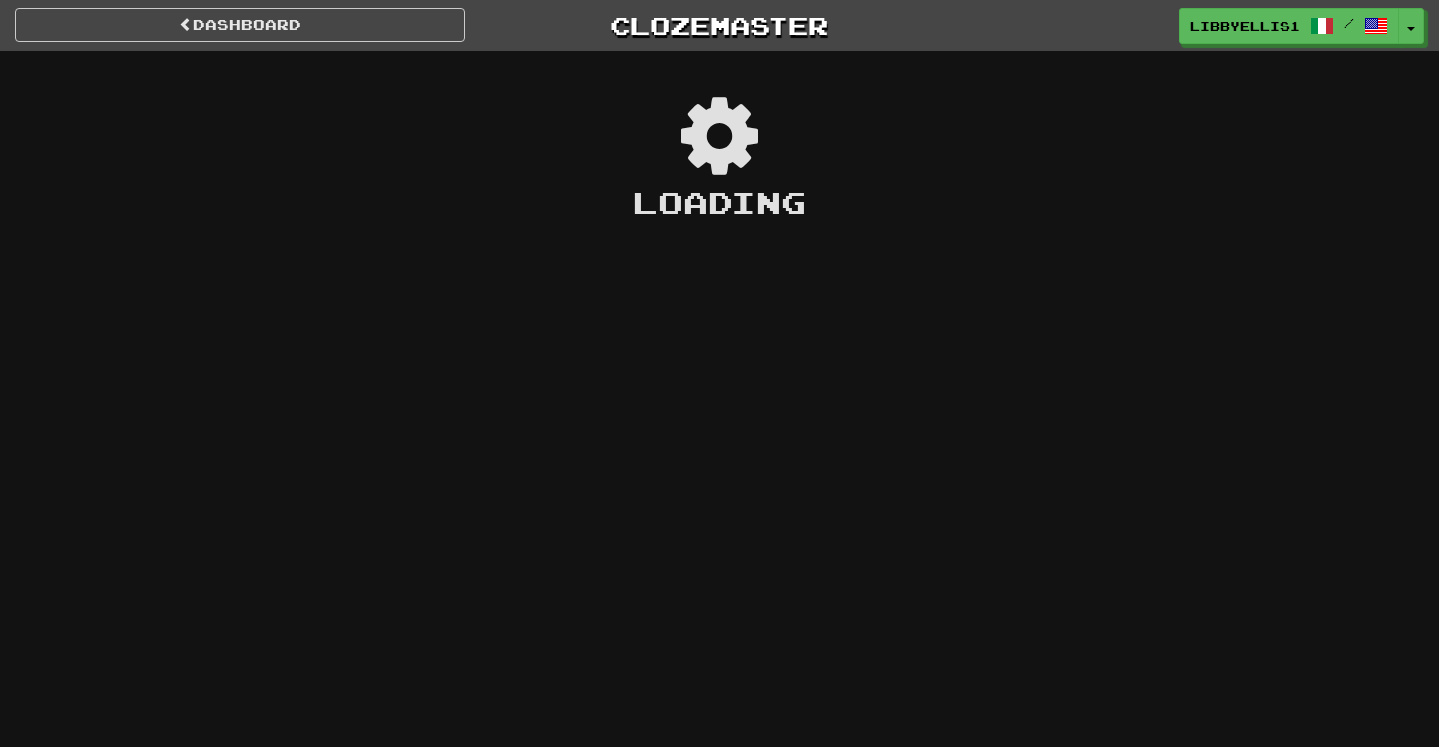 scroll, scrollTop: 0, scrollLeft: 0, axis: both 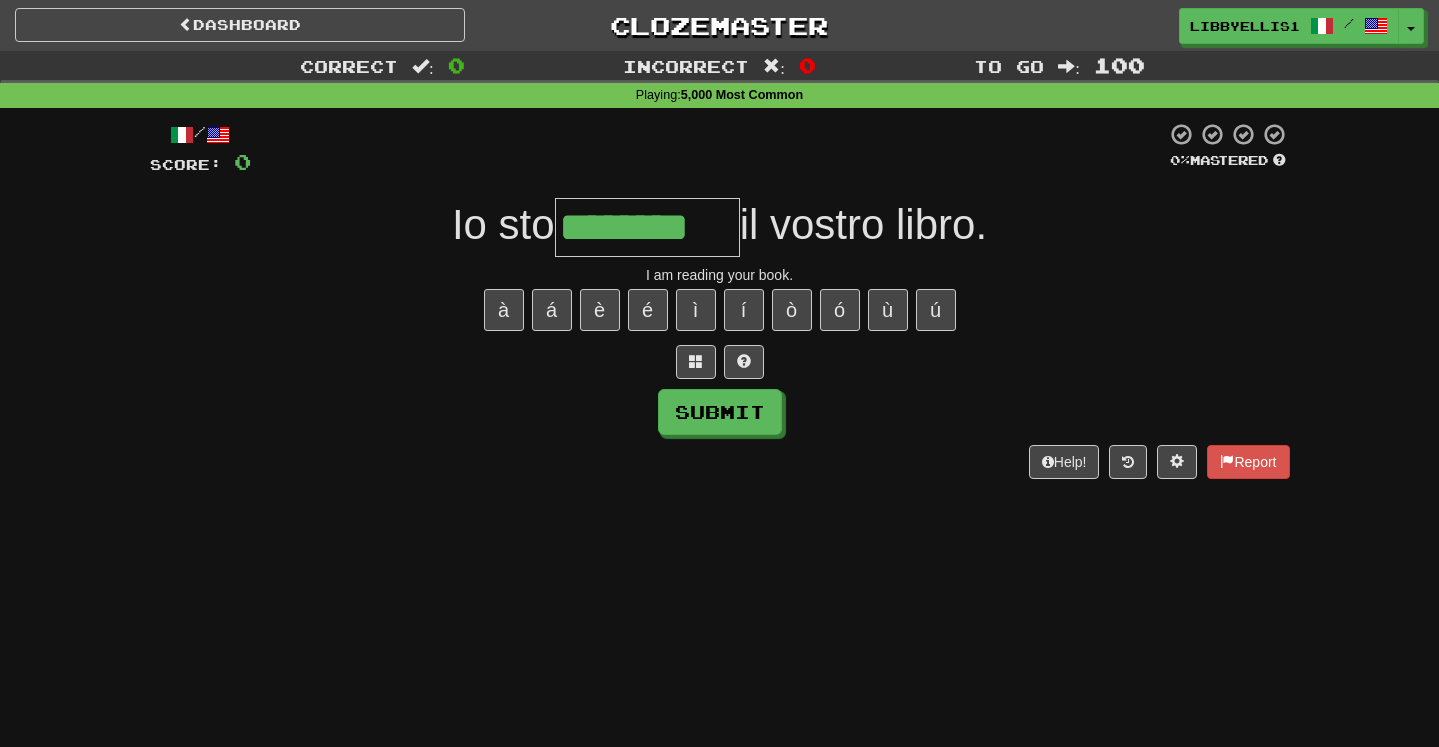 type on "********" 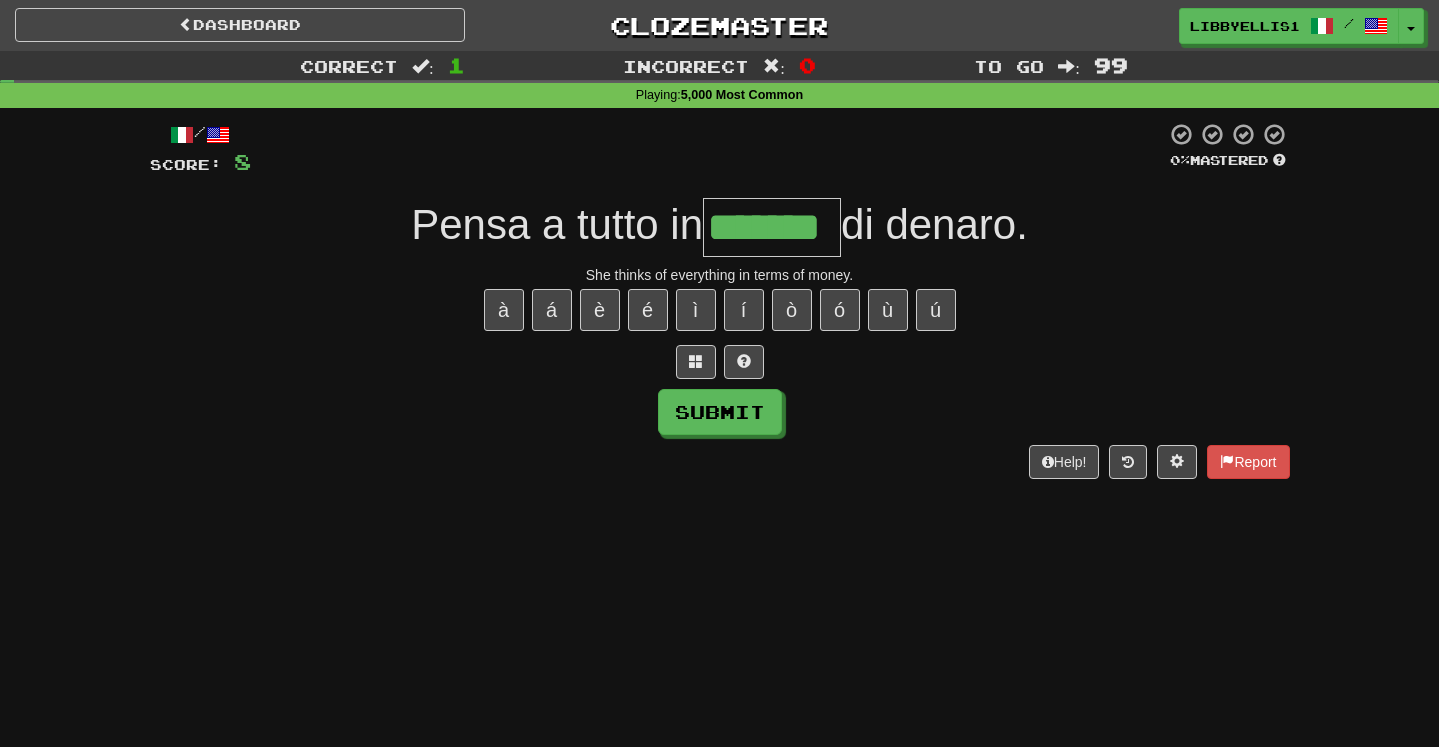 type on "*******" 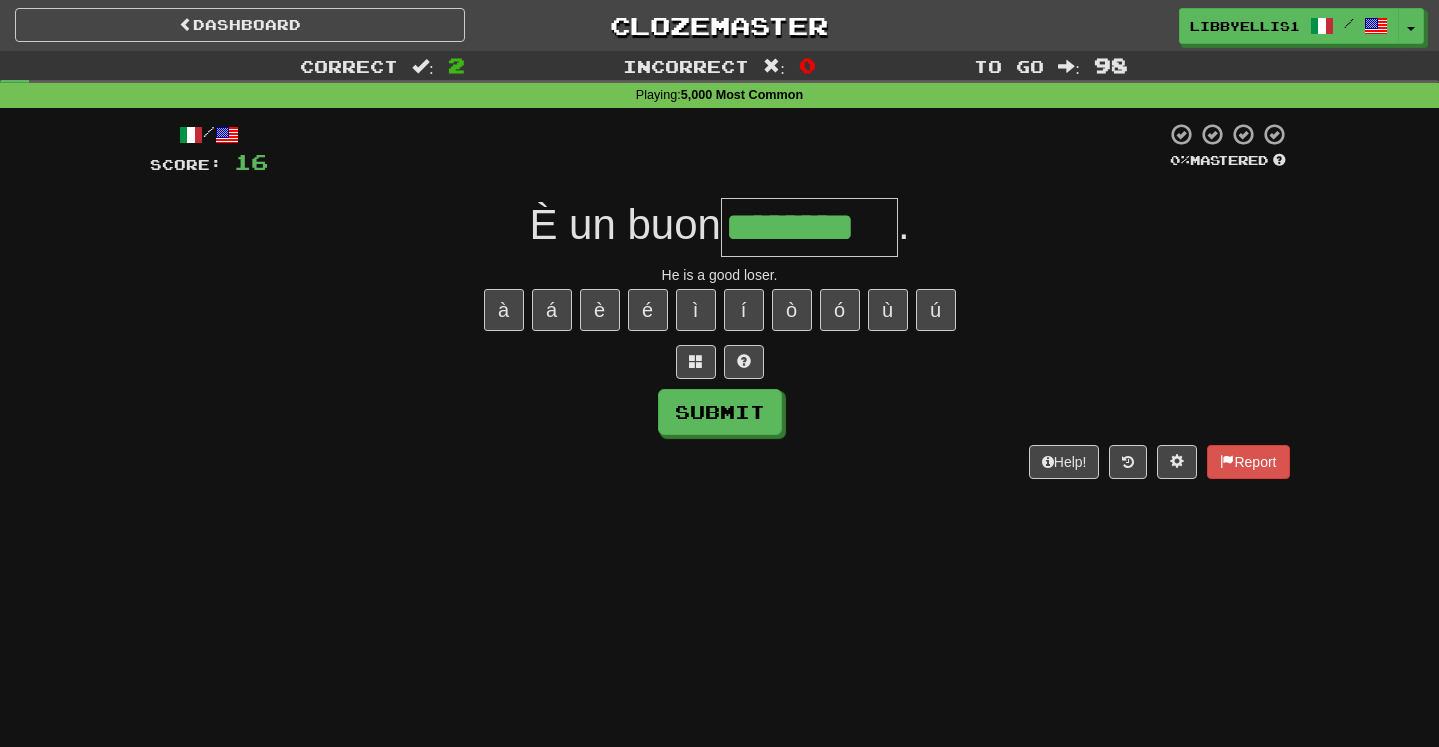 type on "********" 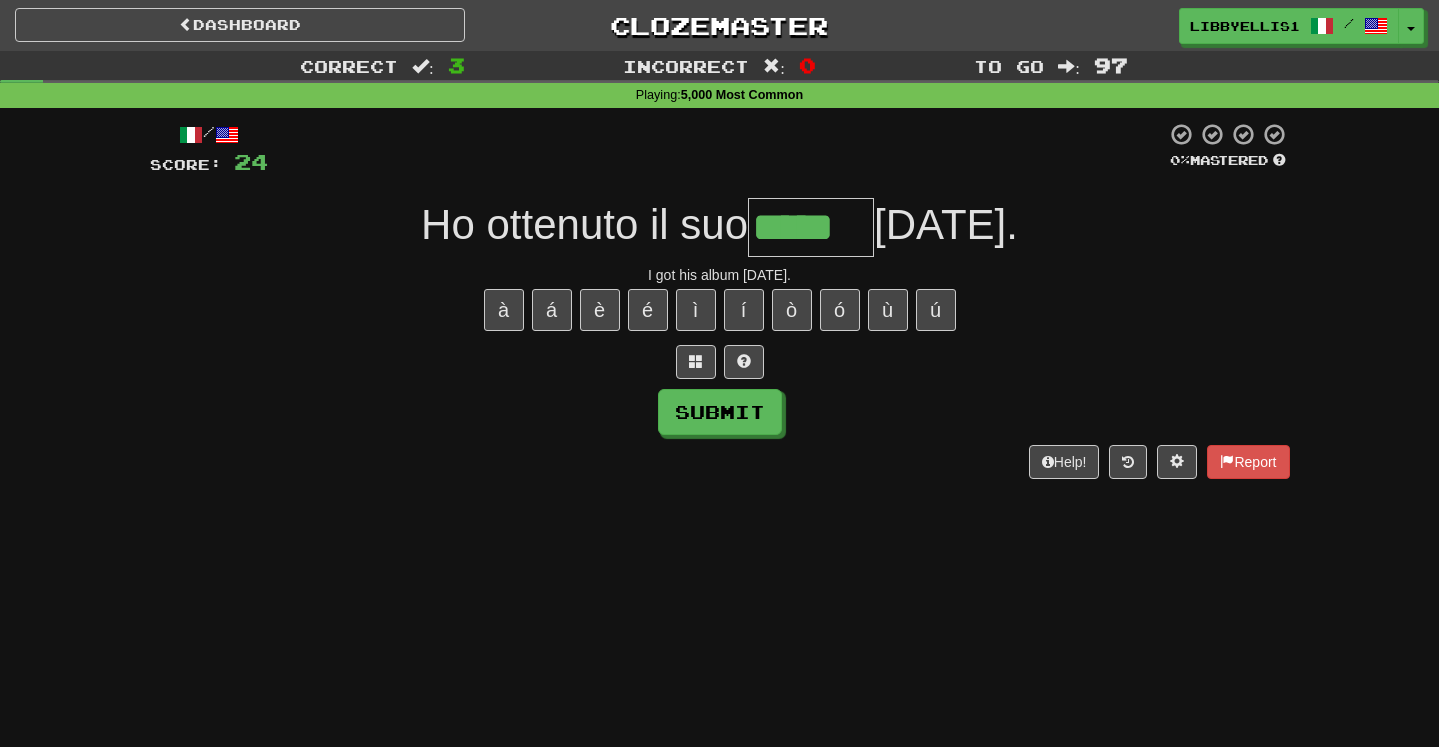 type on "*****" 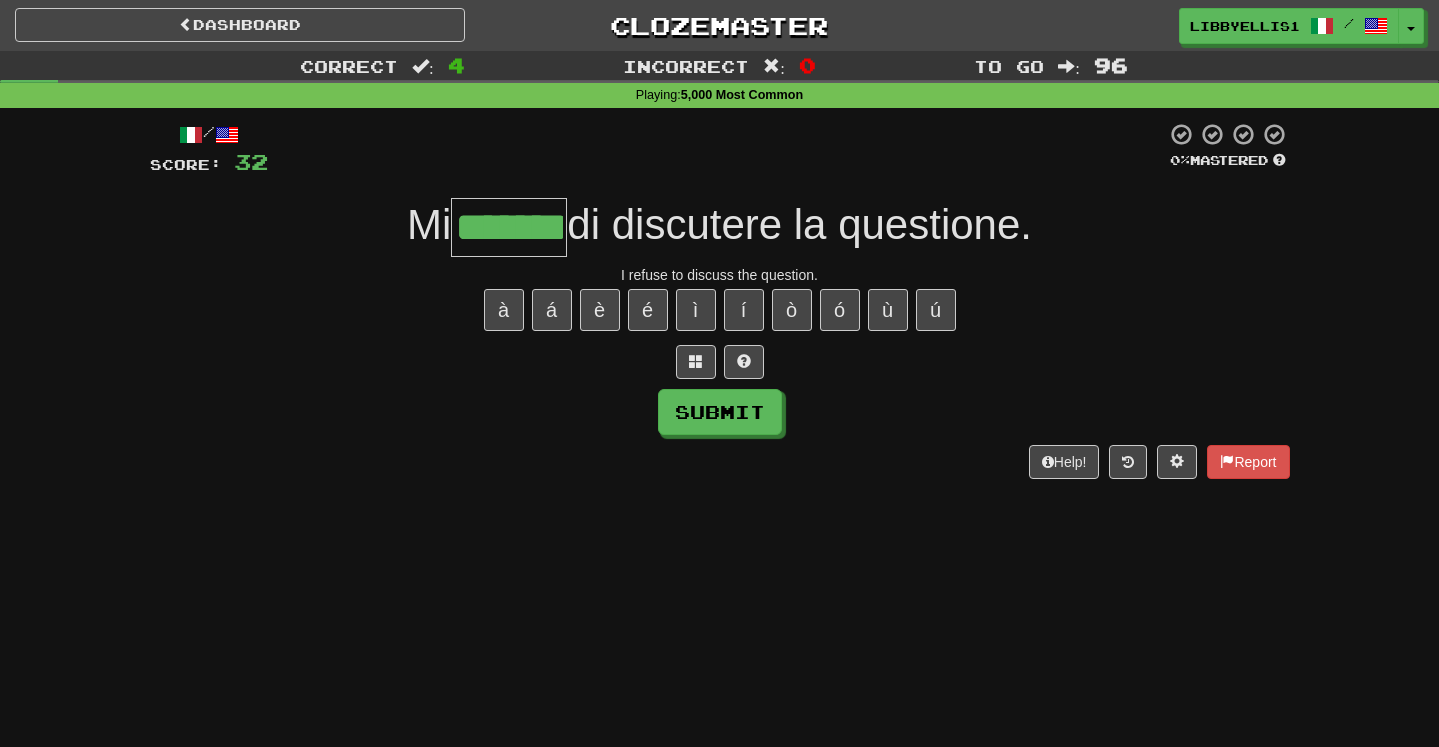 type on "*******" 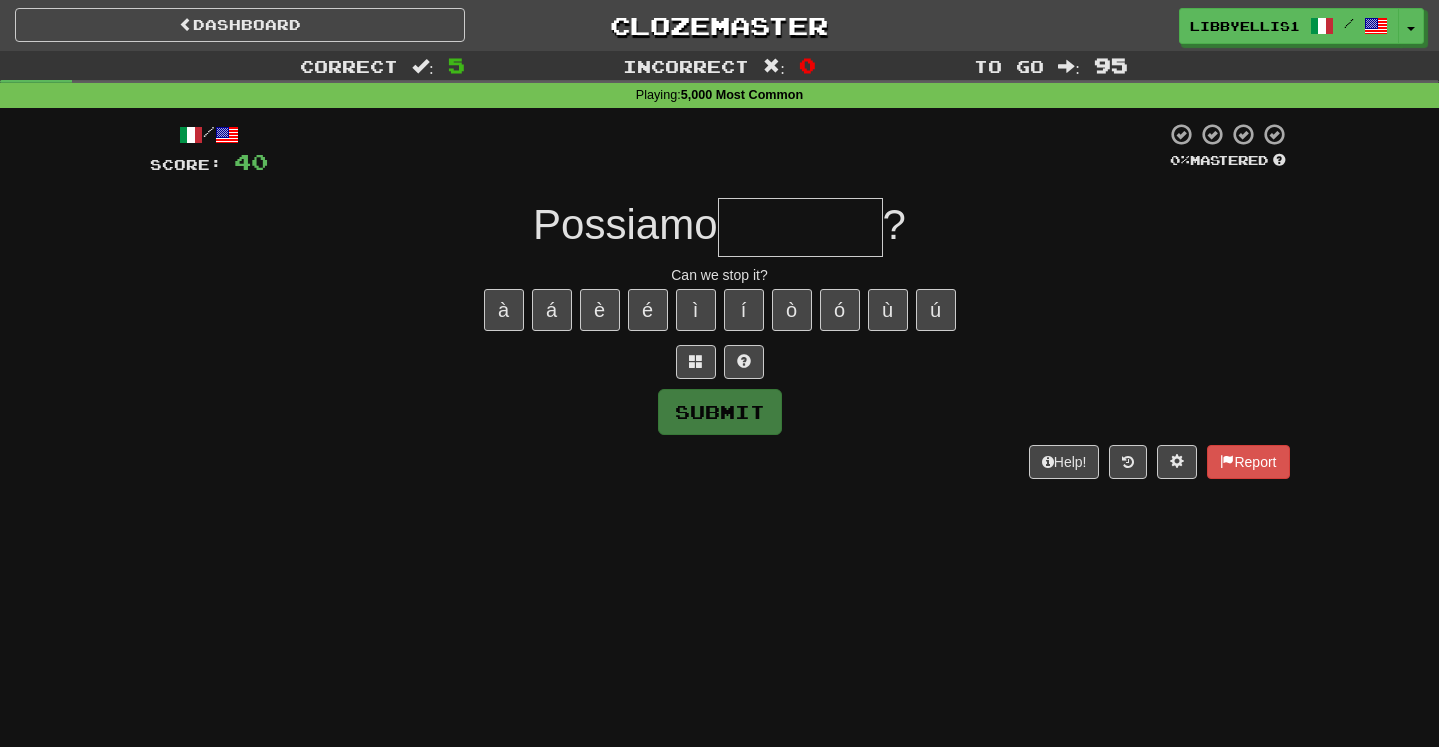 type on "*" 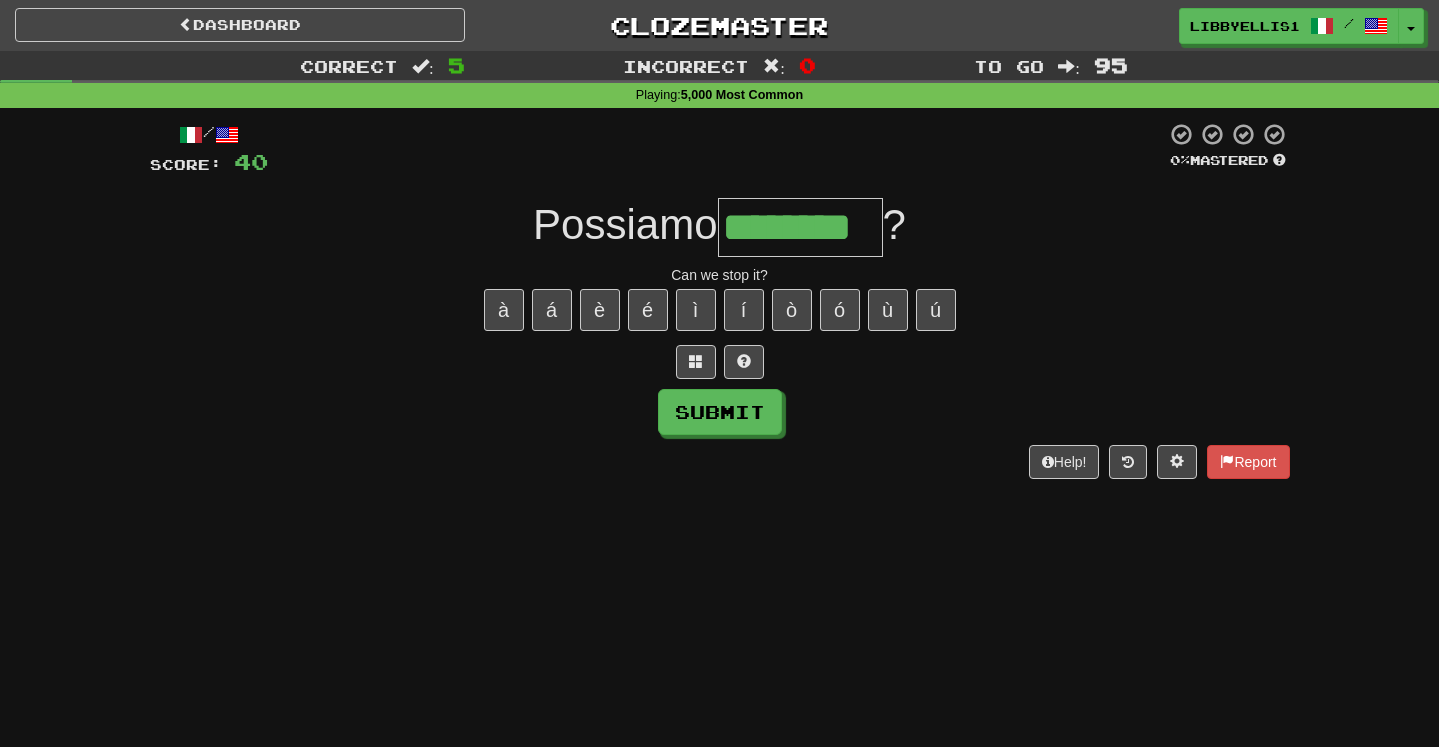 type on "********" 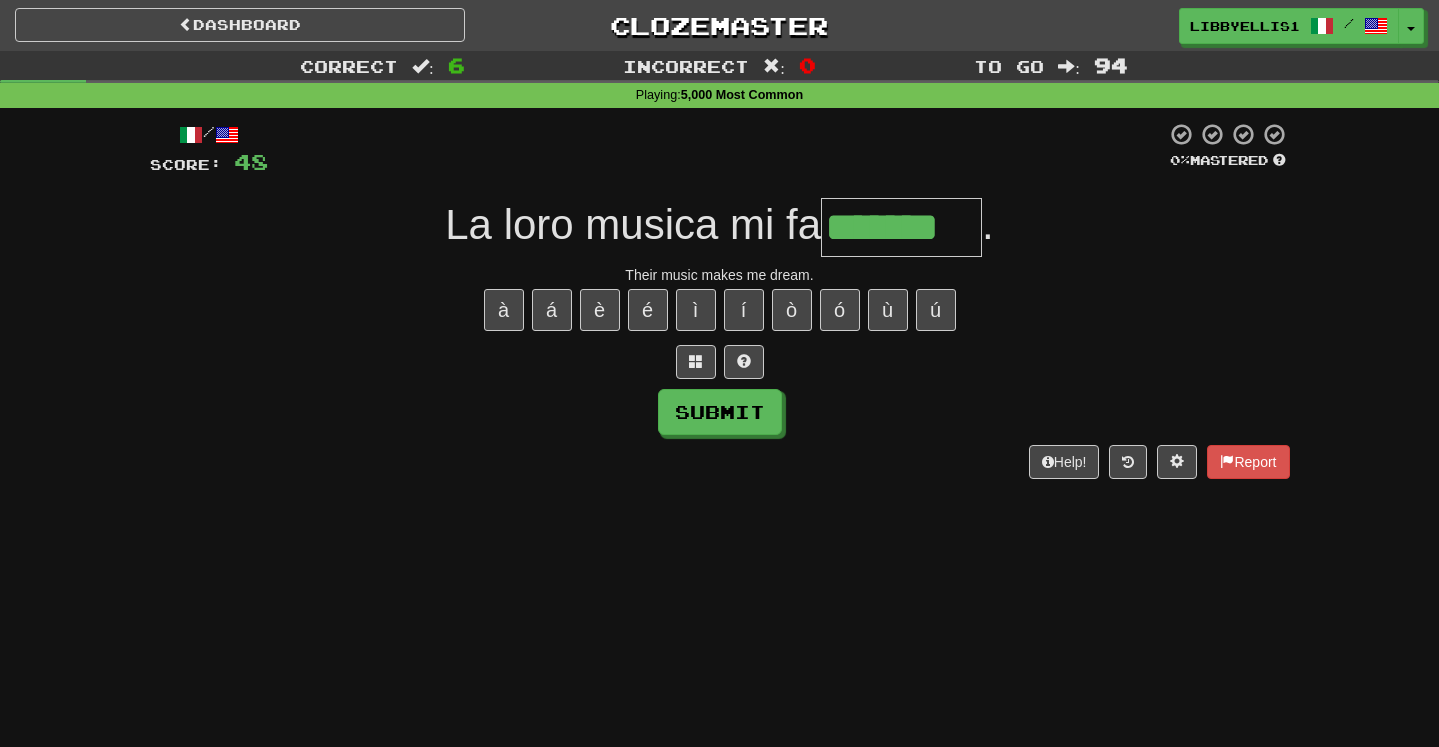 type on "*******" 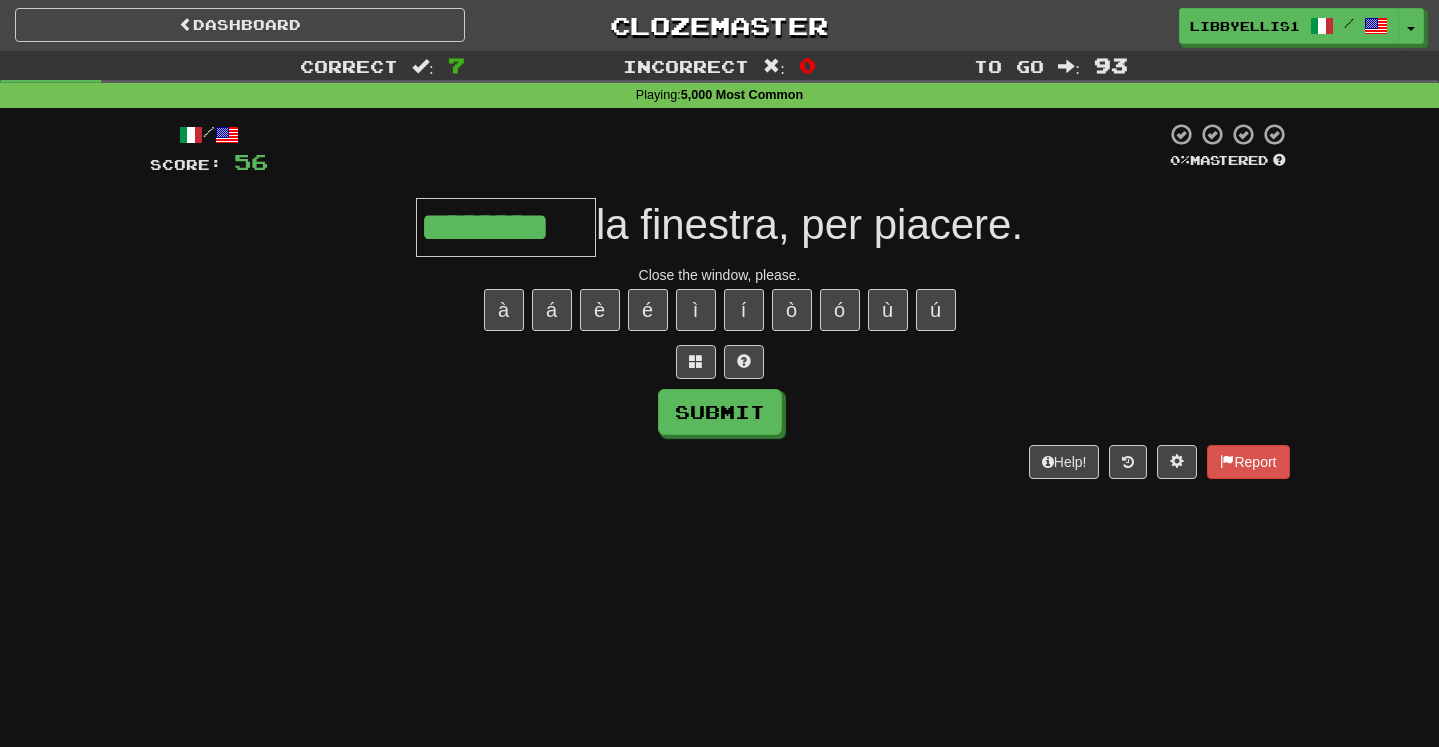 type on "********" 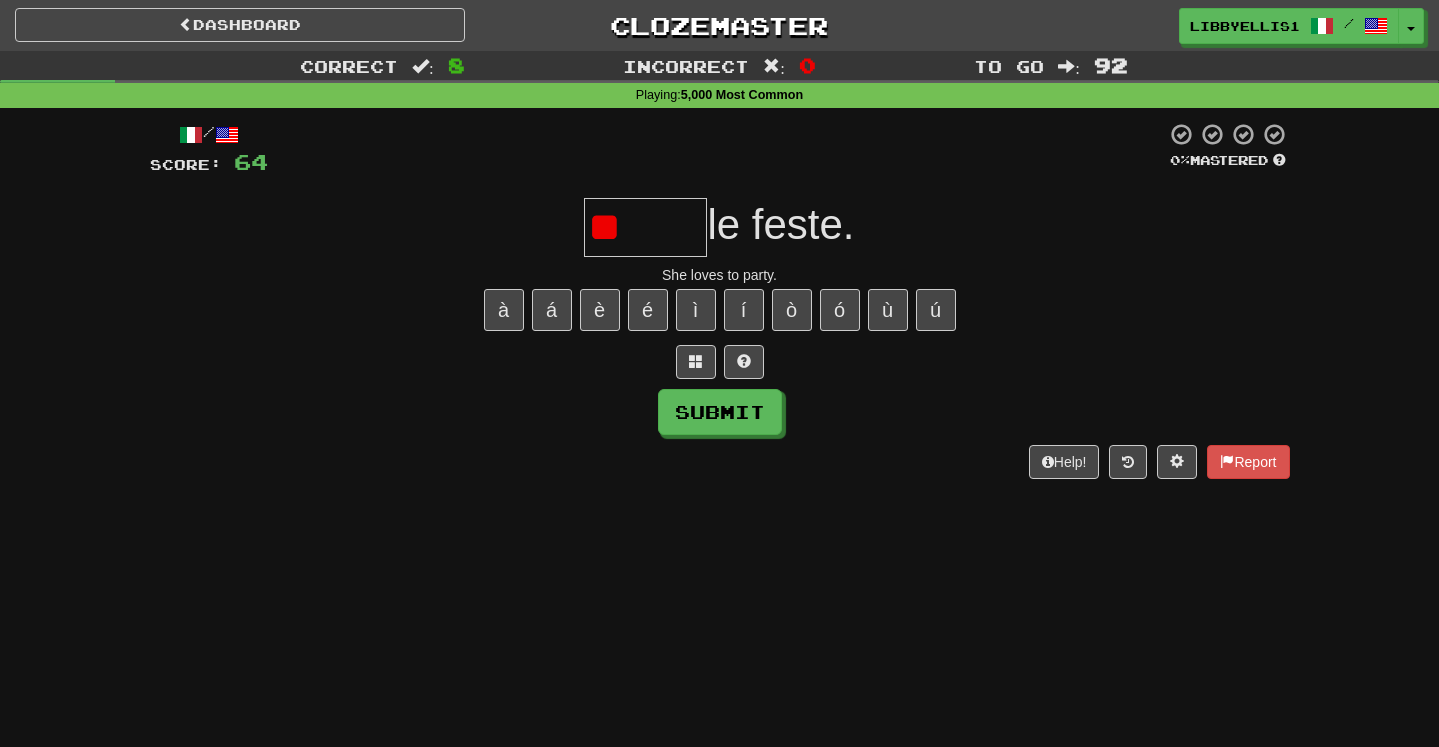 type on "*" 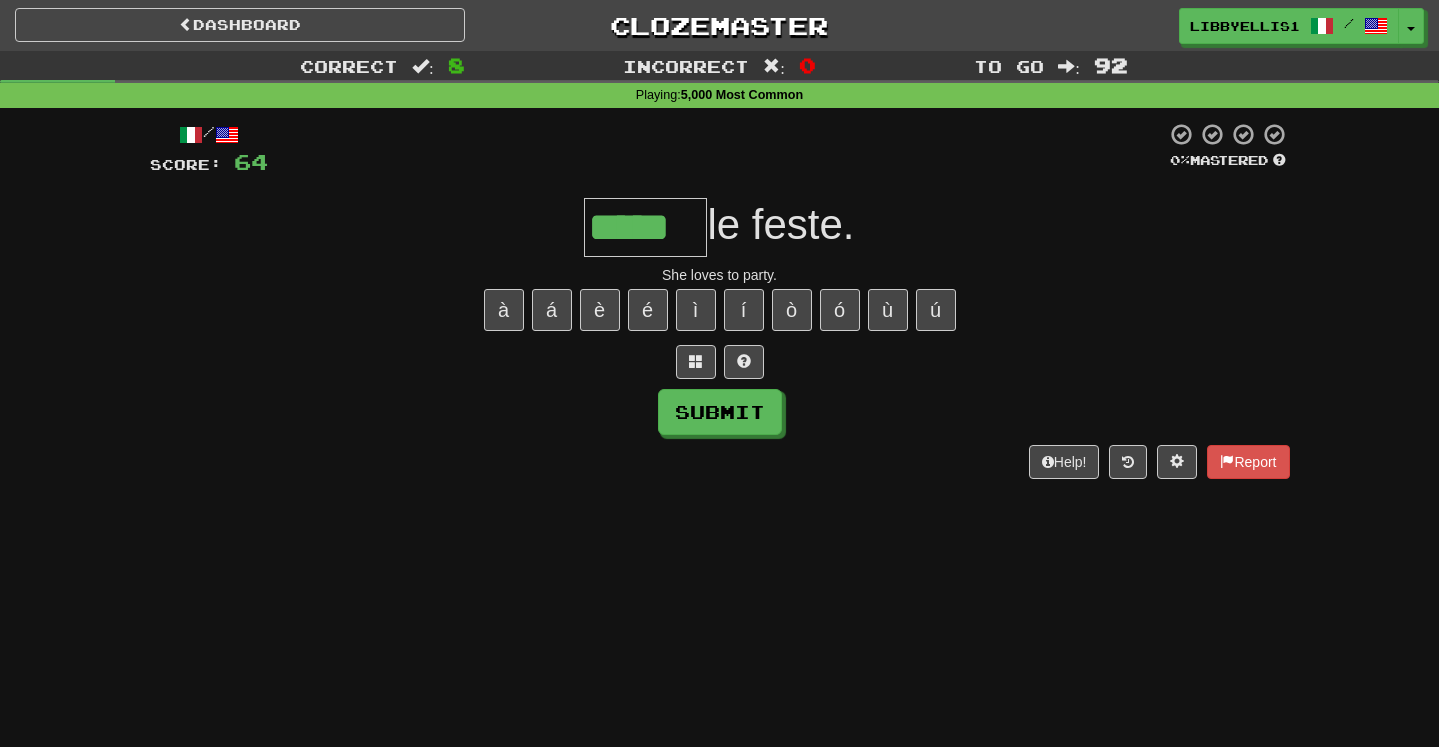 type on "*****" 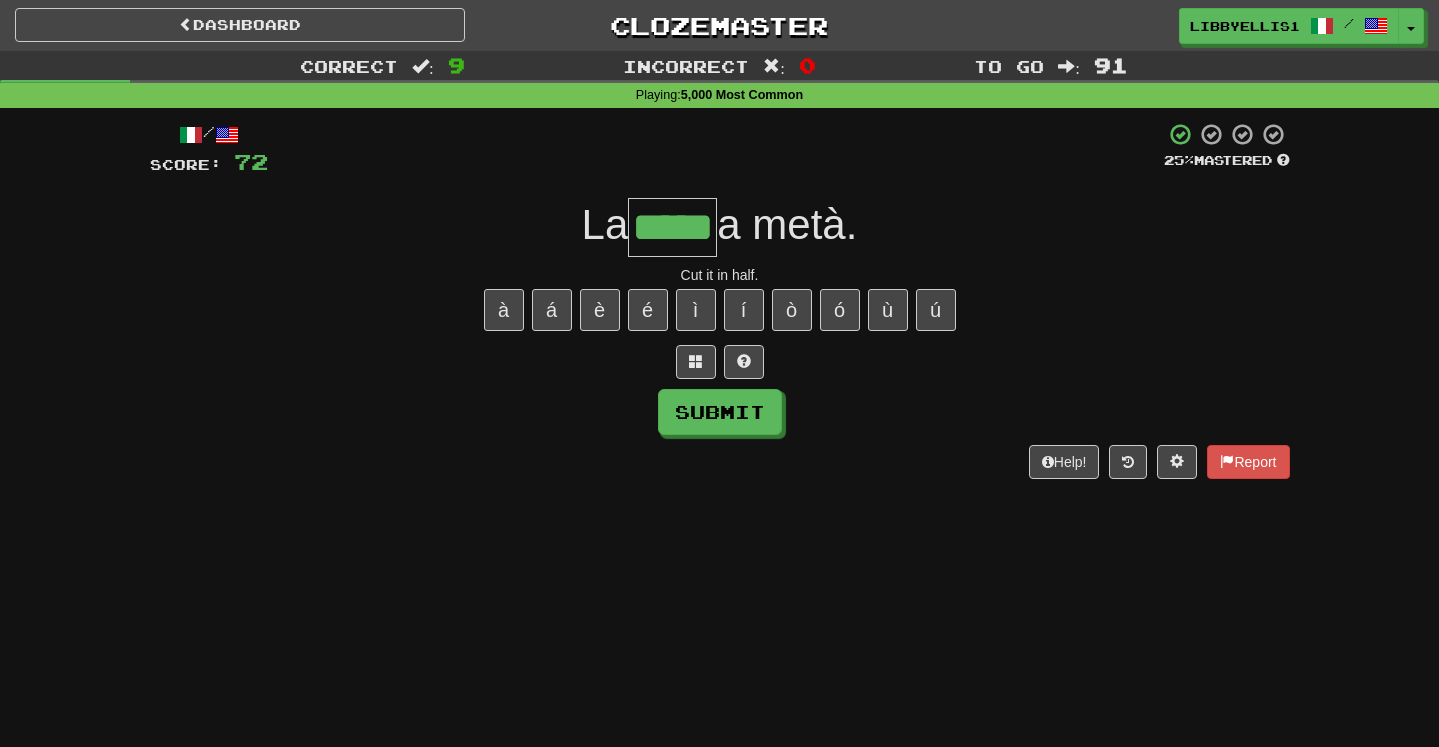 type on "*****" 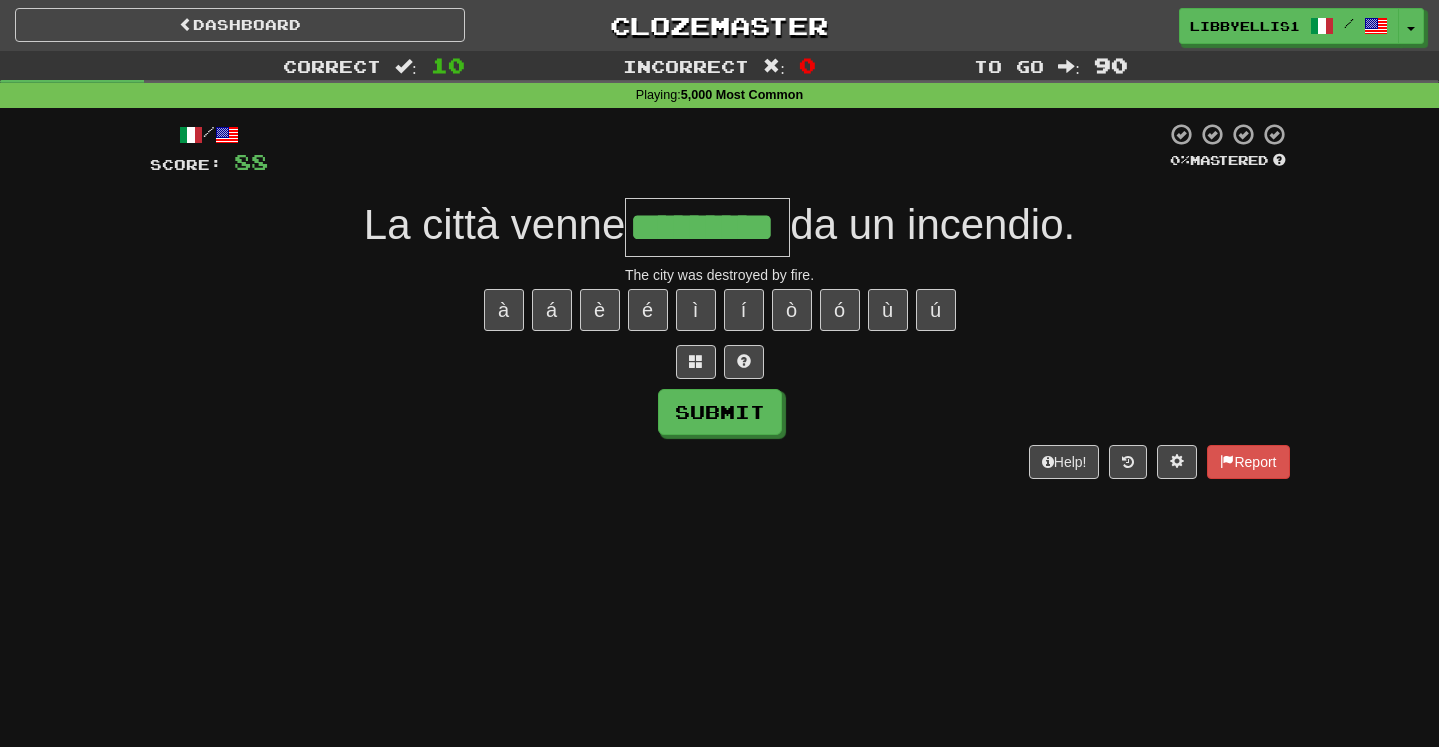 type on "*********" 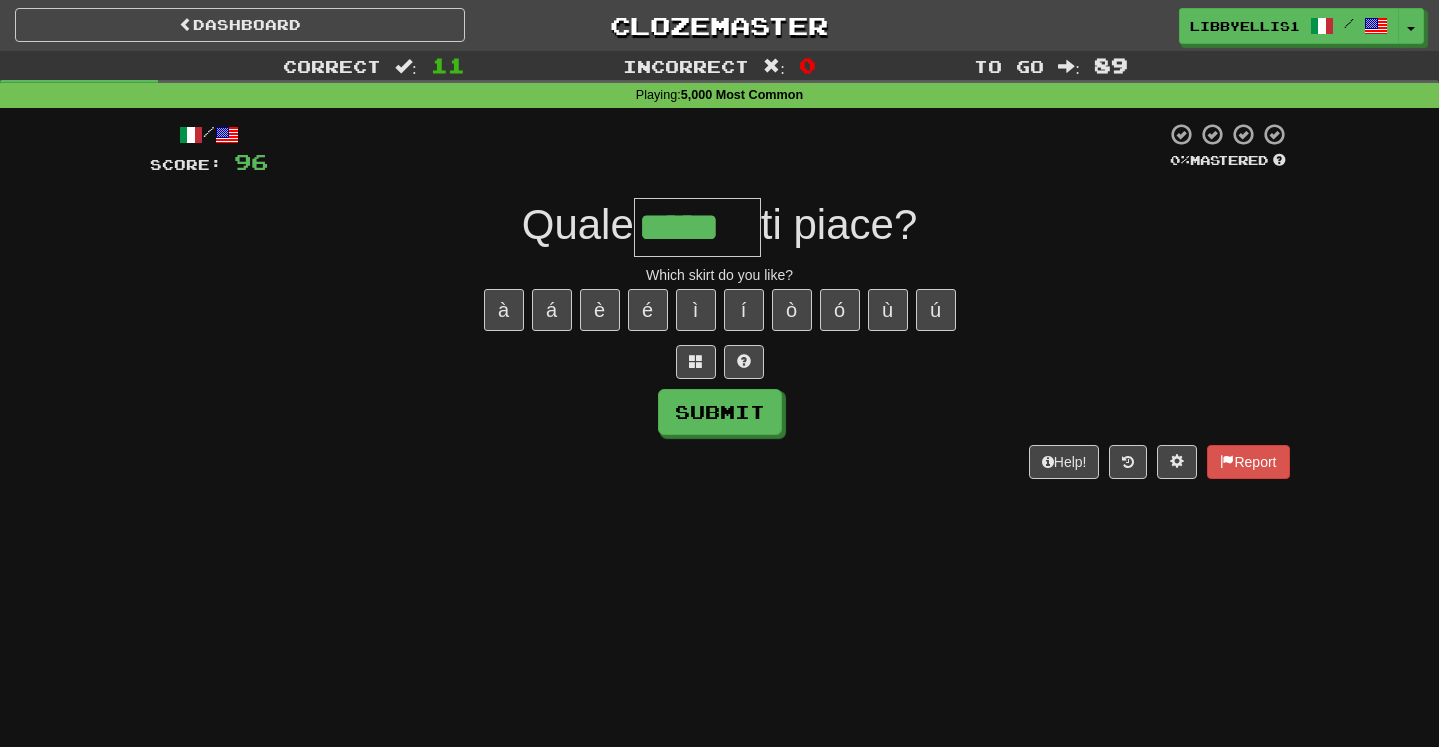 type on "*****" 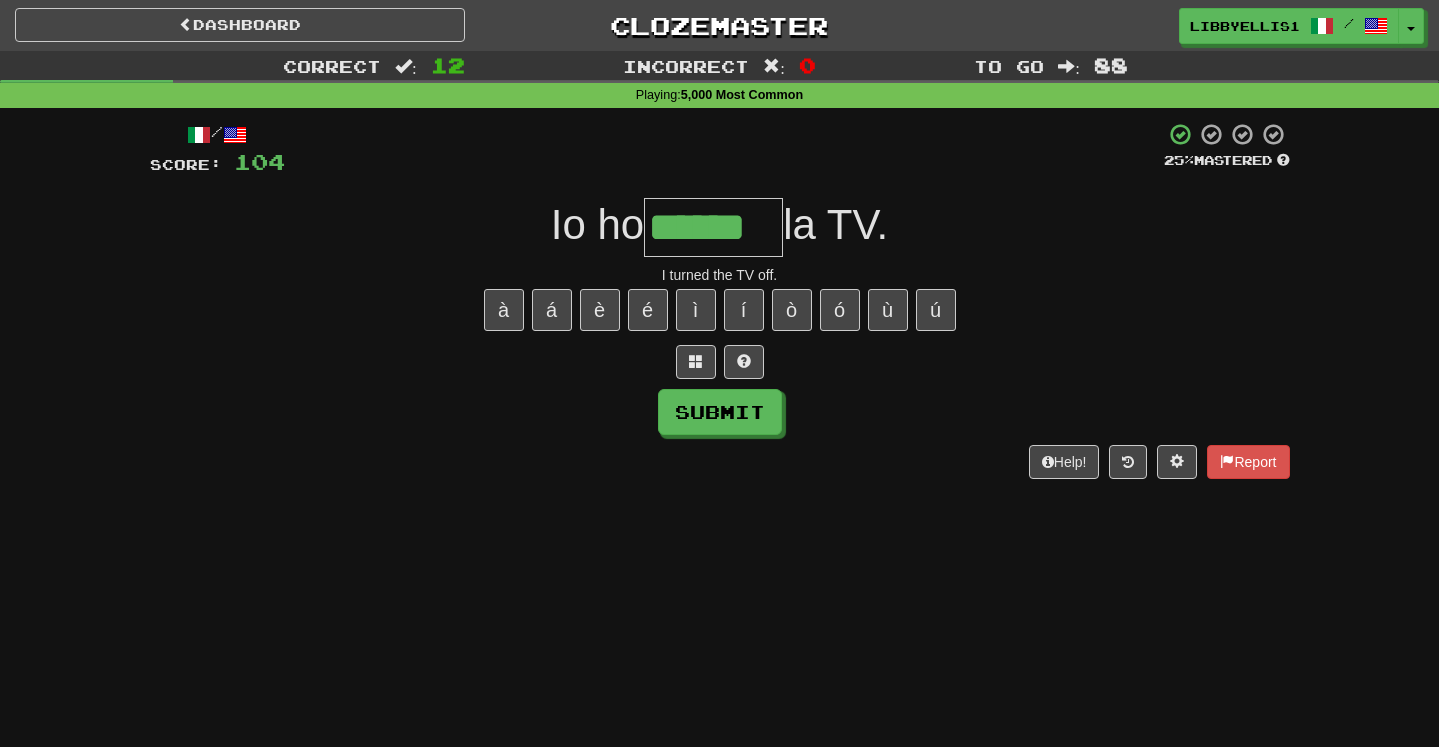 type on "******" 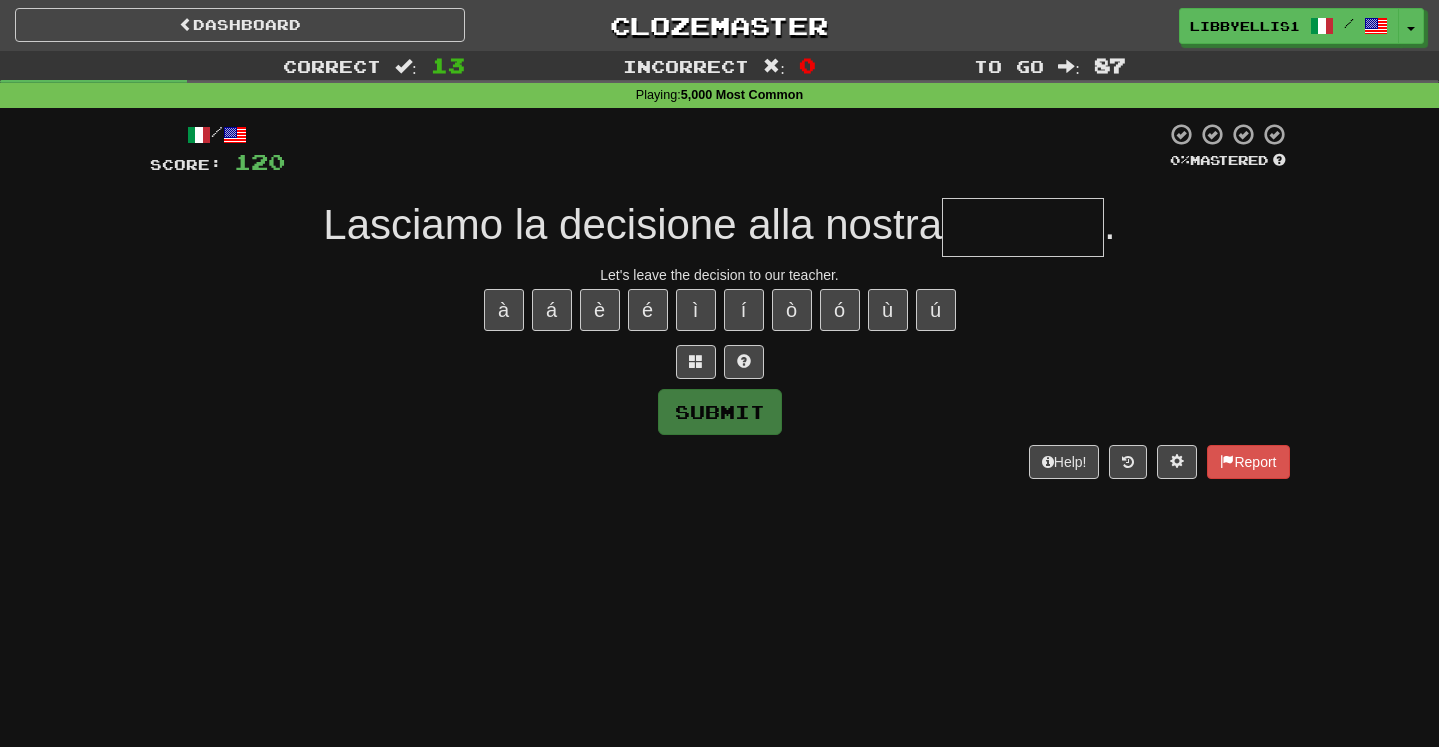 type on "*" 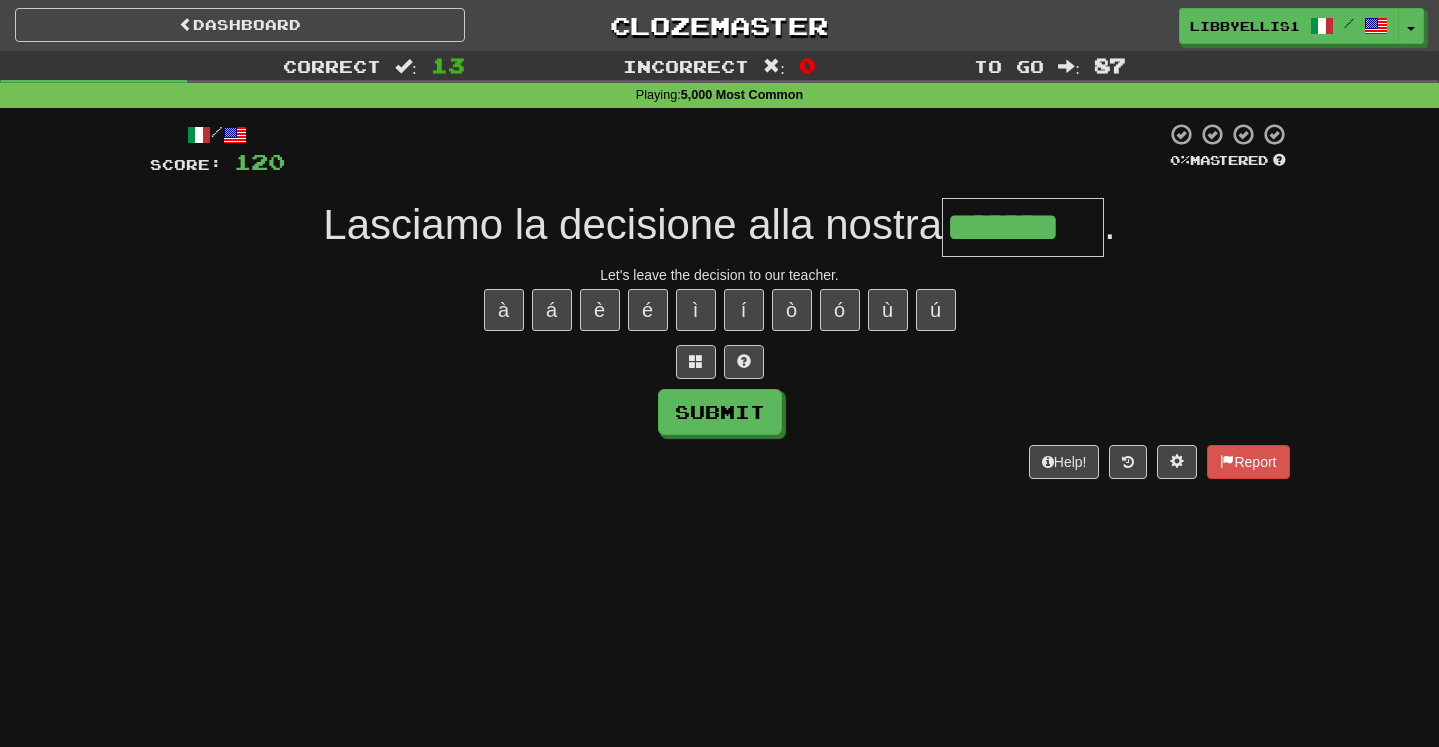 type on "*******" 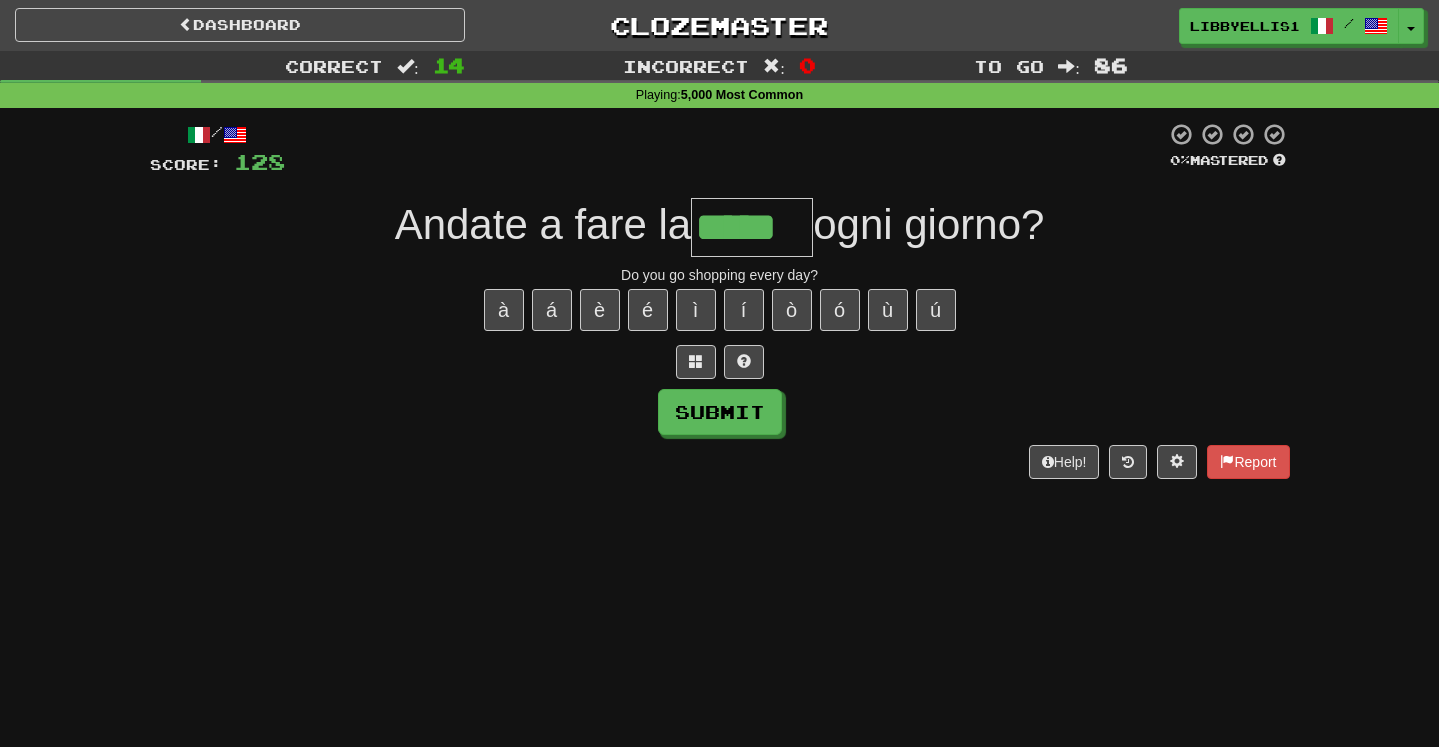 type on "*****" 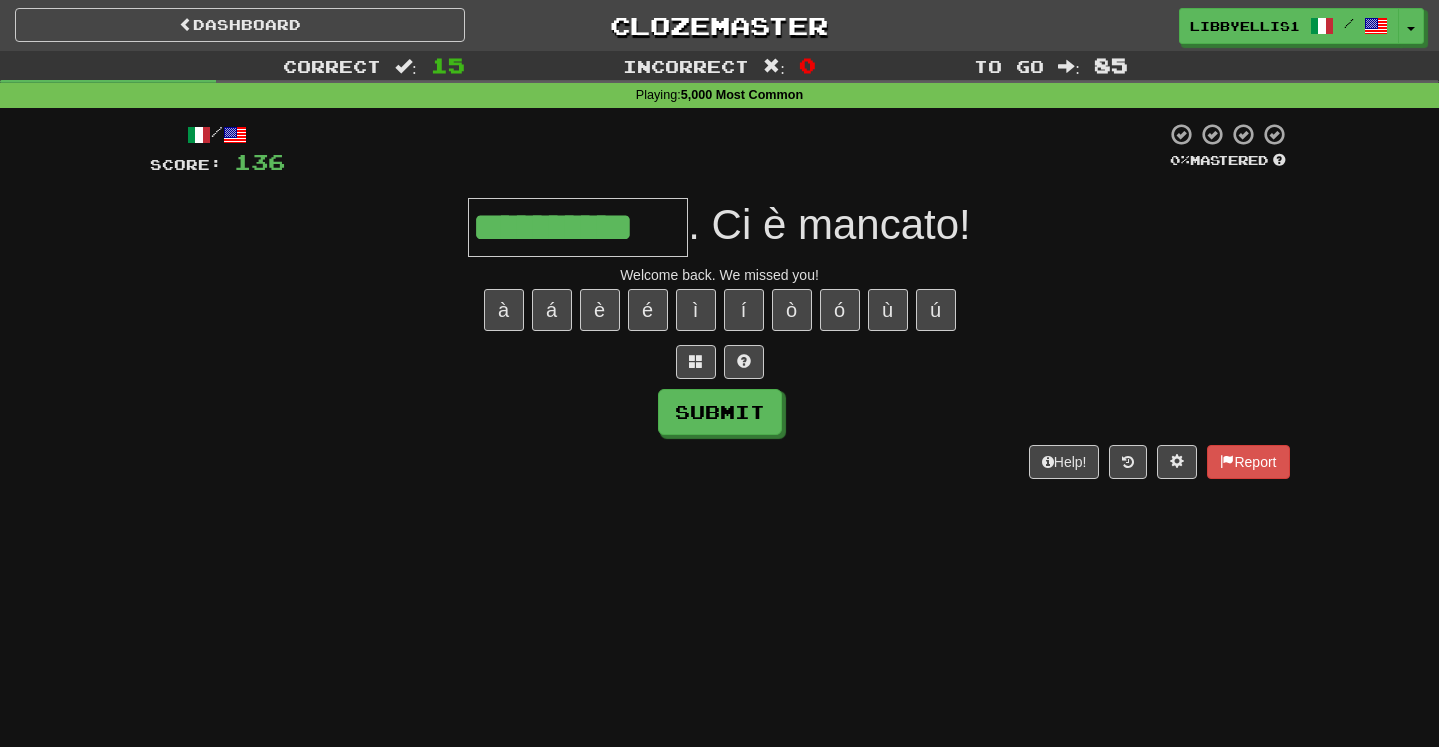 type on "**********" 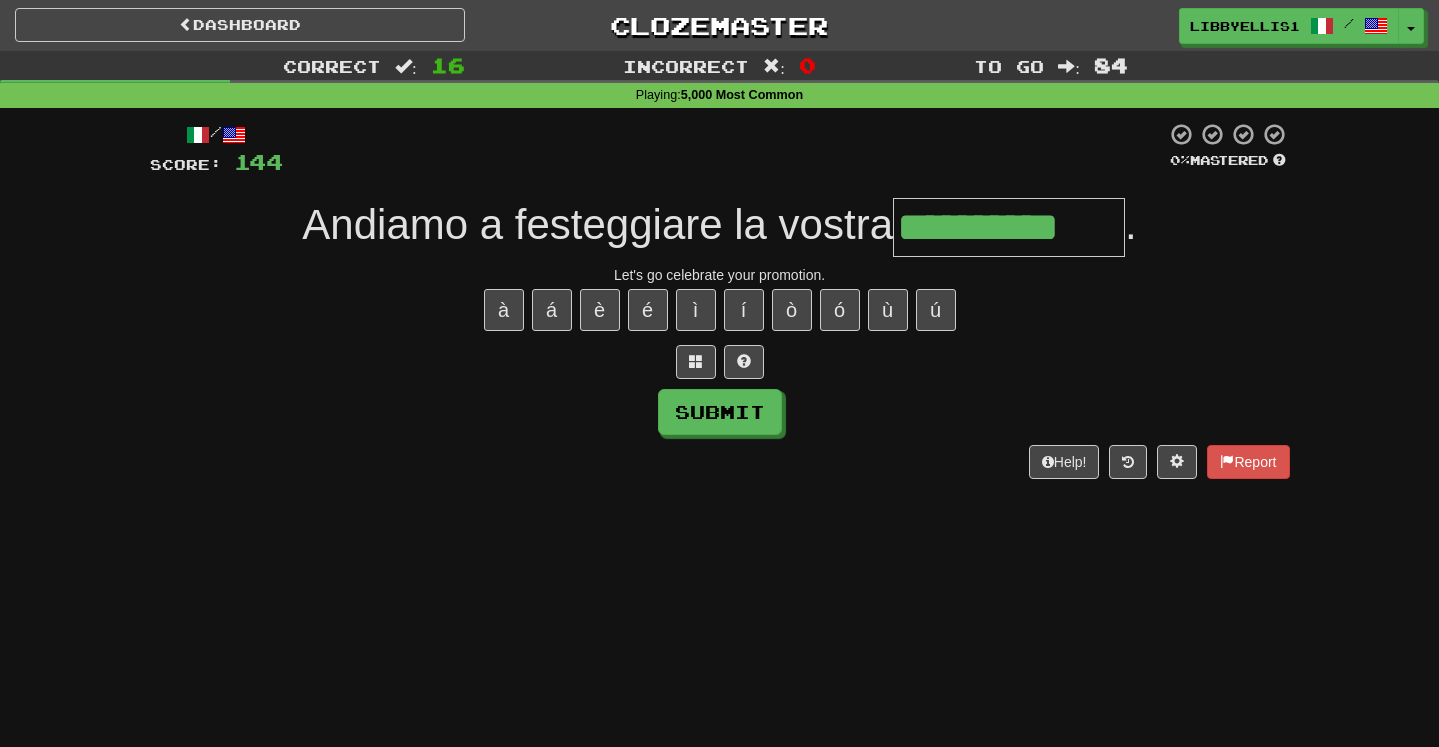 type on "**********" 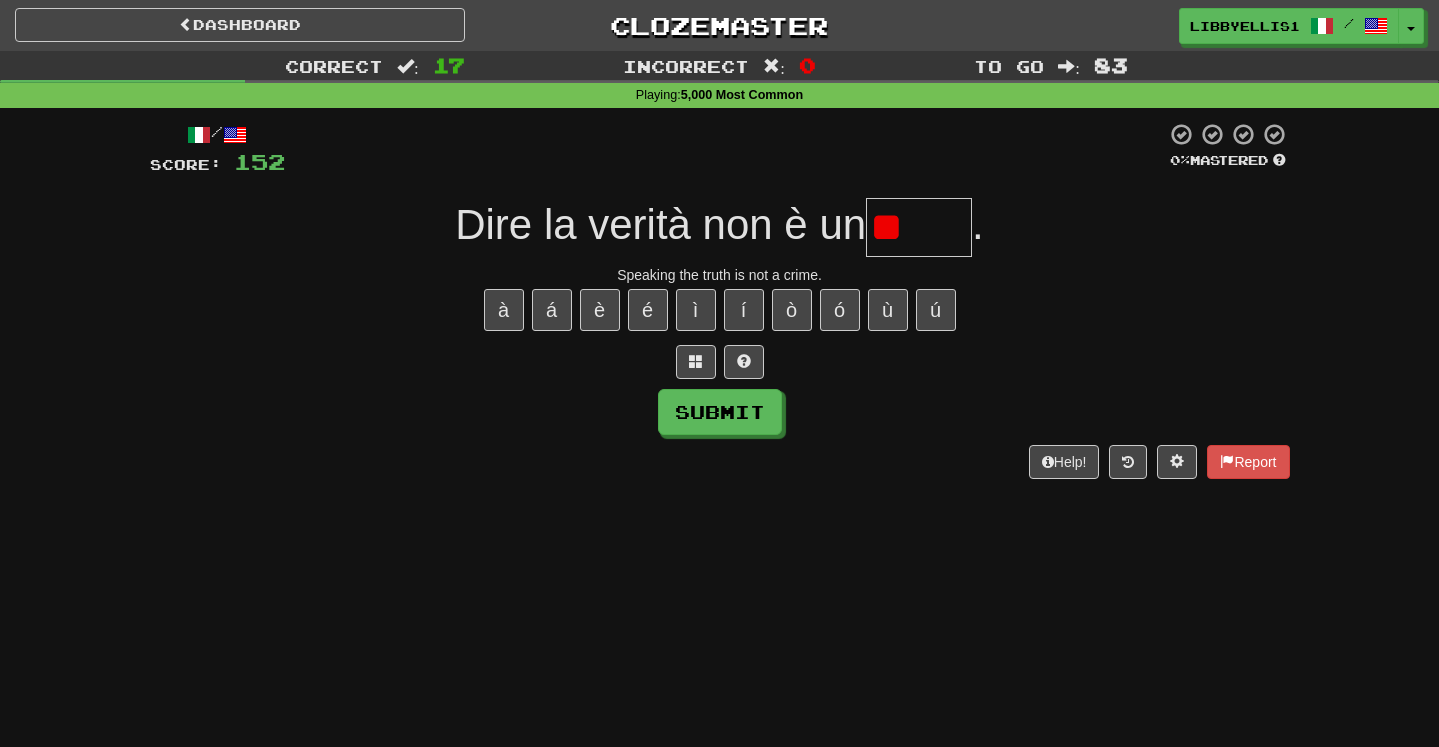 type on "*" 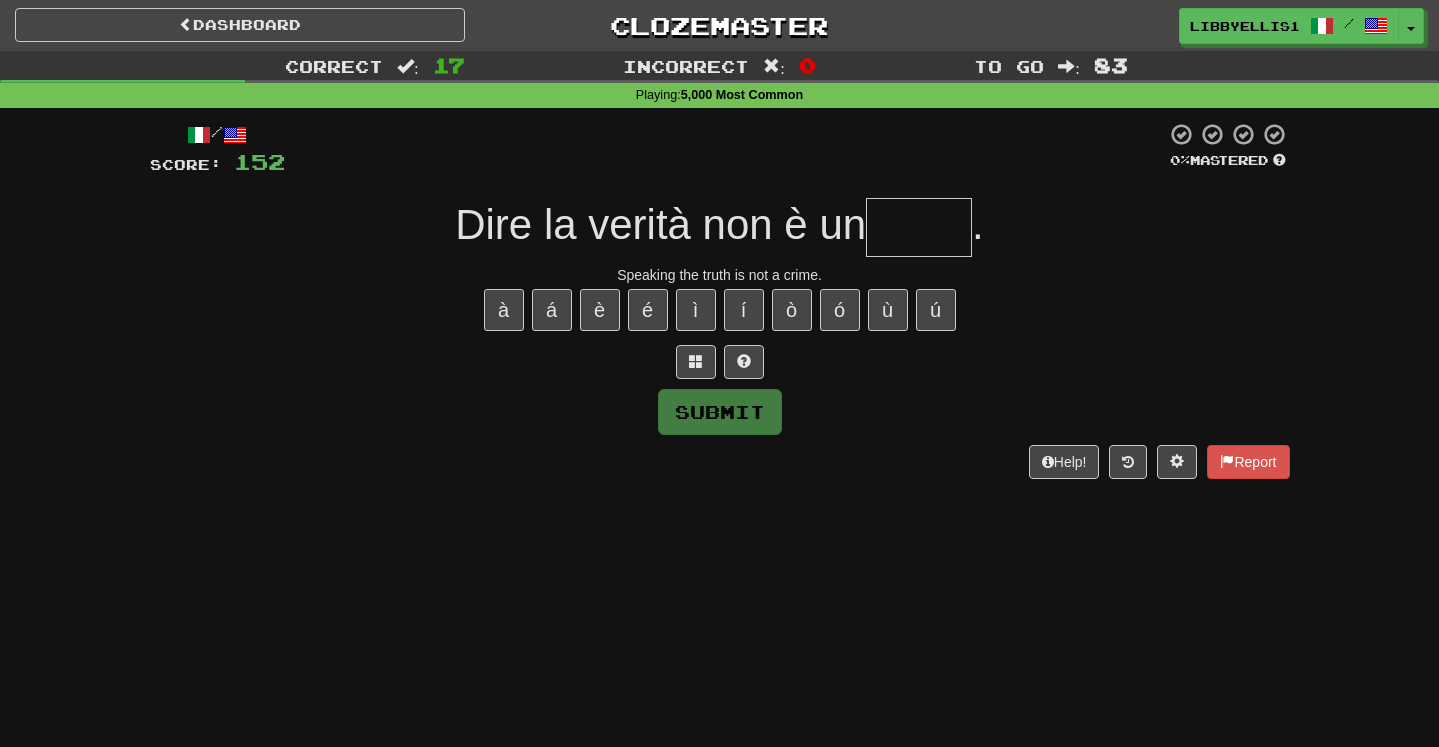 type on "*" 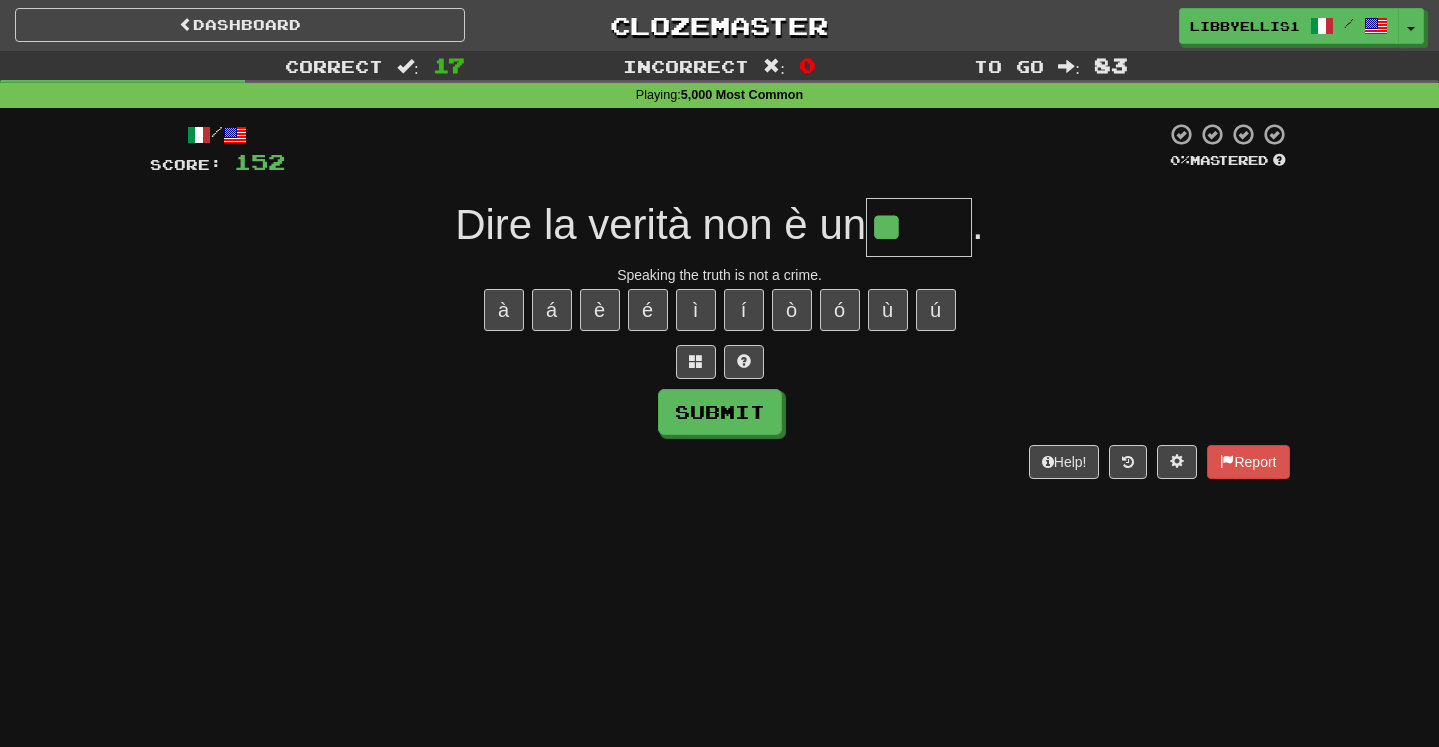 type on "*****" 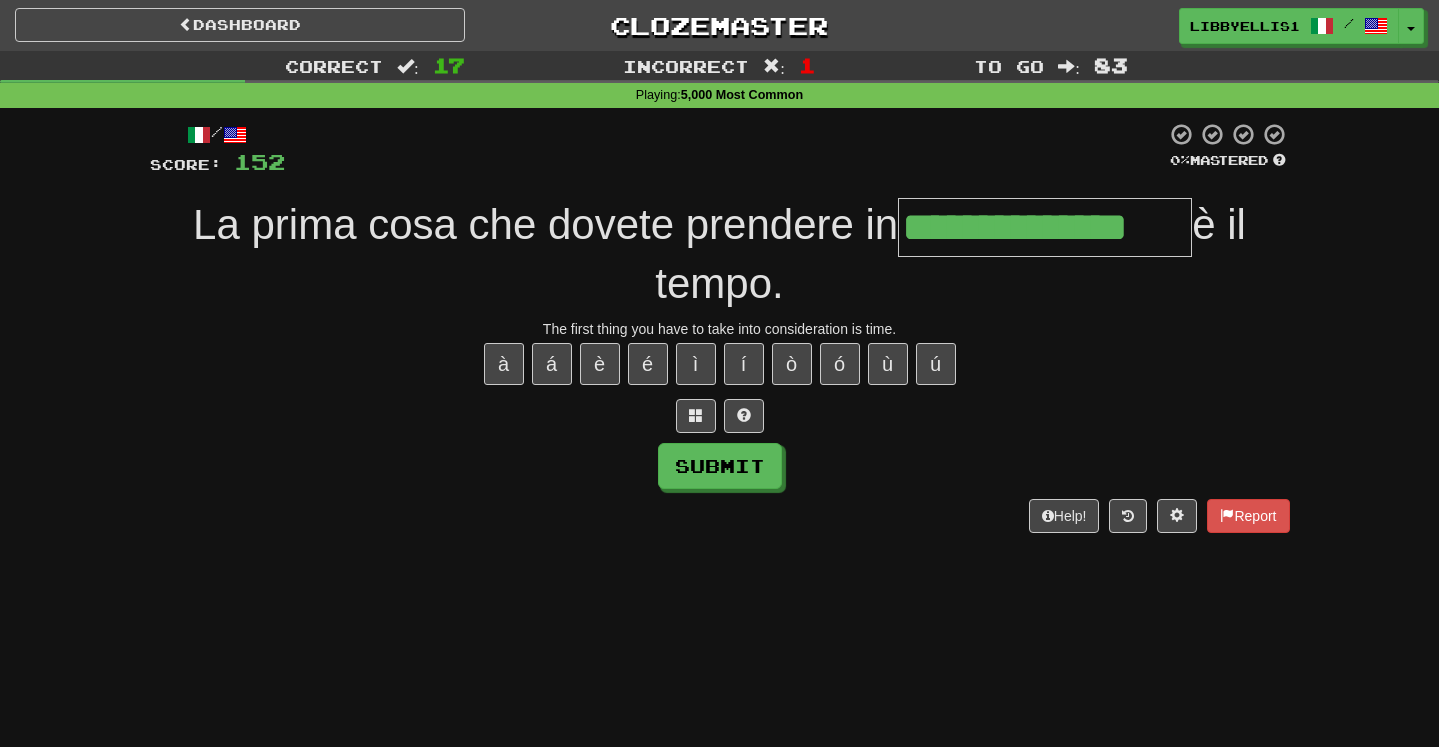 type on "**********" 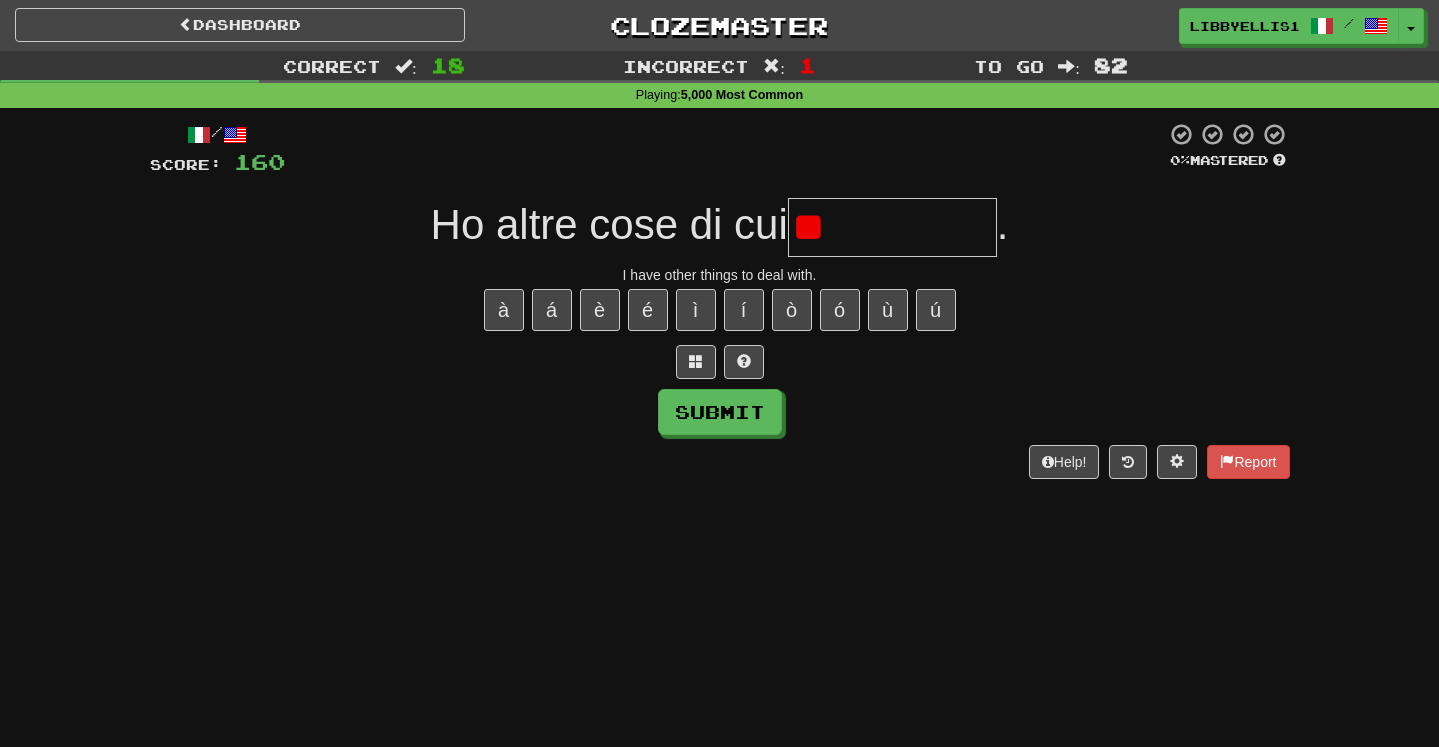 type on "*" 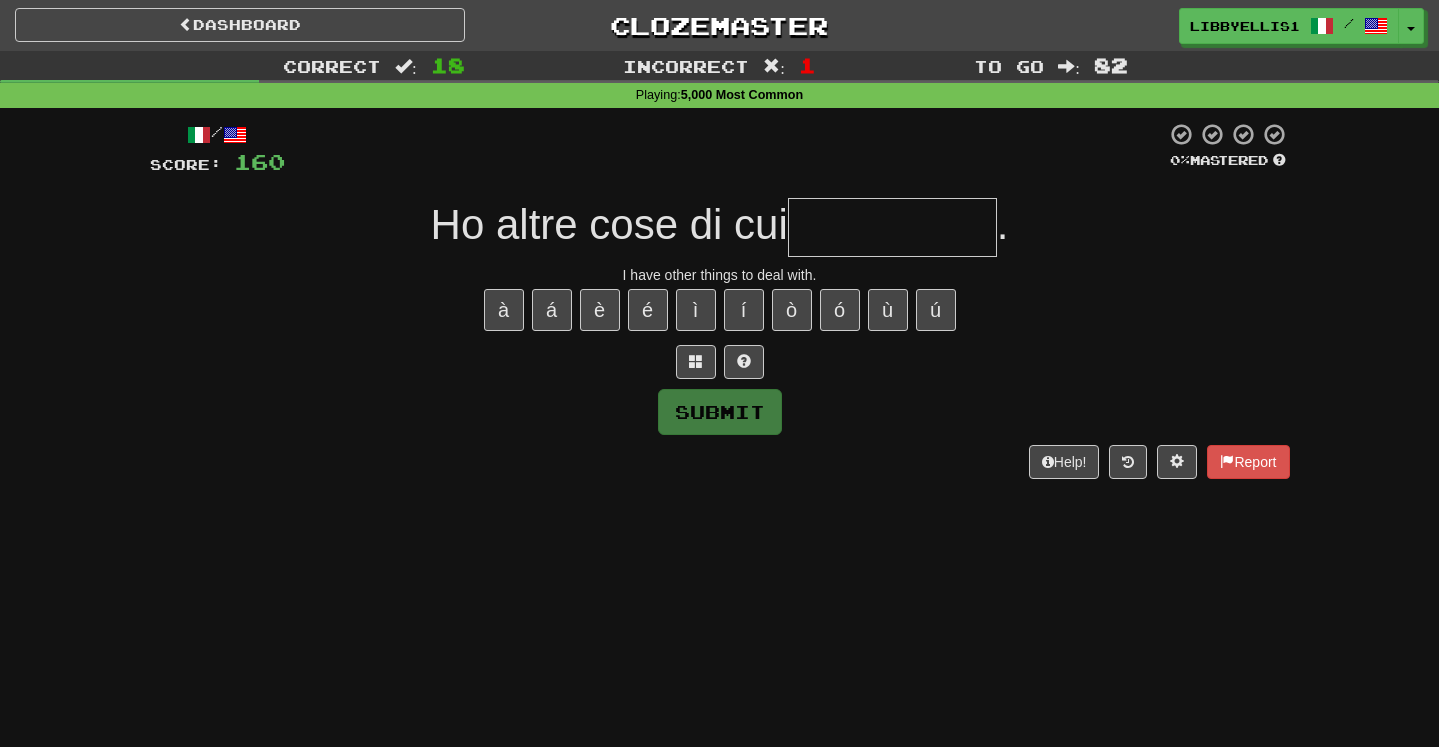type on "*" 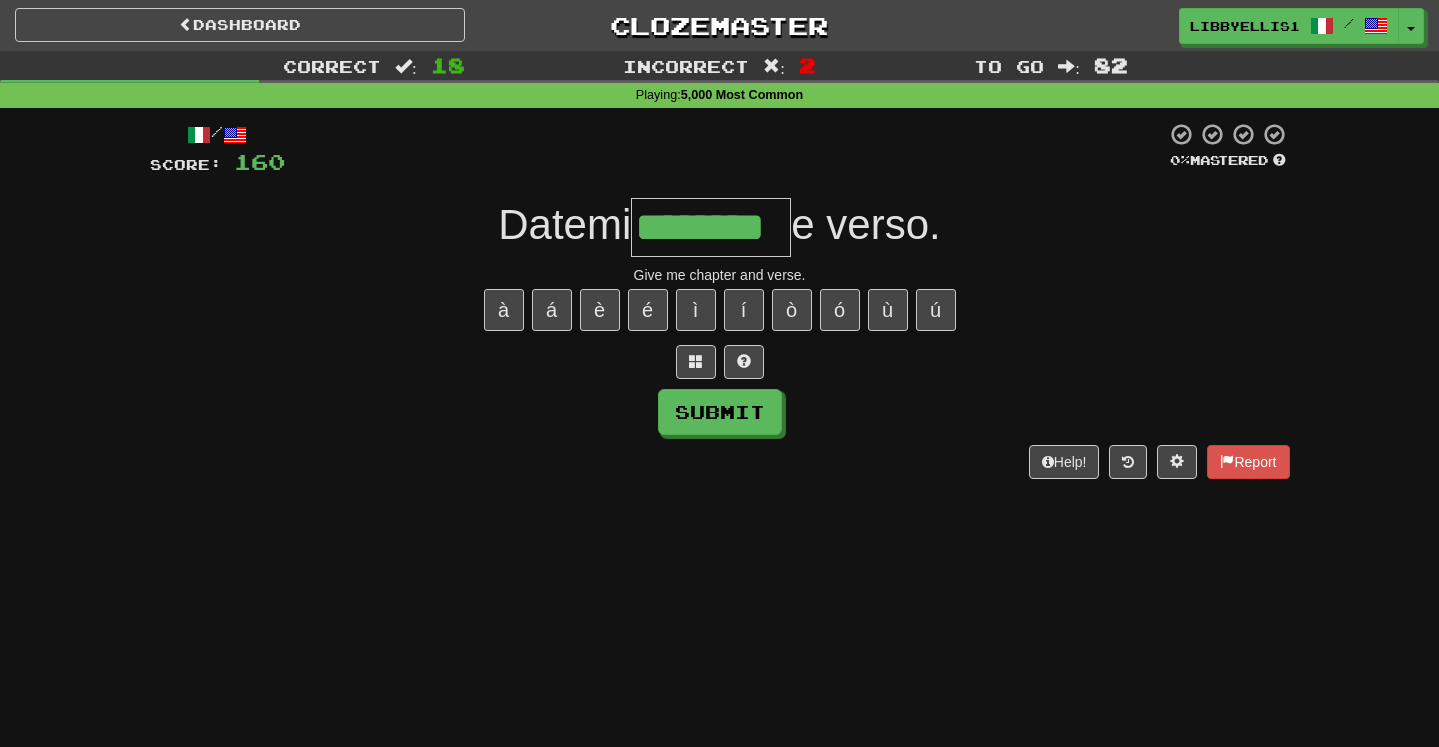 type on "********" 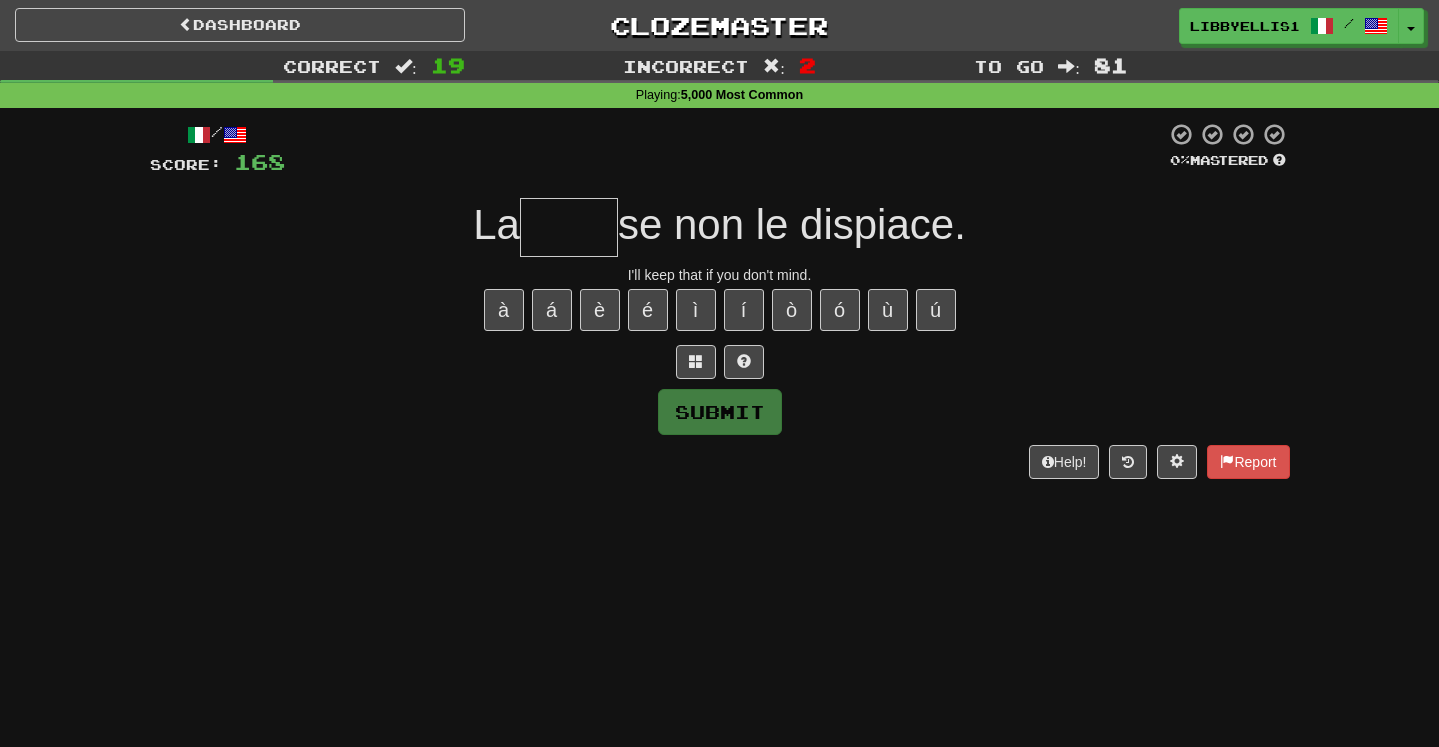 type on "*" 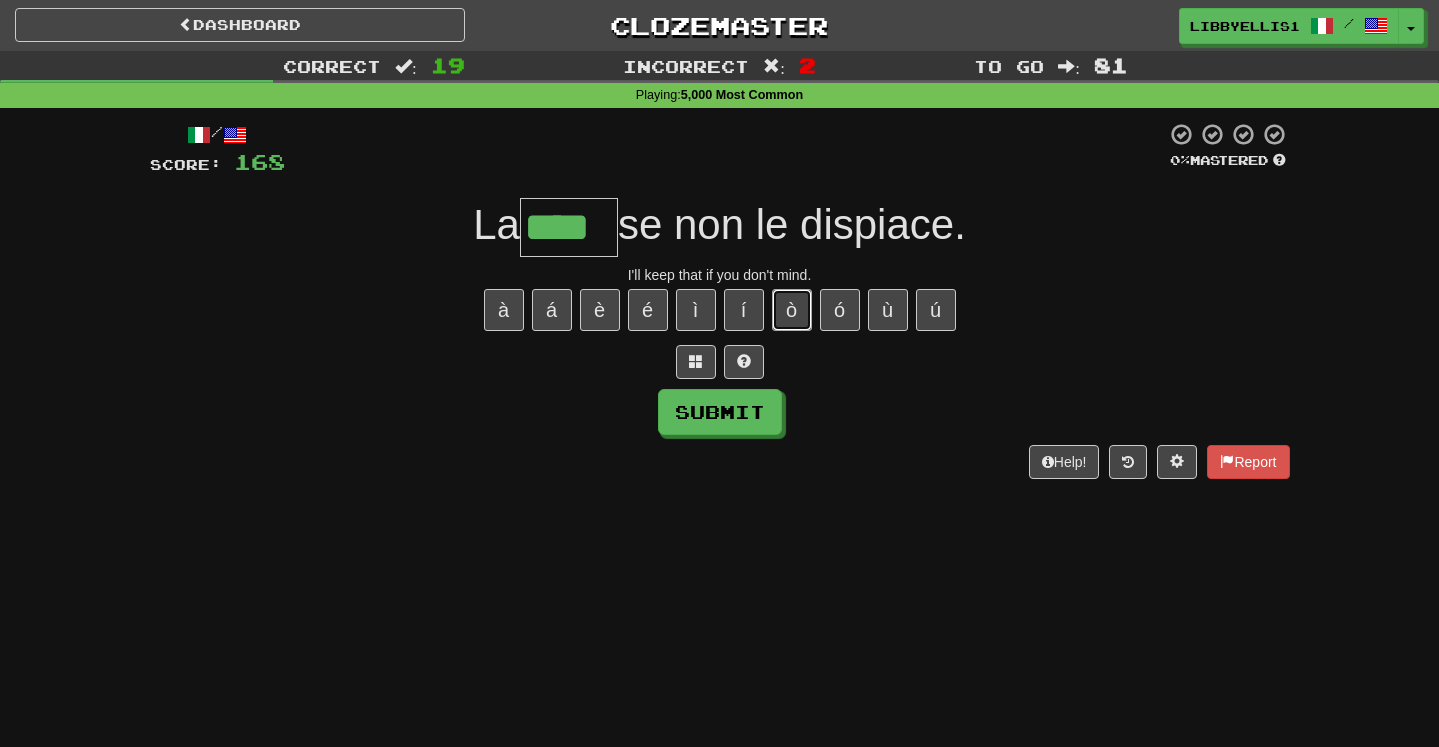 click on "ò" at bounding box center (792, 310) 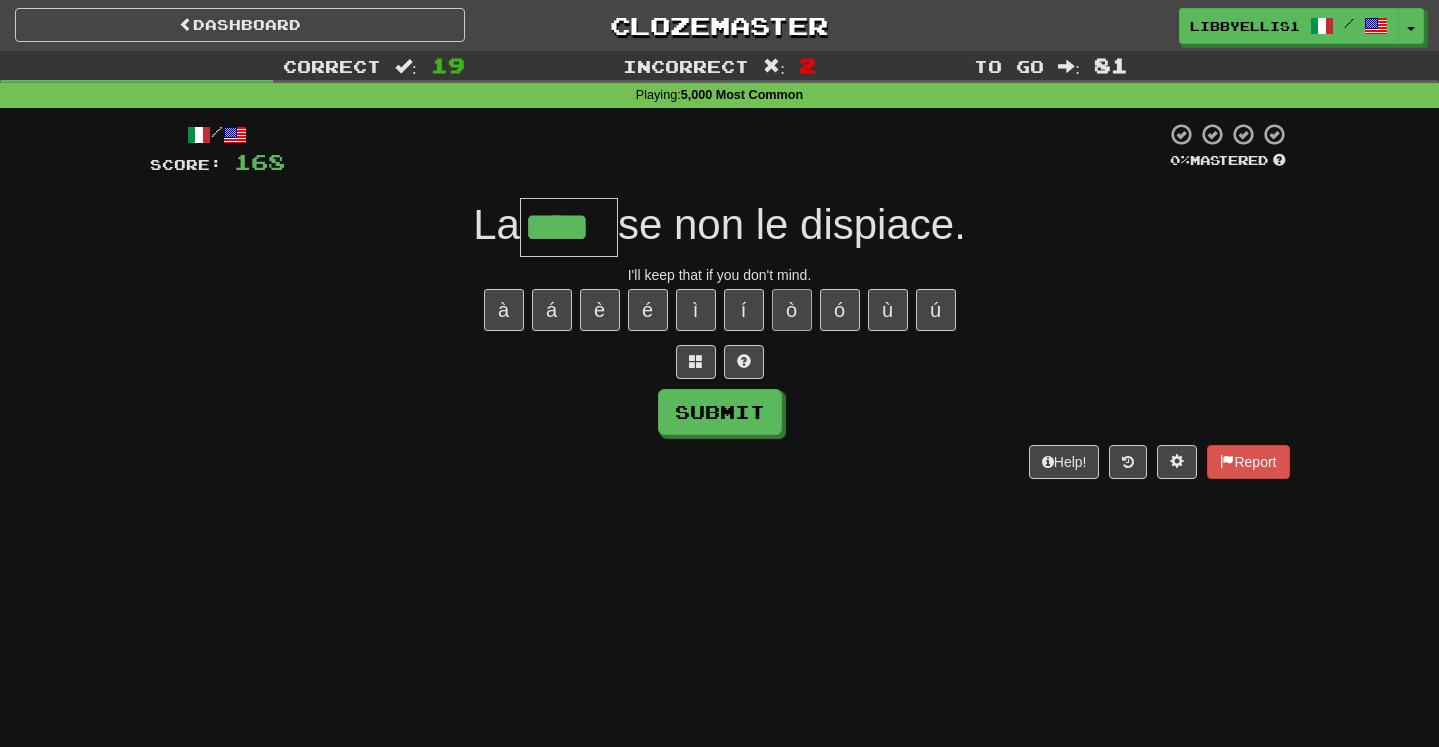 type on "*****" 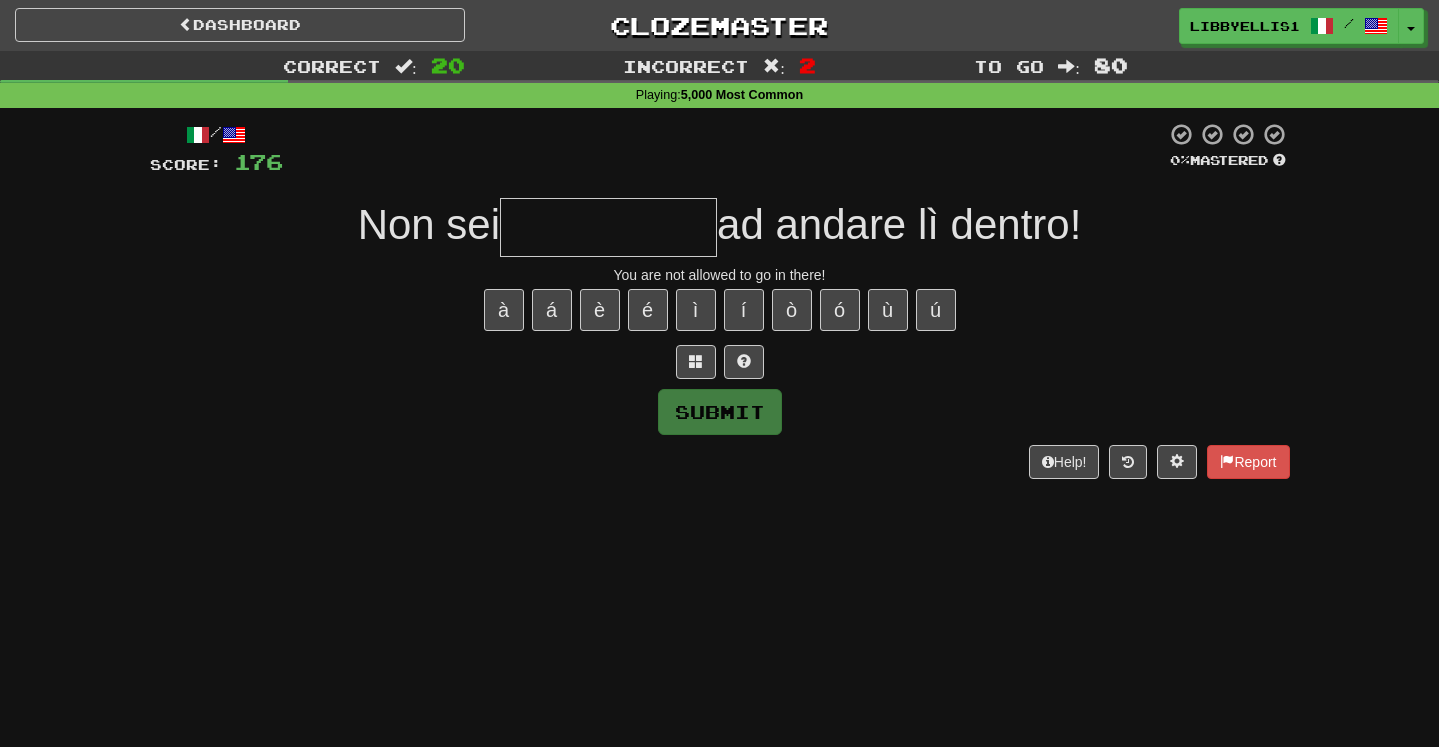 type on "*" 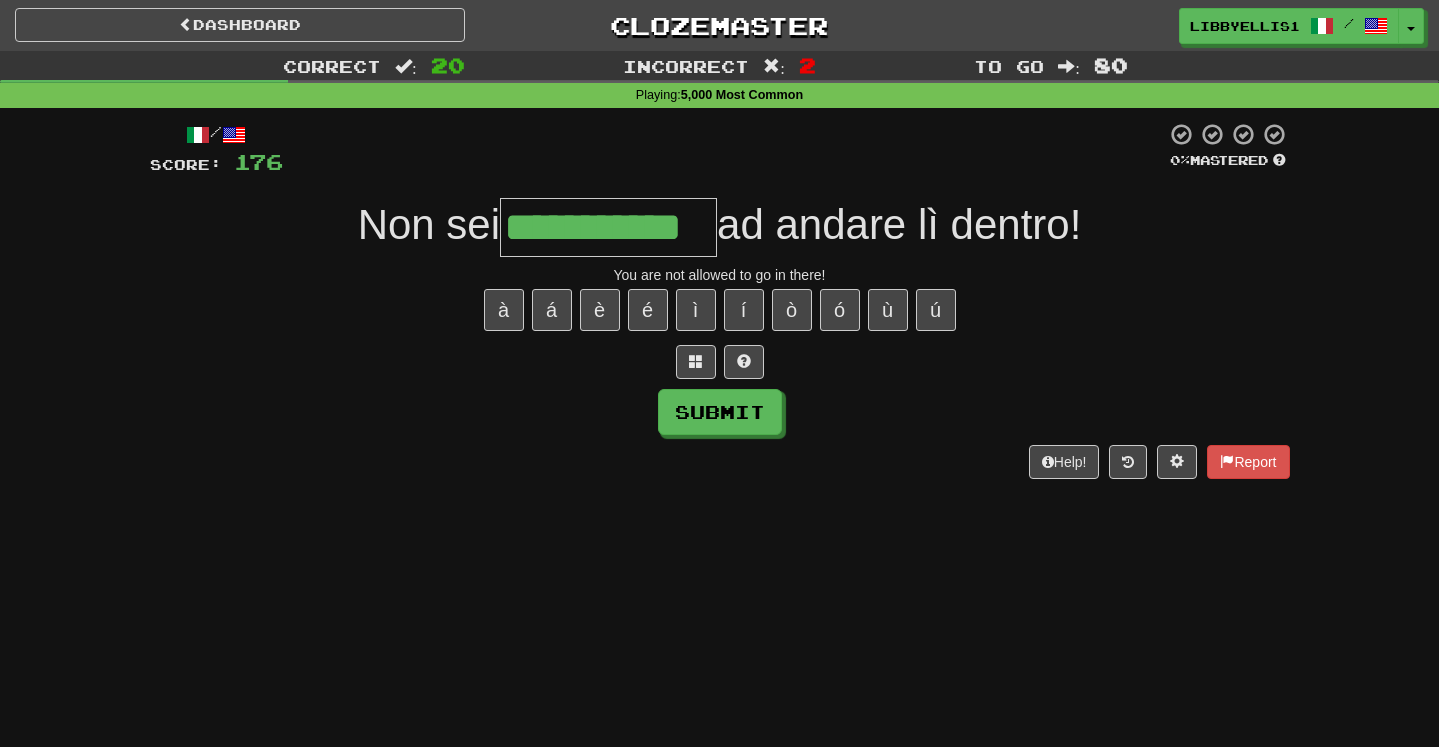 type on "**********" 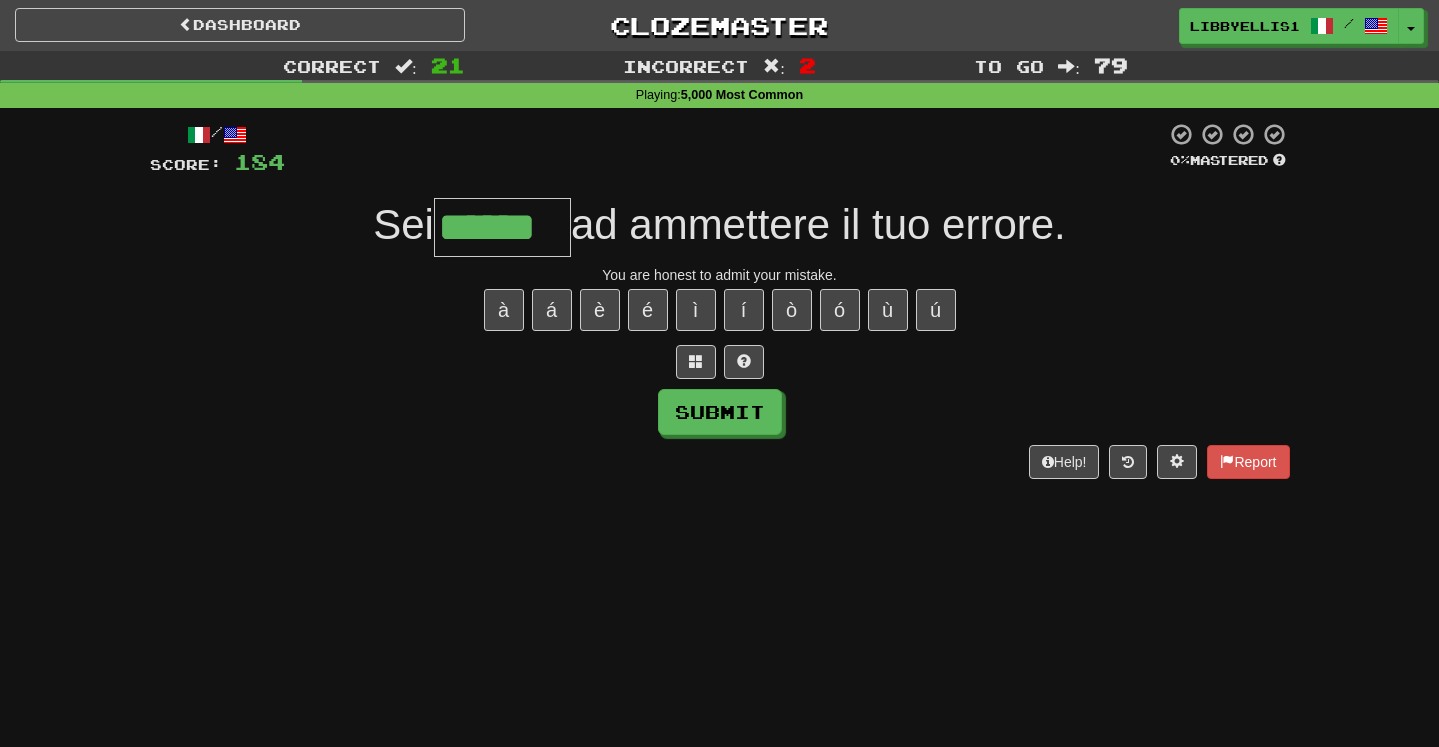 type on "******" 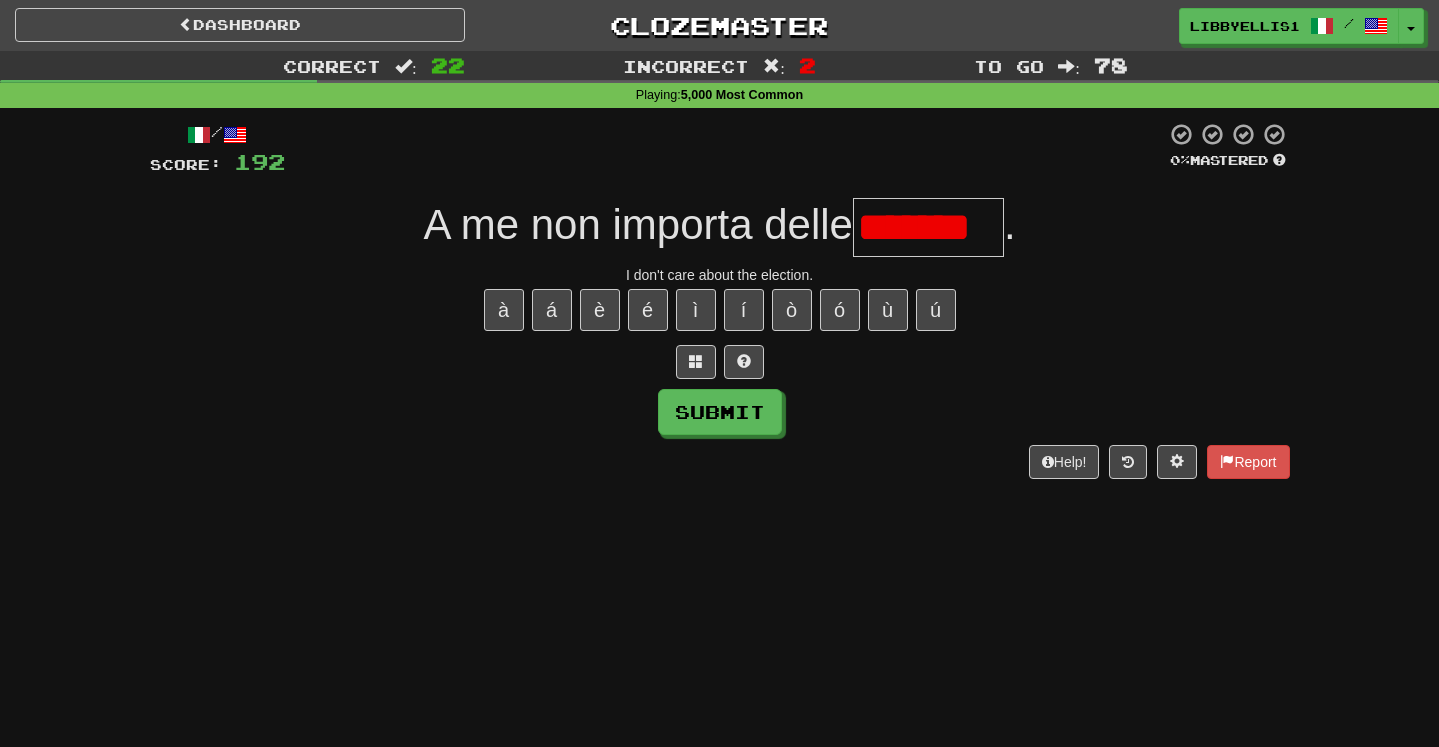 scroll, scrollTop: 0, scrollLeft: 0, axis: both 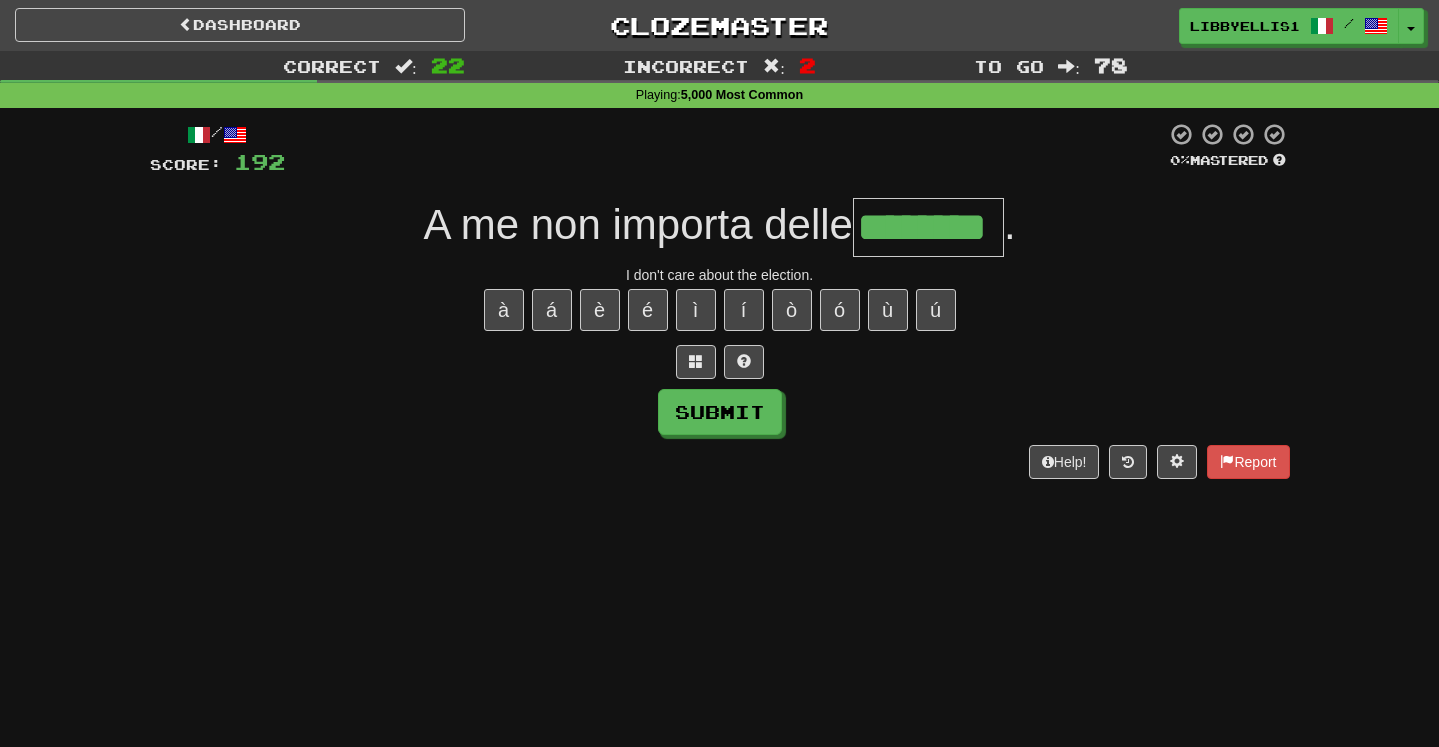 type on "********" 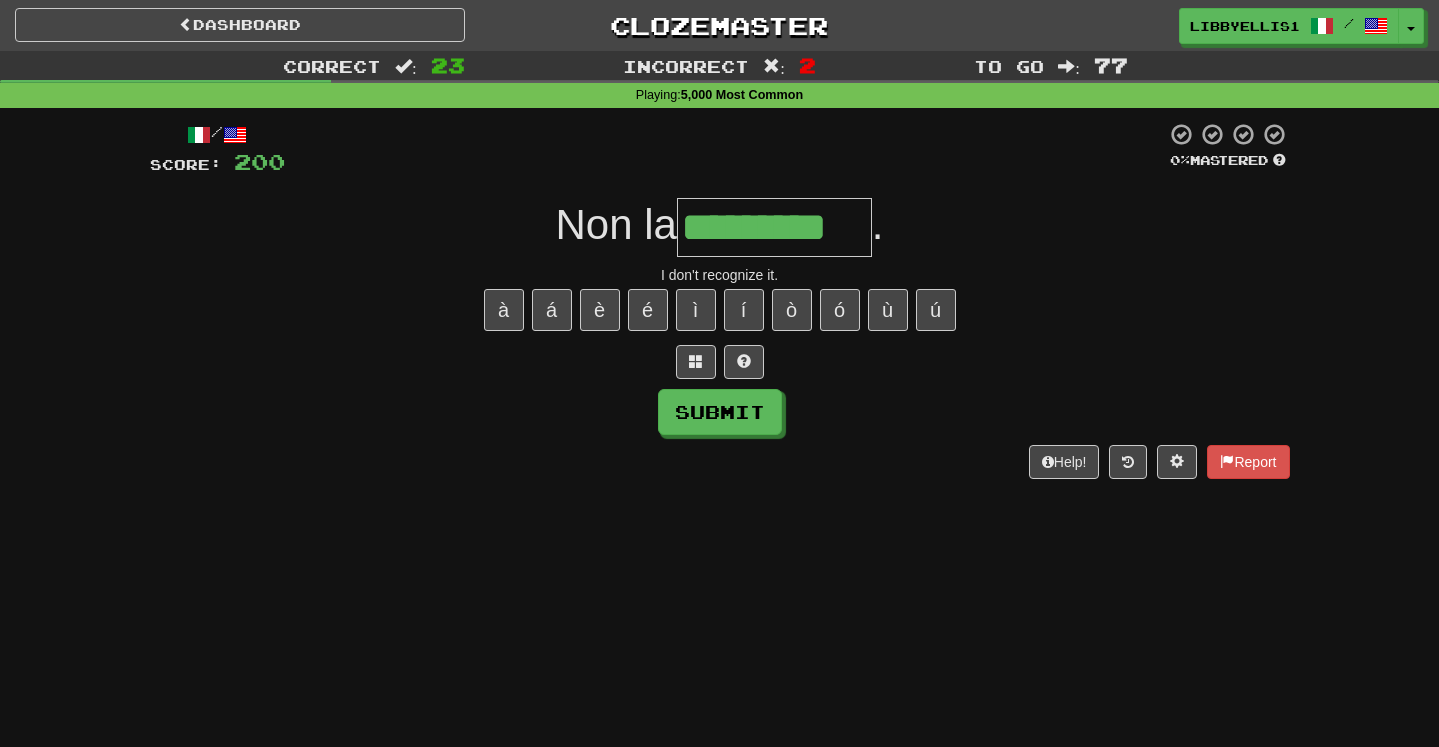 type on "*********" 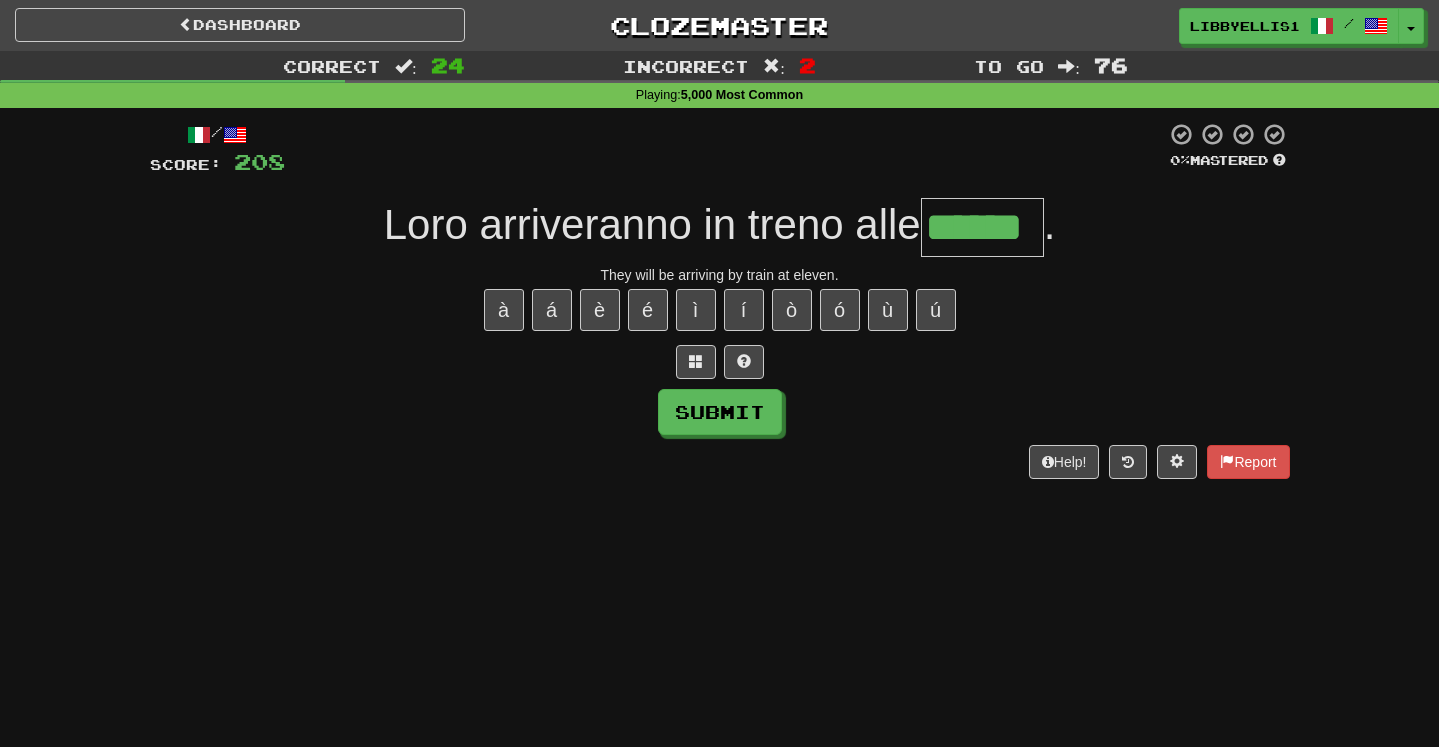 type on "******" 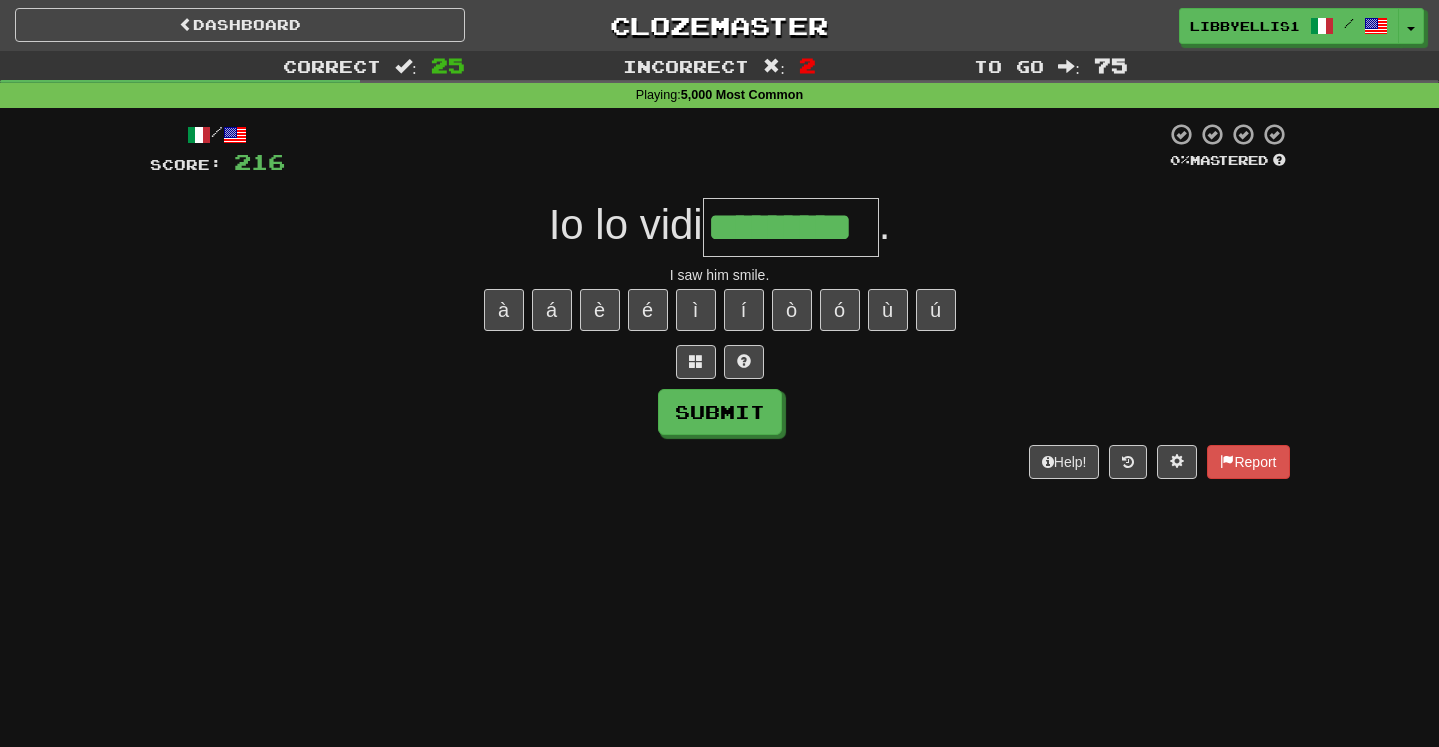 type on "*********" 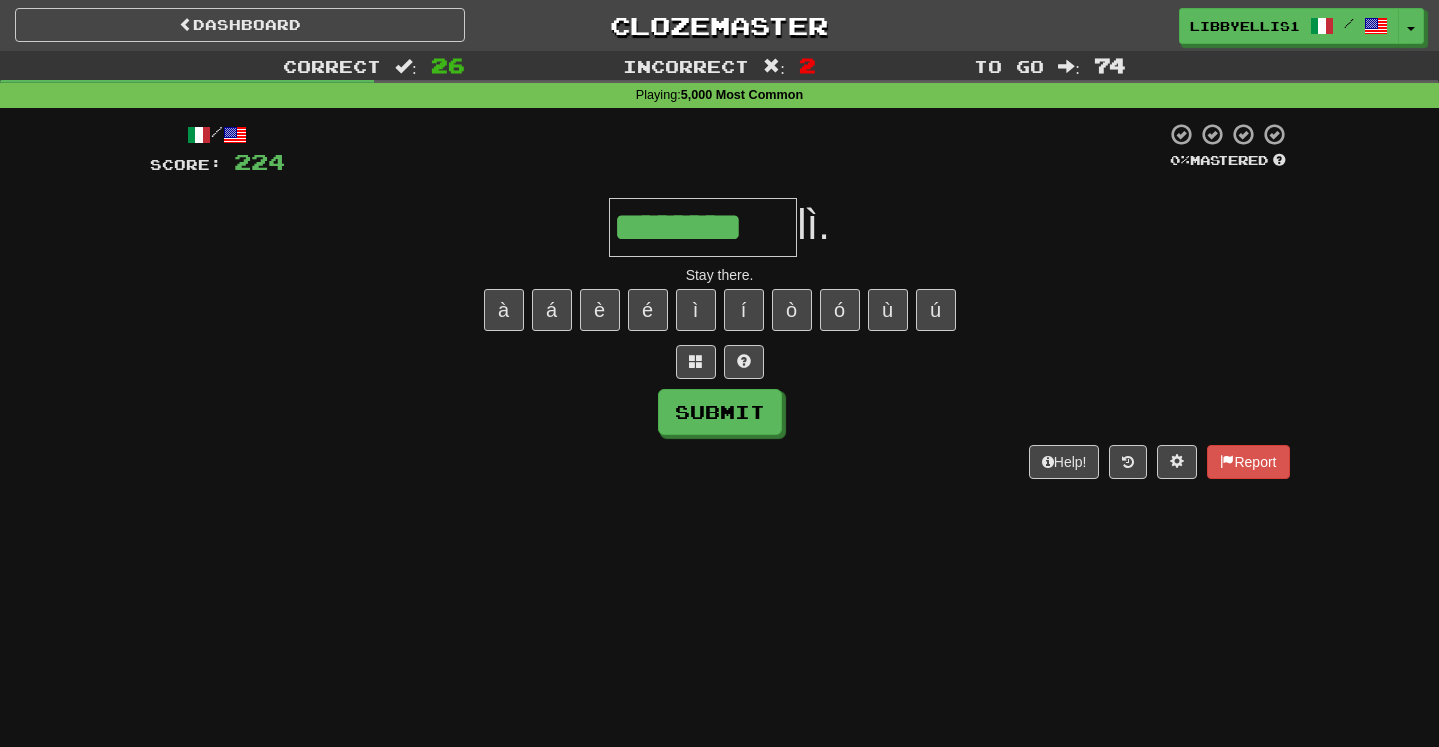 type on "********" 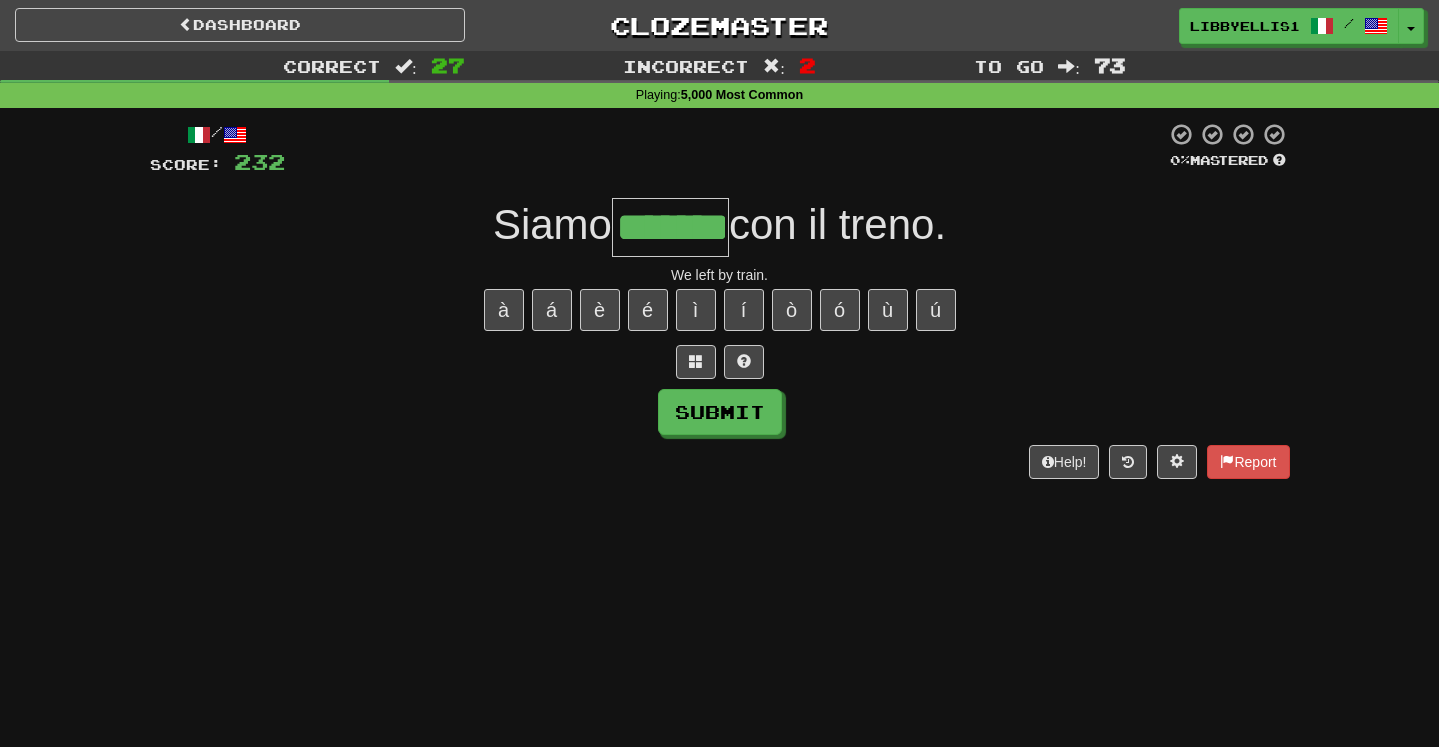 type on "*******" 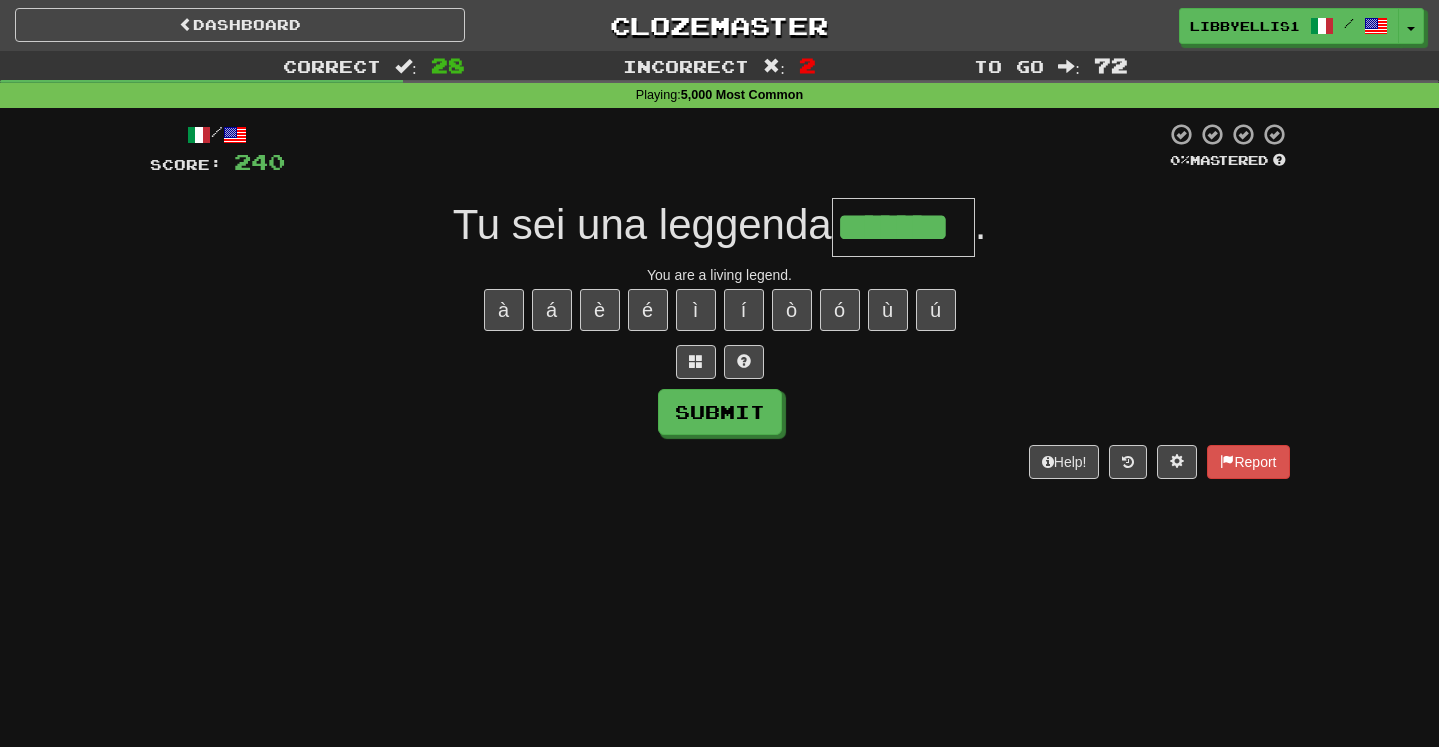 type on "*******" 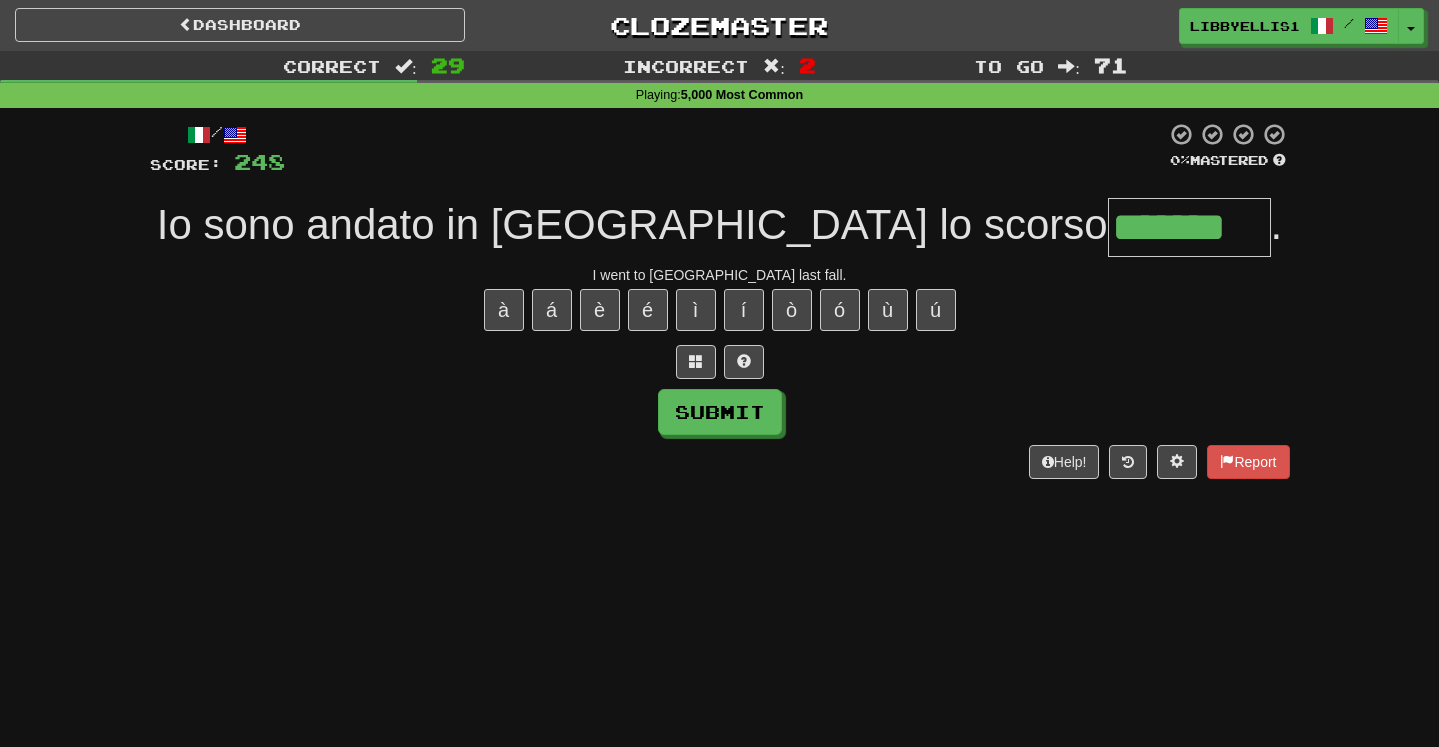 type on "*******" 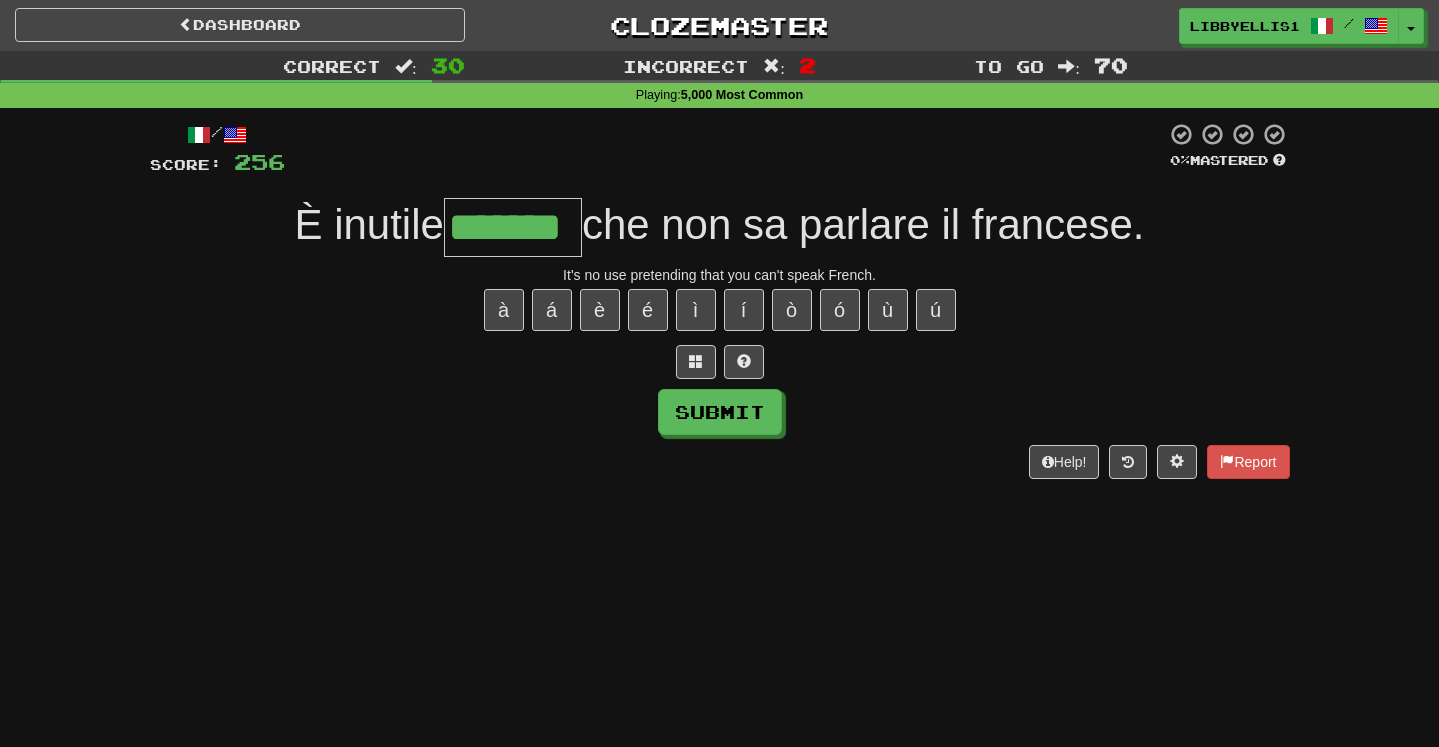 type on "*******" 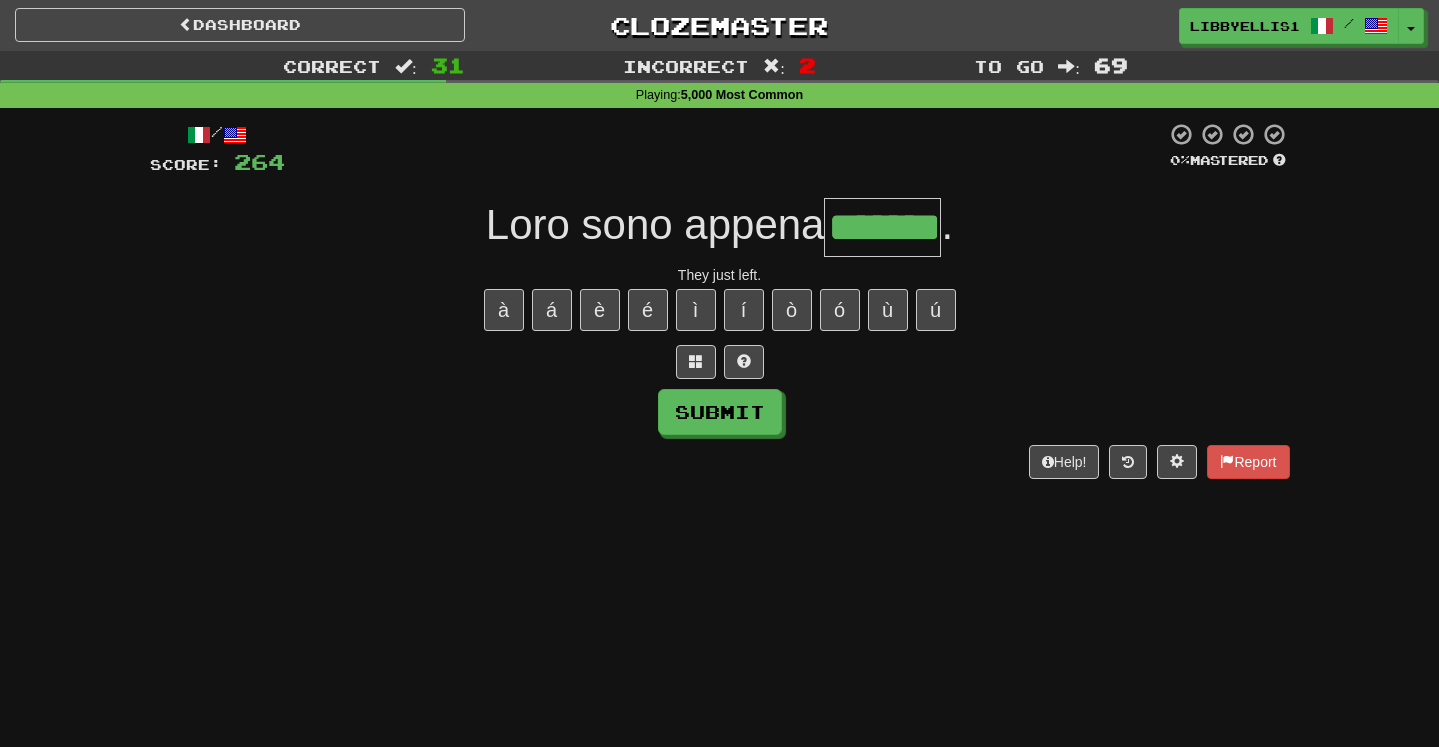 type on "*******" 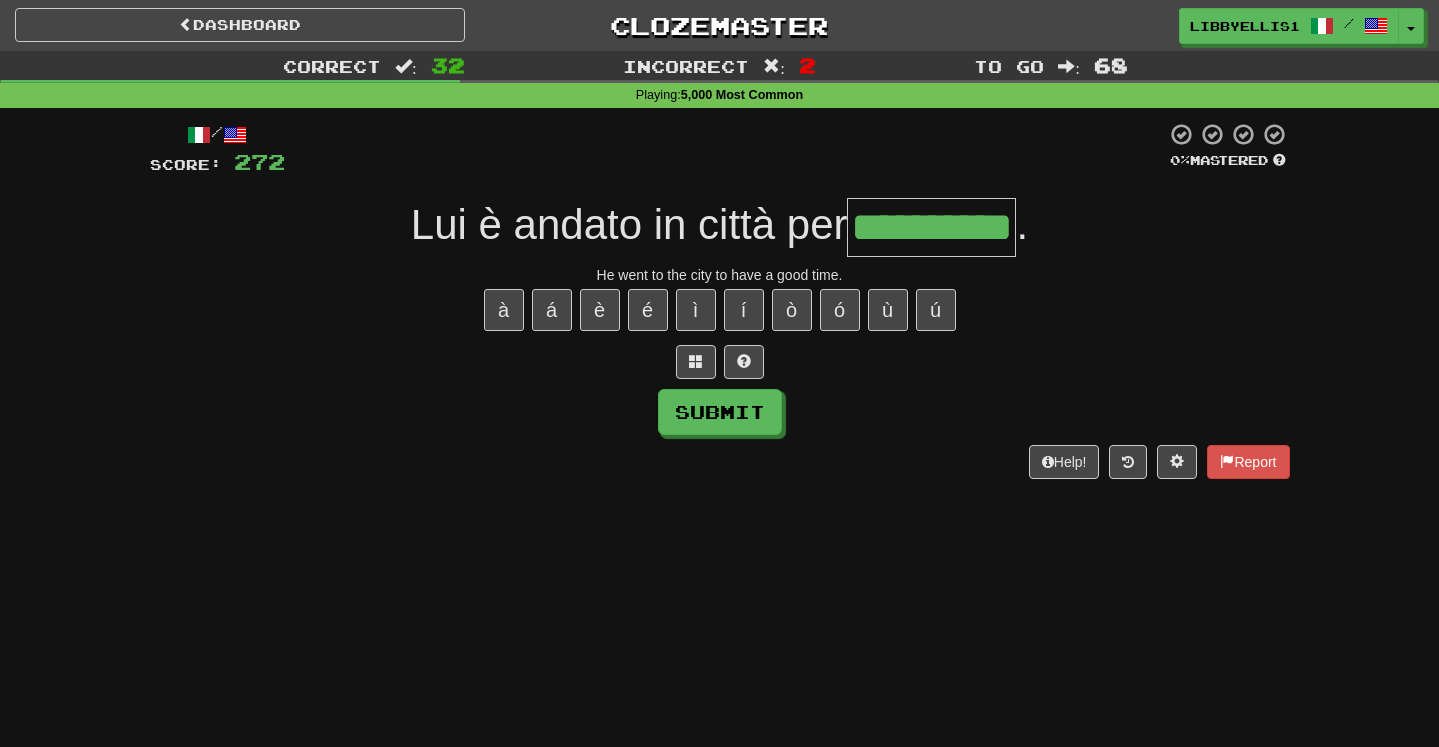 type on "**********" 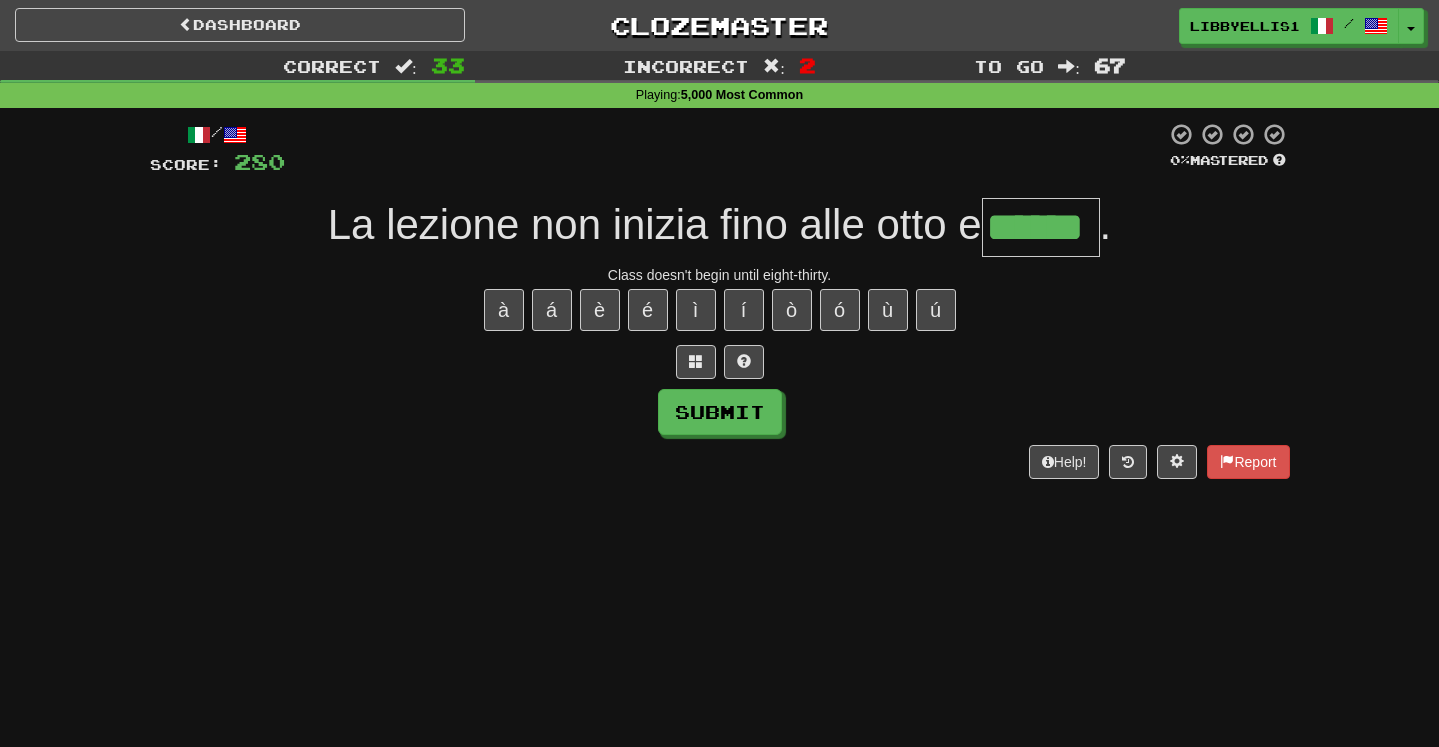 type on "******" 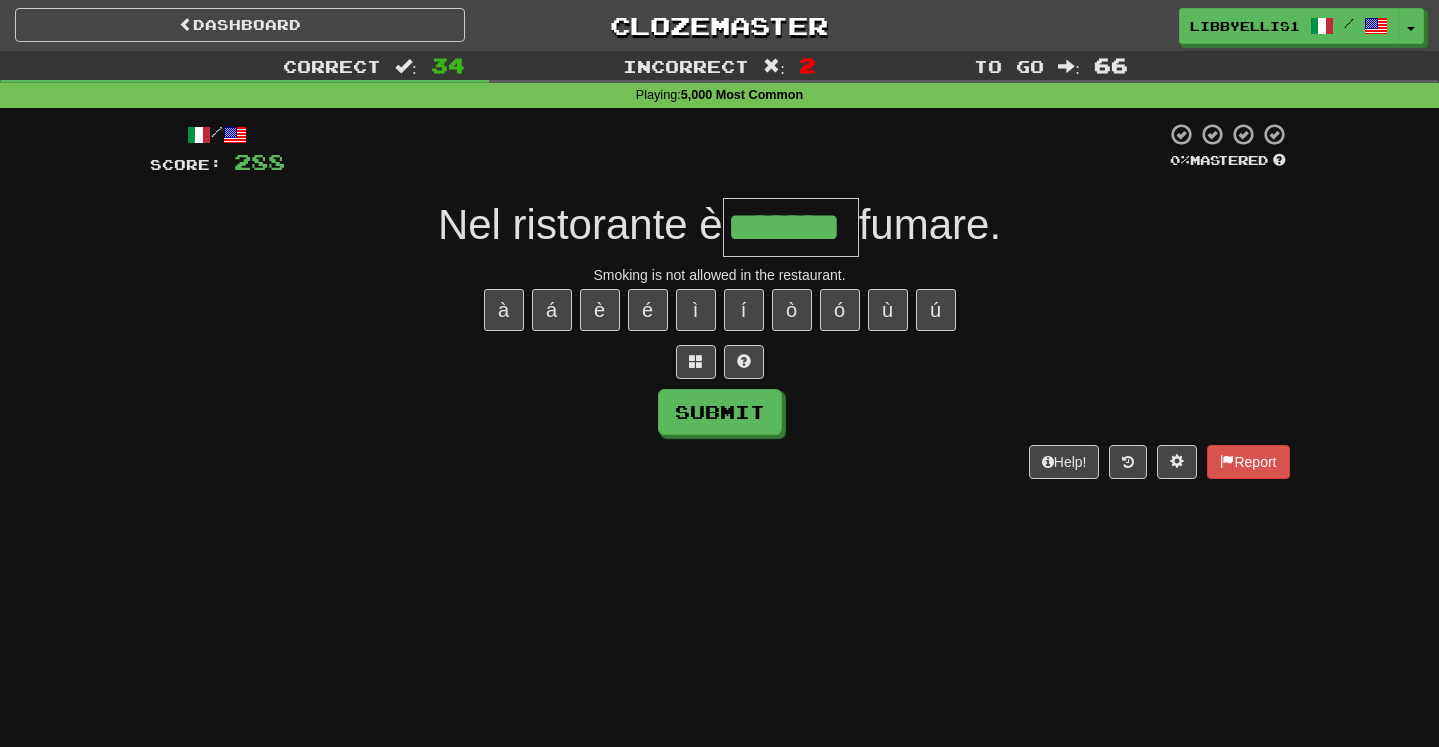 type on "*******" 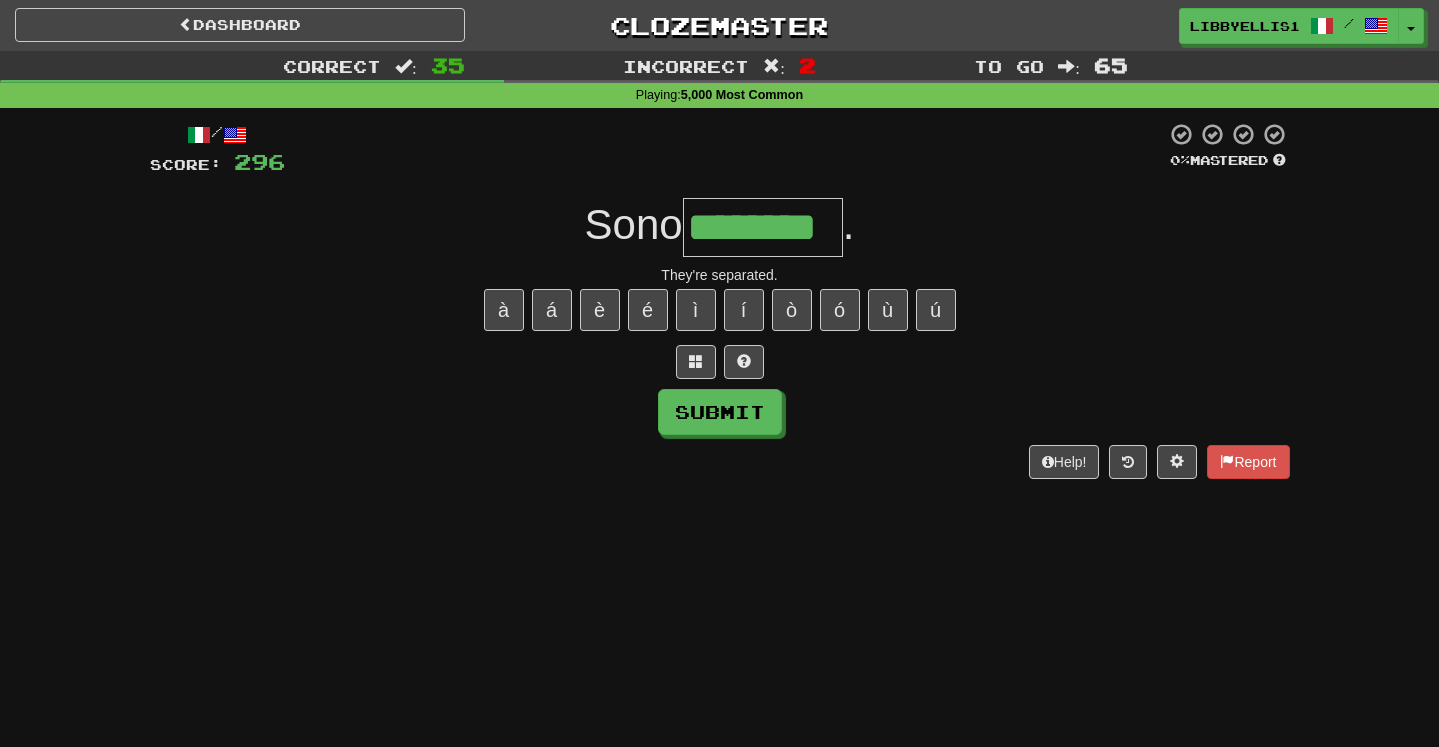 type on "********" 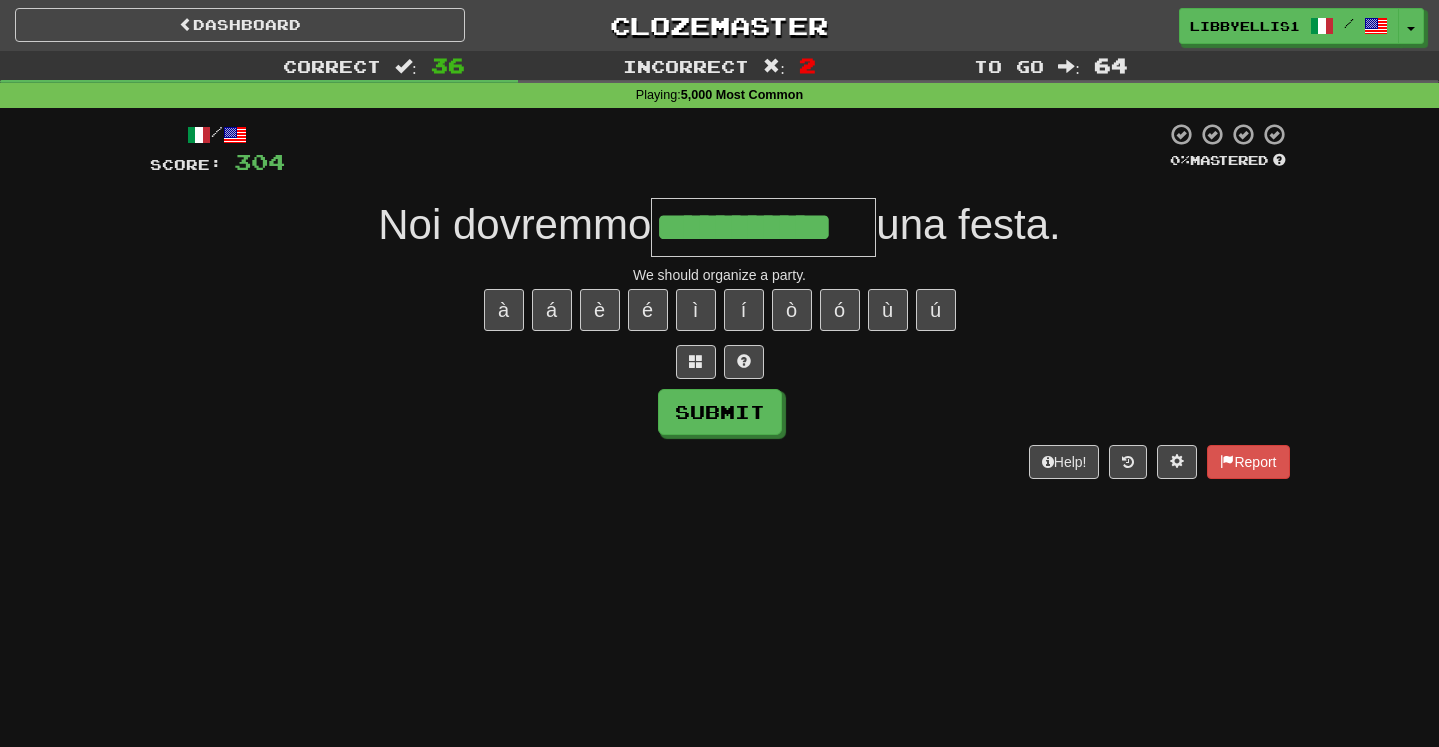 type on "**********" 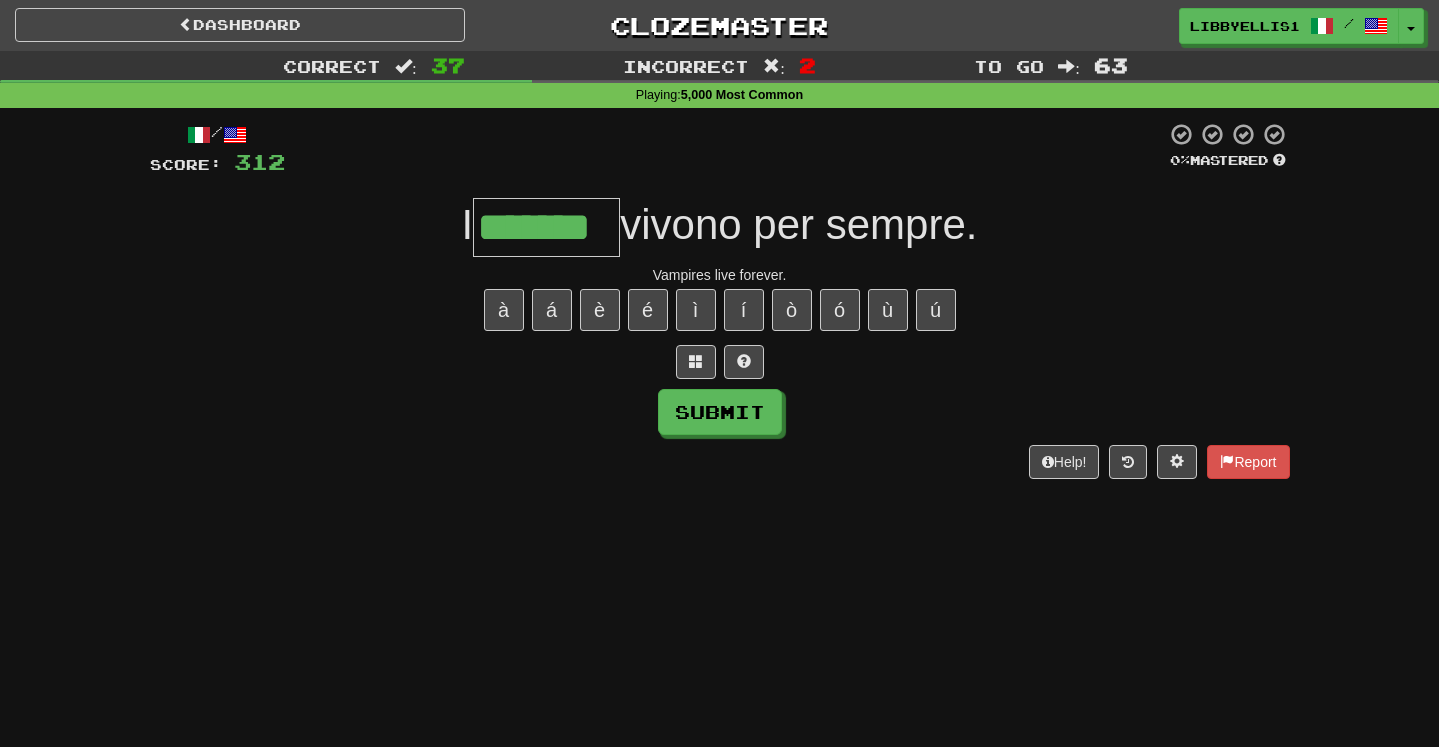 type on "*******" 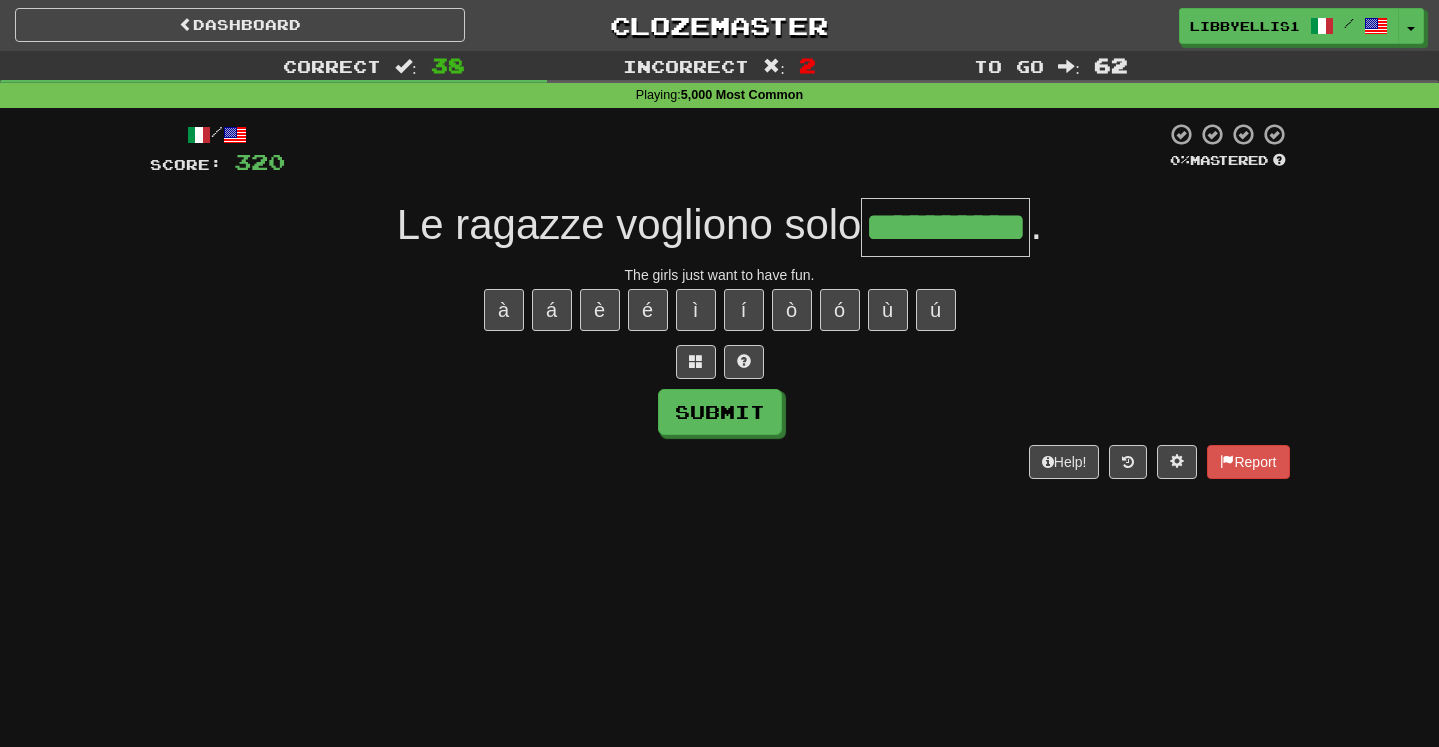 type on "**********" 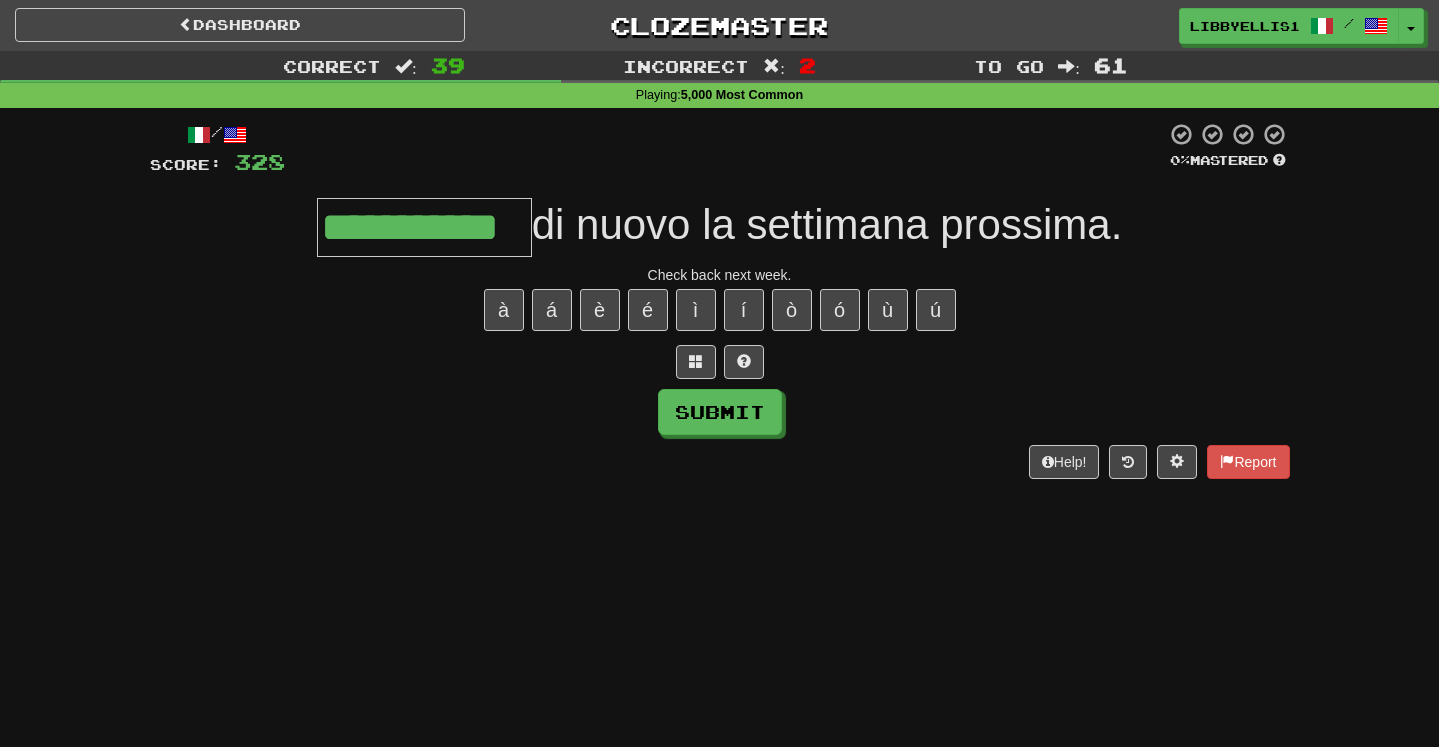 type on "**********" 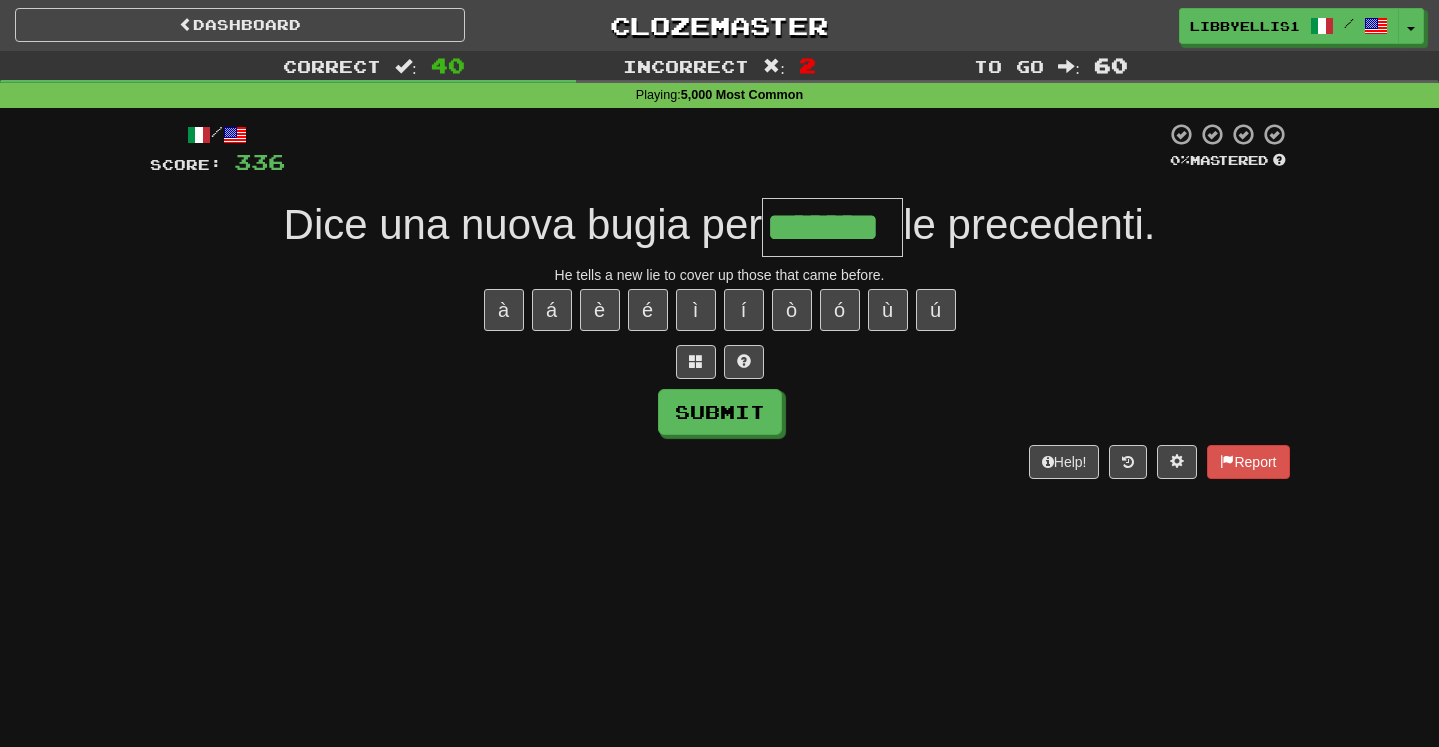 type on "*******" 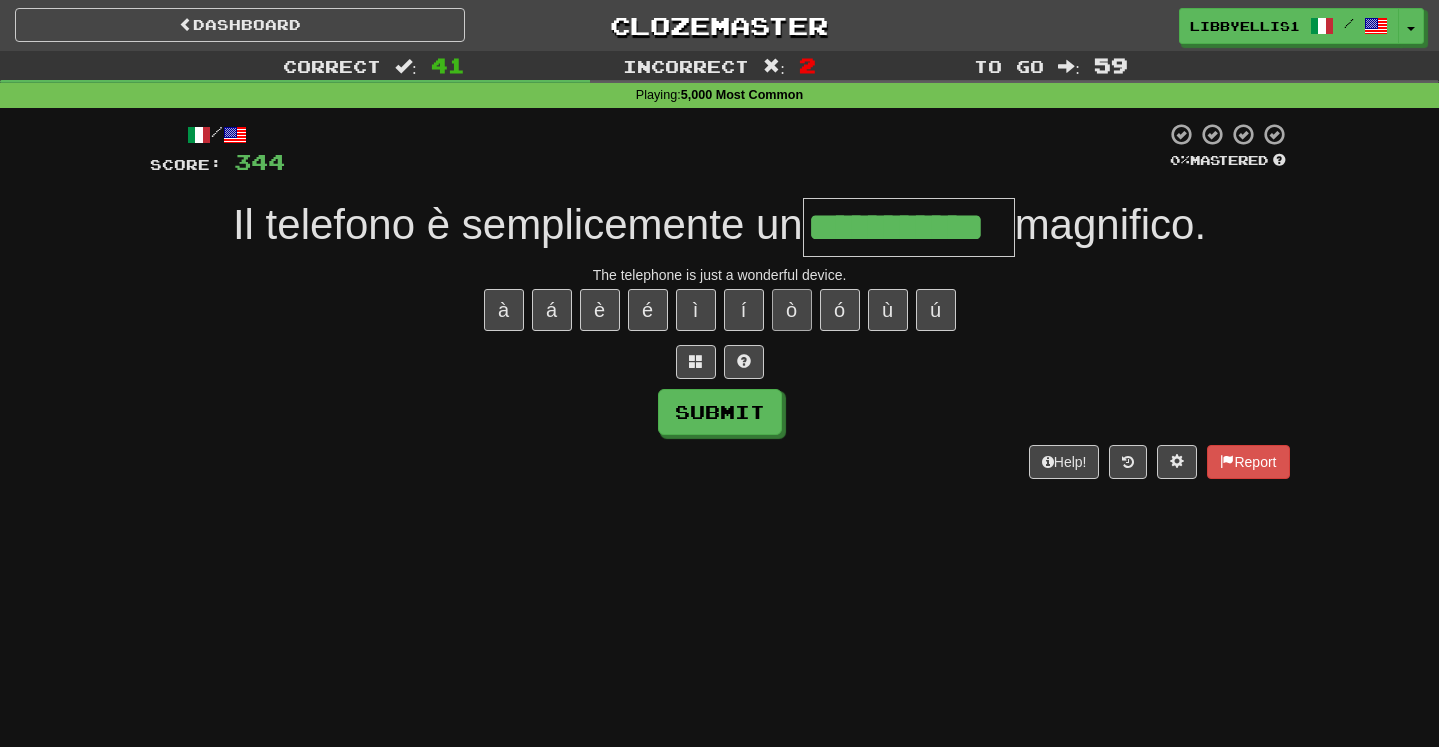 type on "**********" 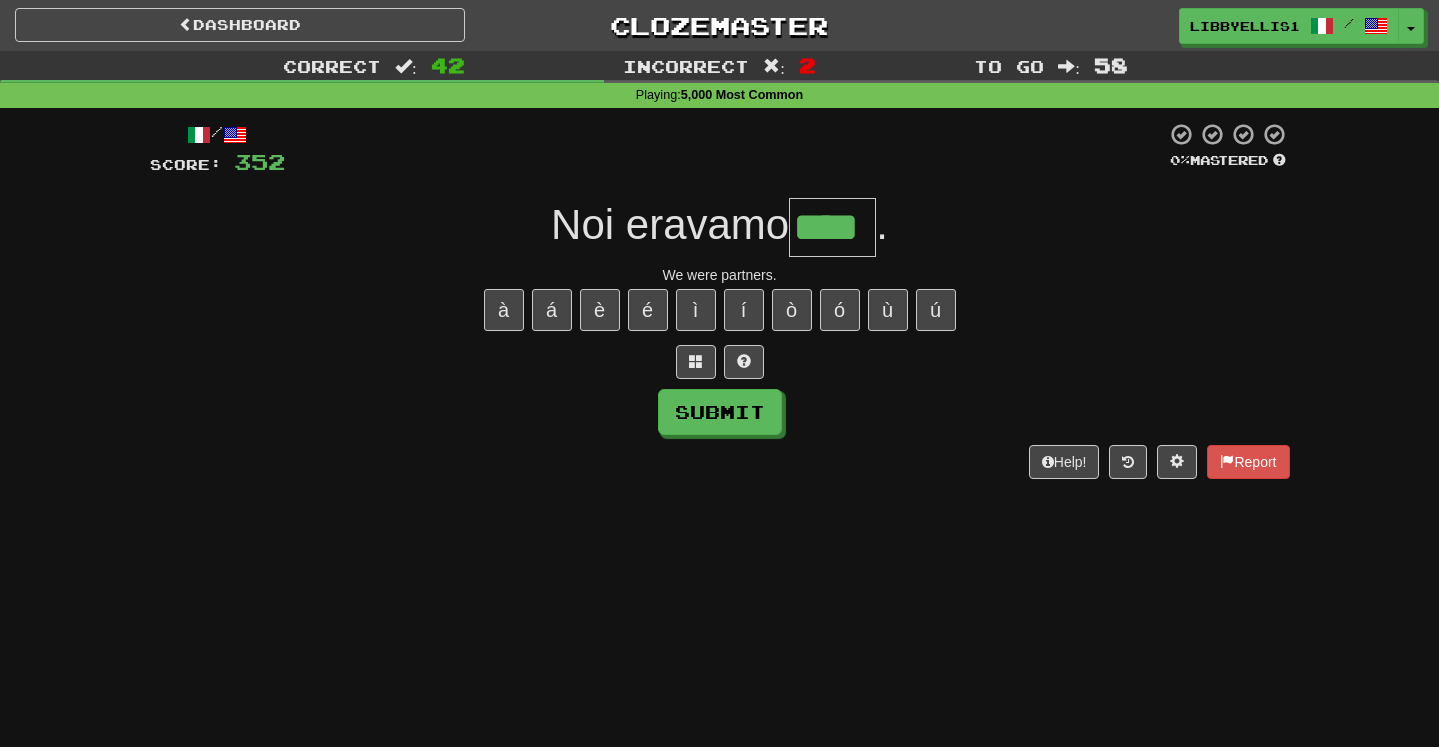 type on "****" 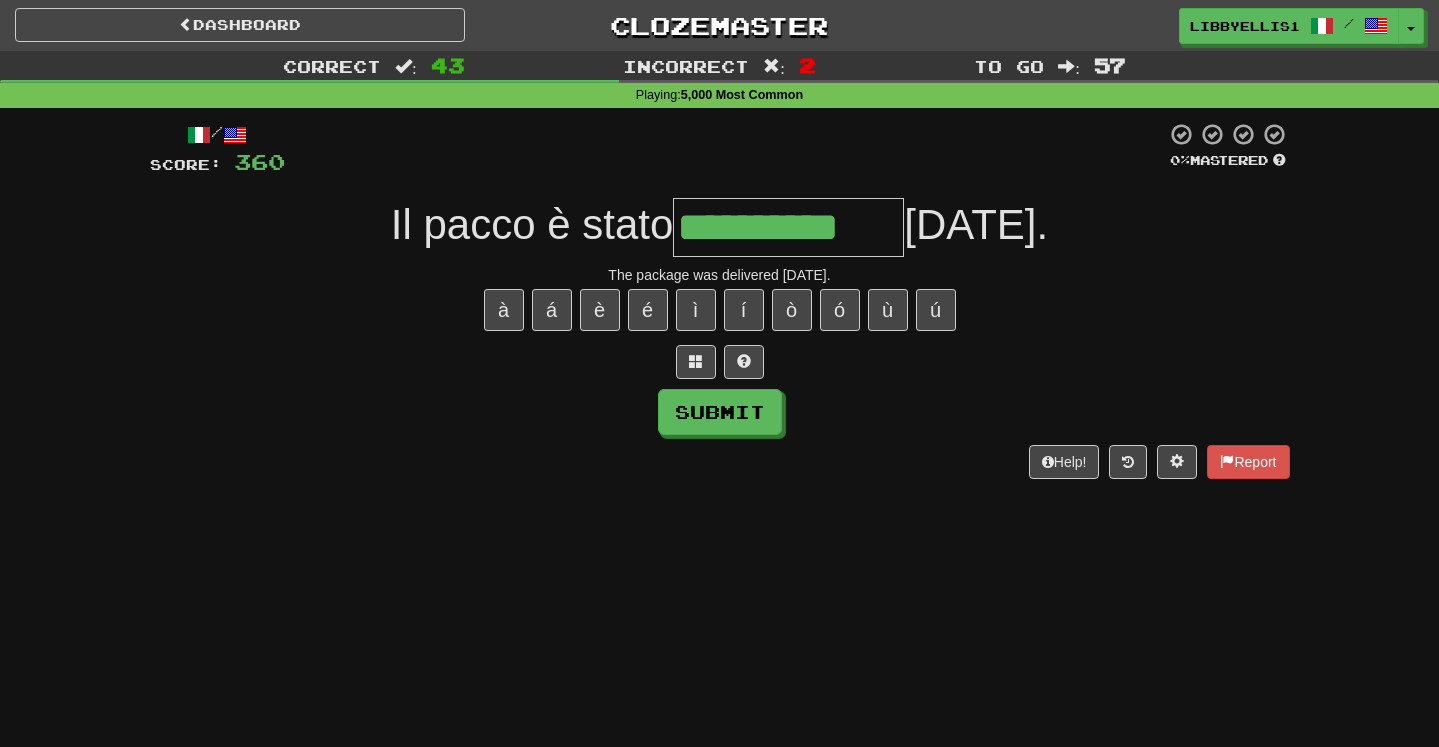 type on "**********" 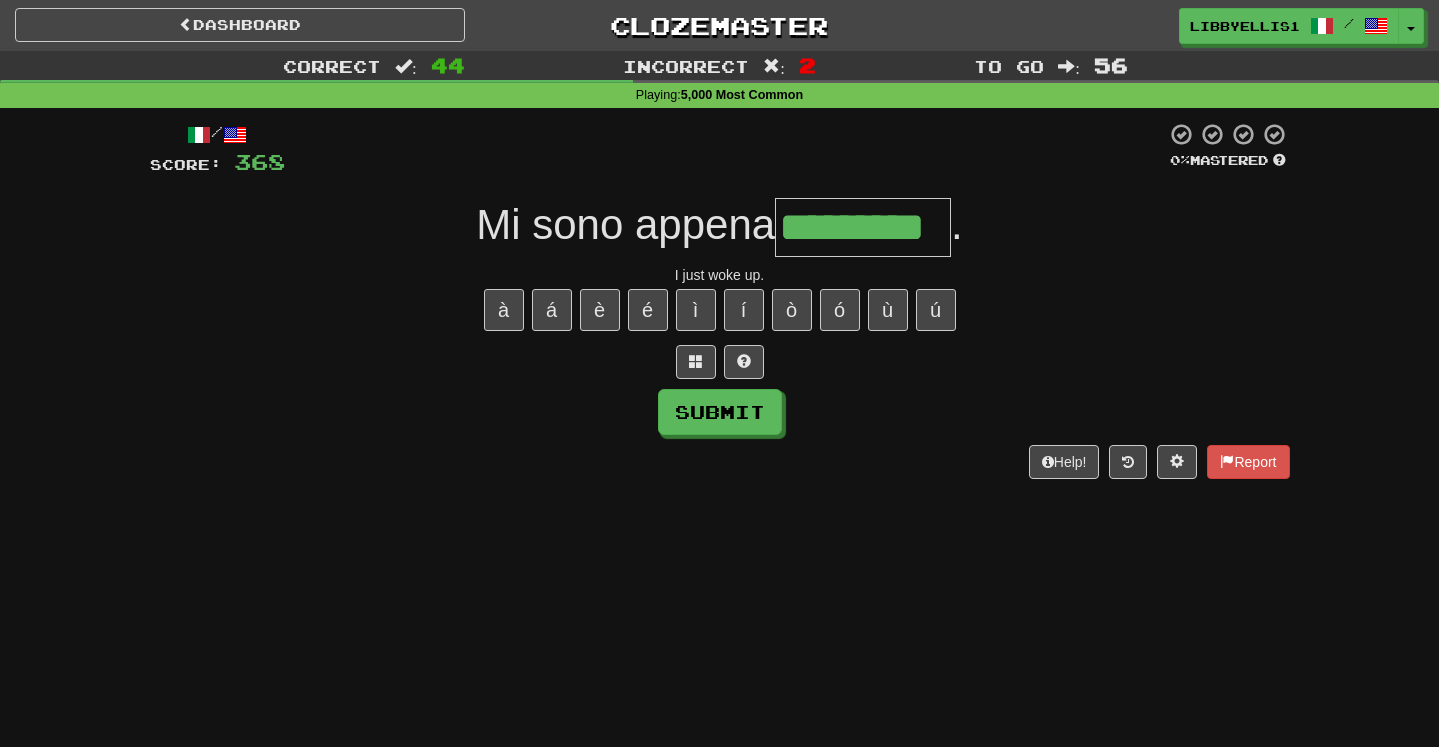type on "*********" 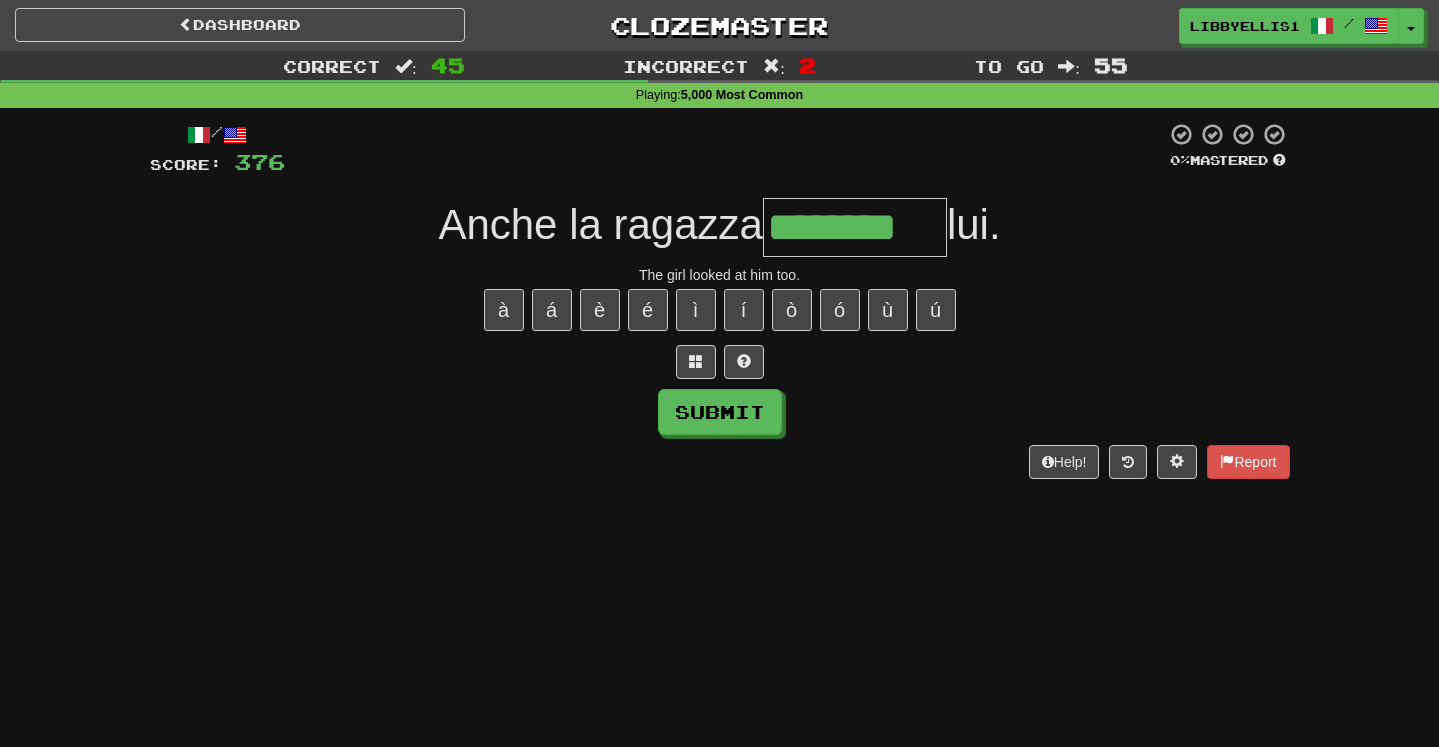 type on "********" 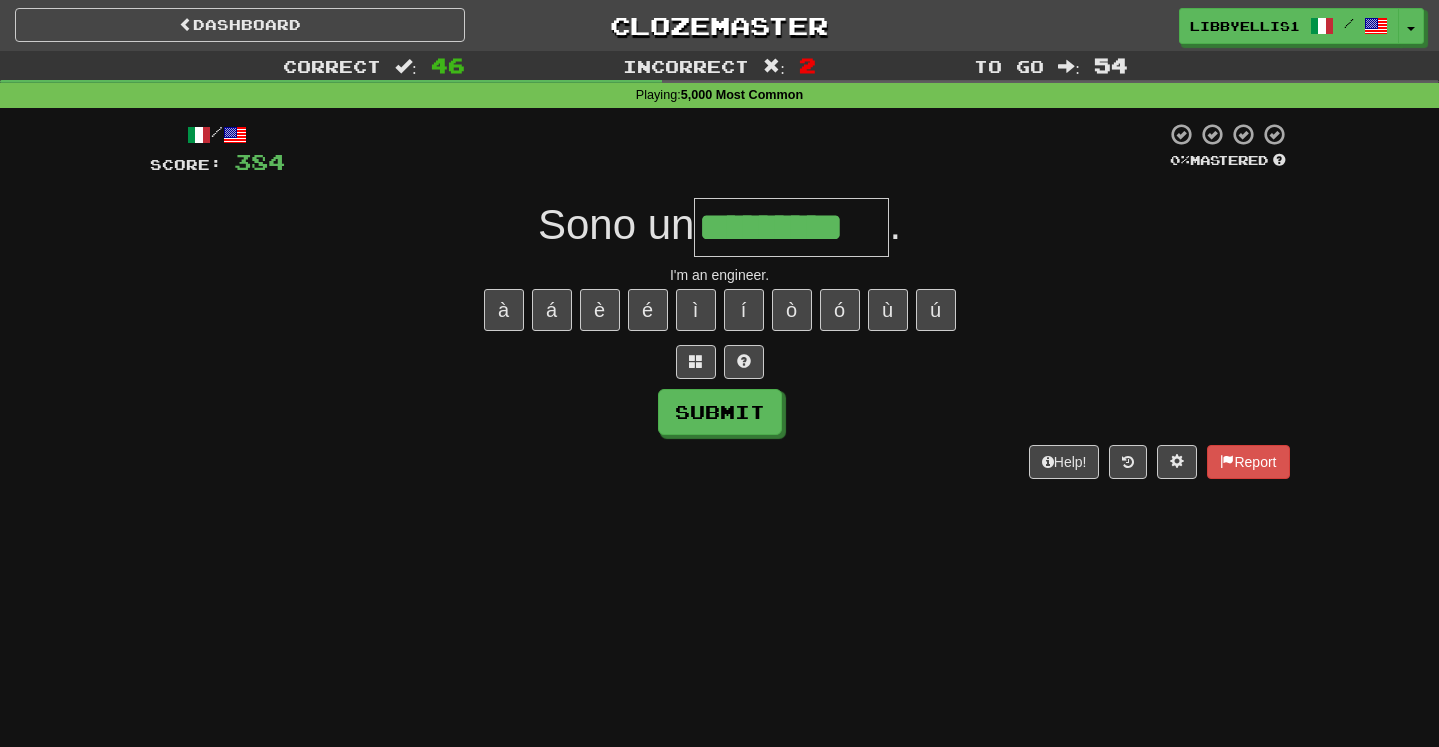 type on "*********" 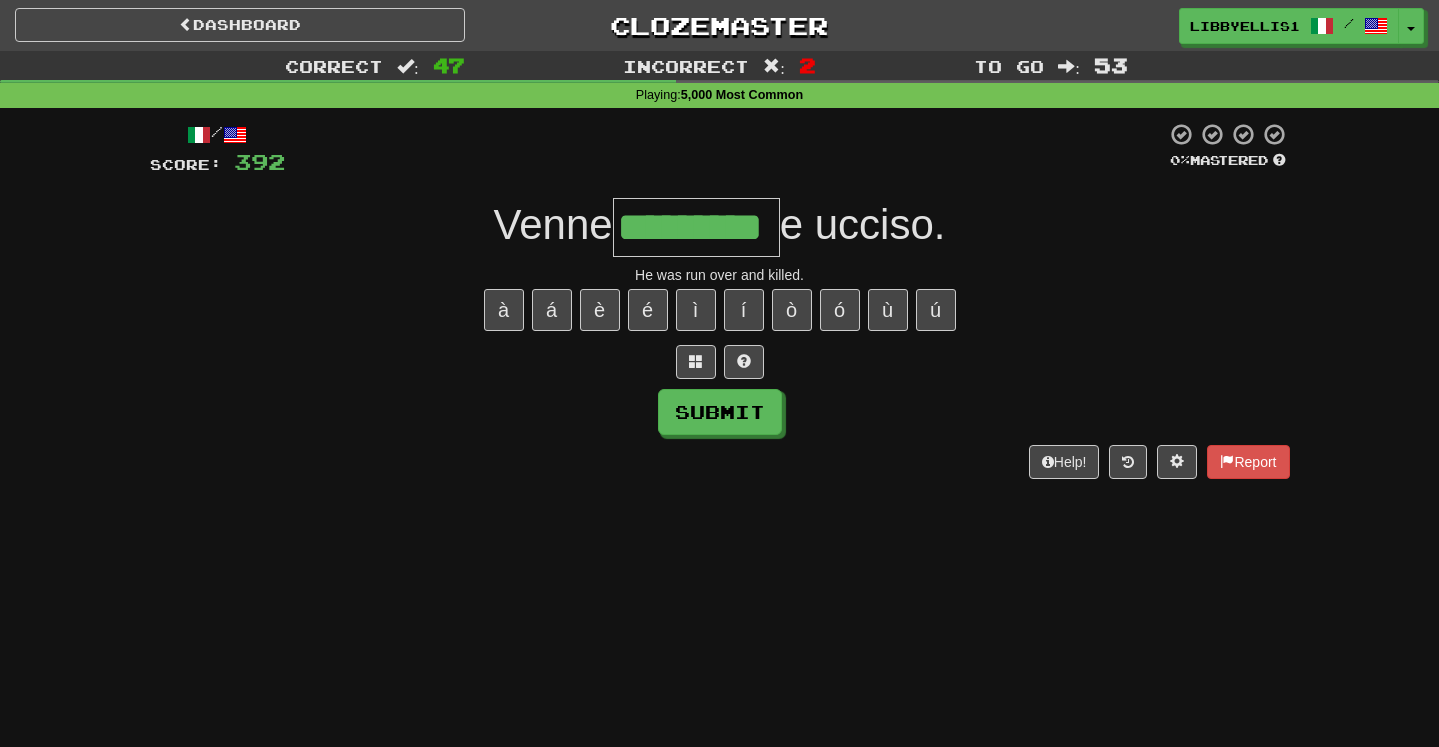 type on "*********" 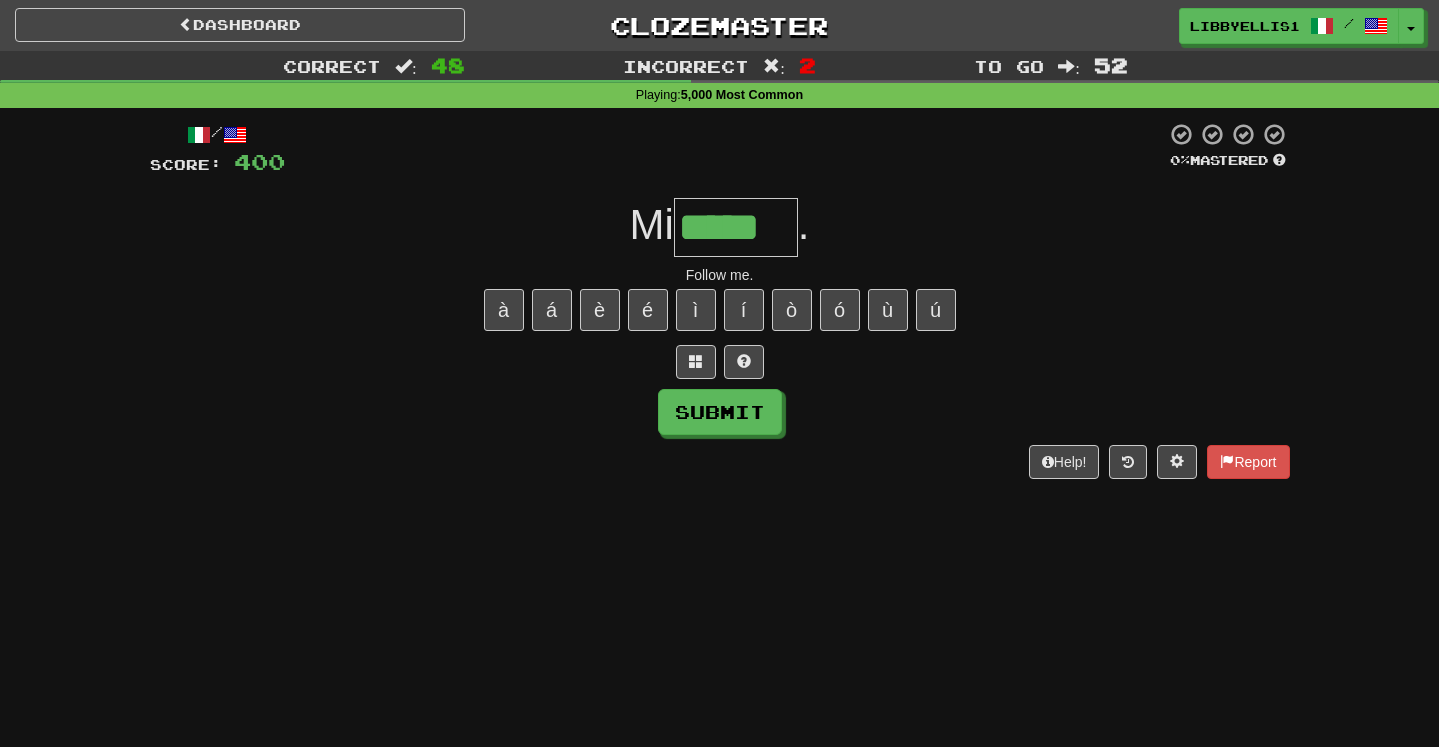 type on "*****" 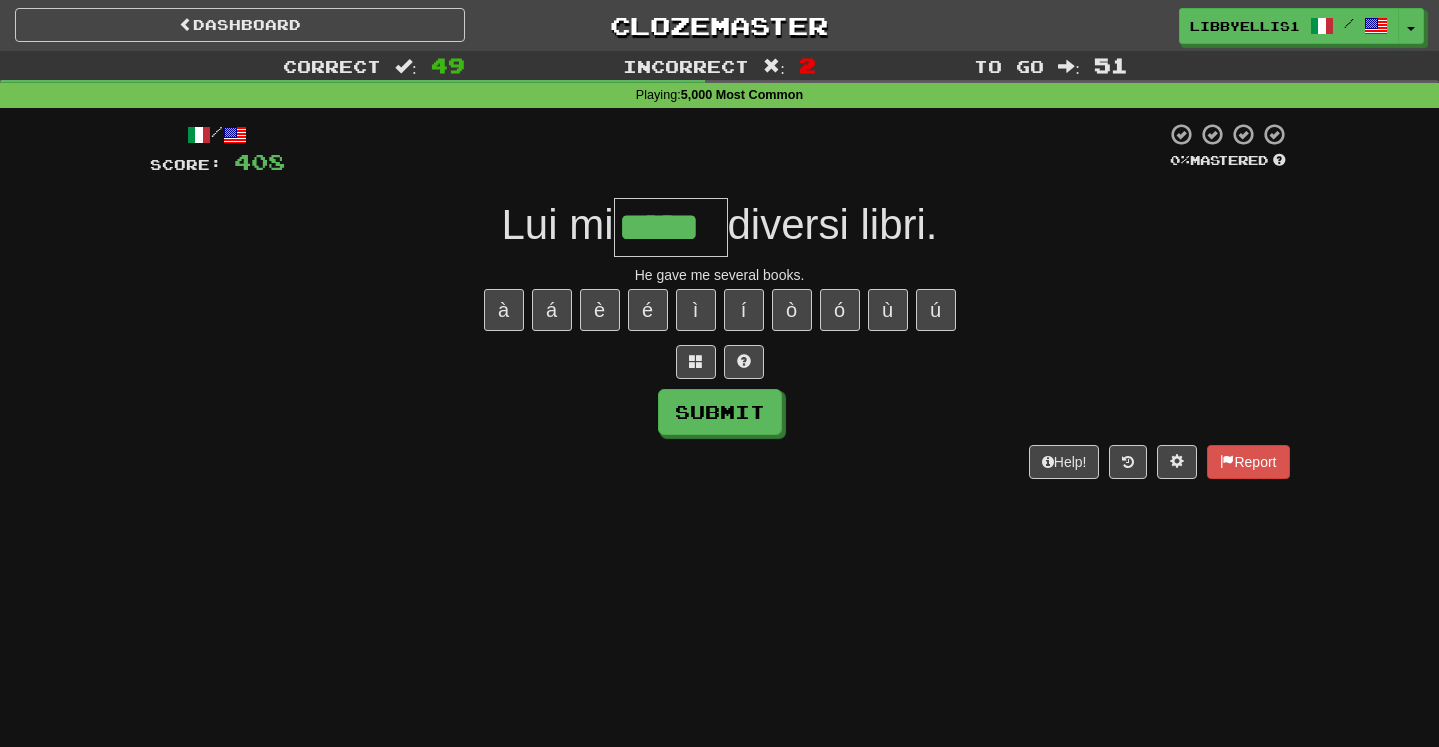 type on "*****" 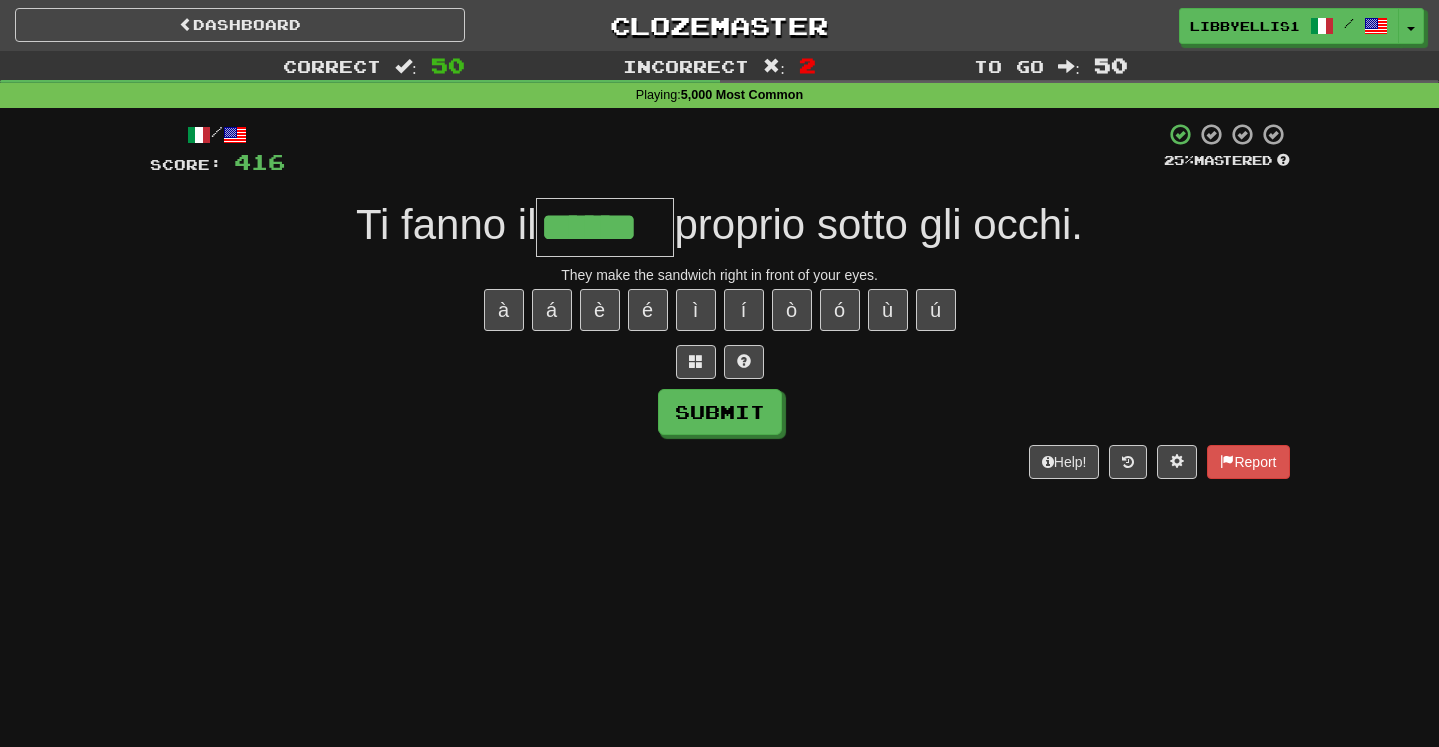type on "******" 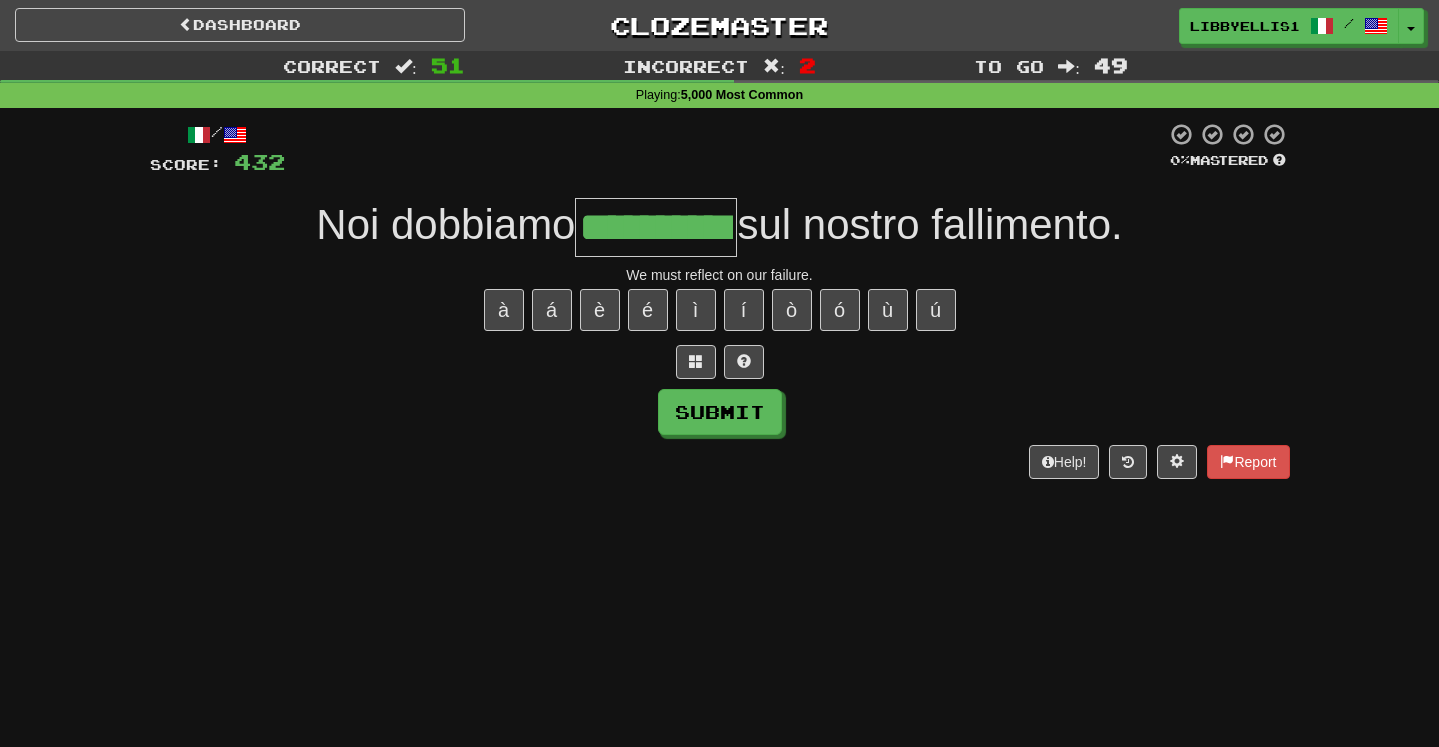 type on "**********" 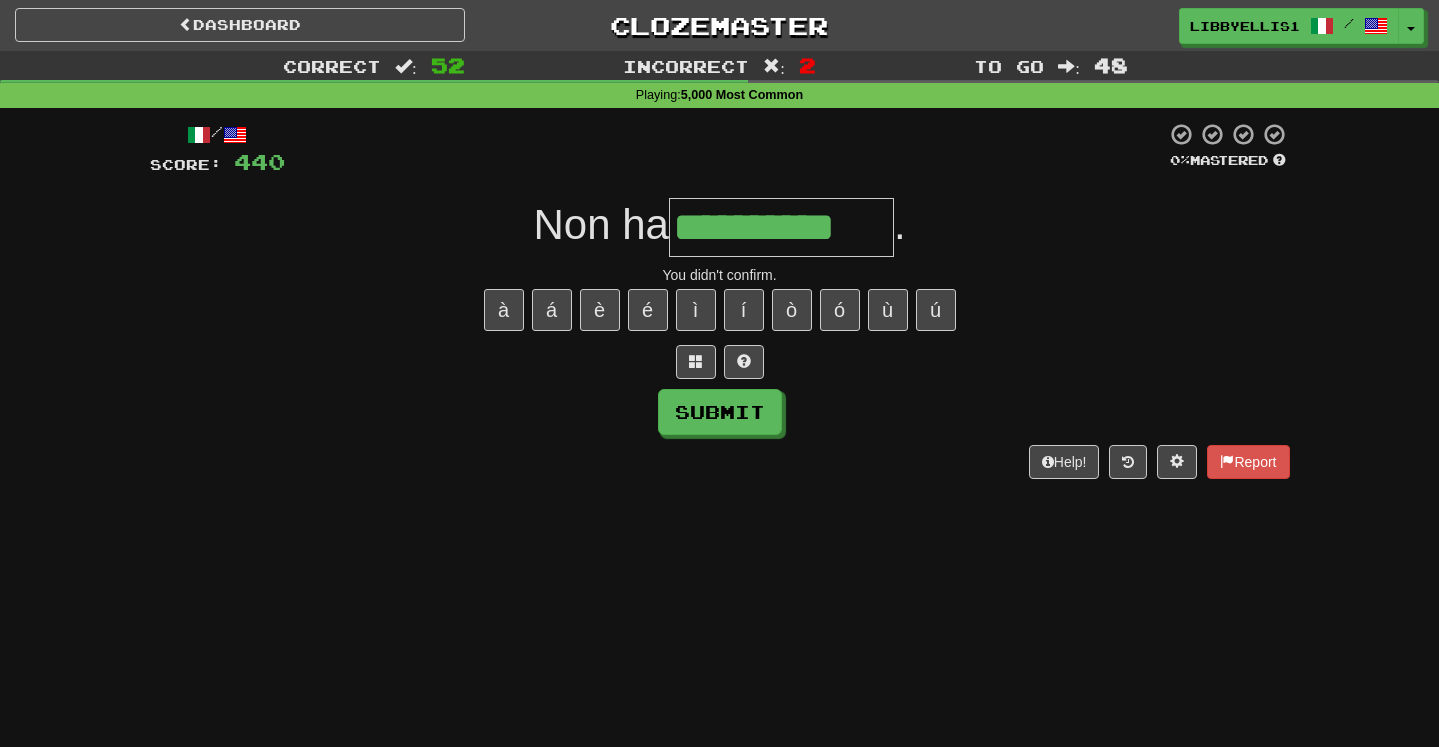 type on "**********" 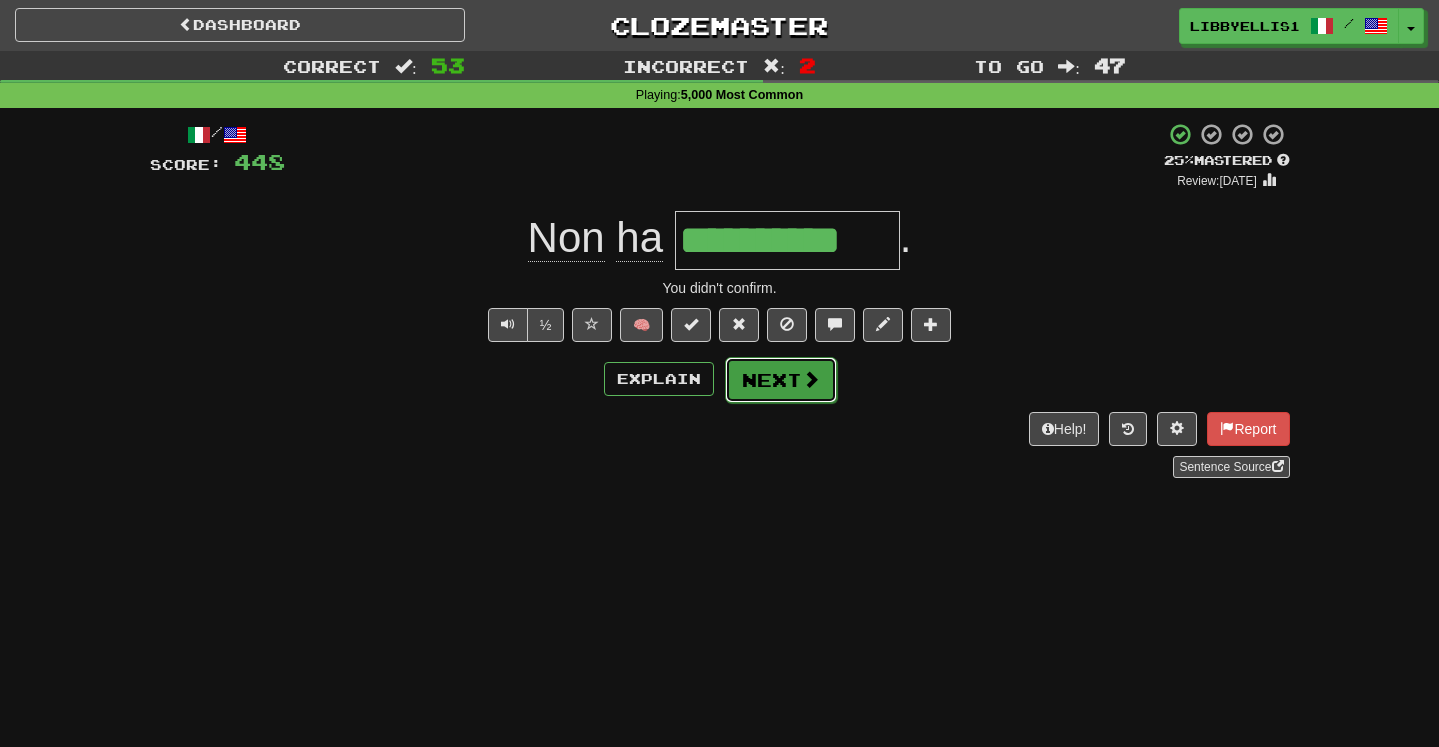 click on "Next" at bounding box center (781, 380) 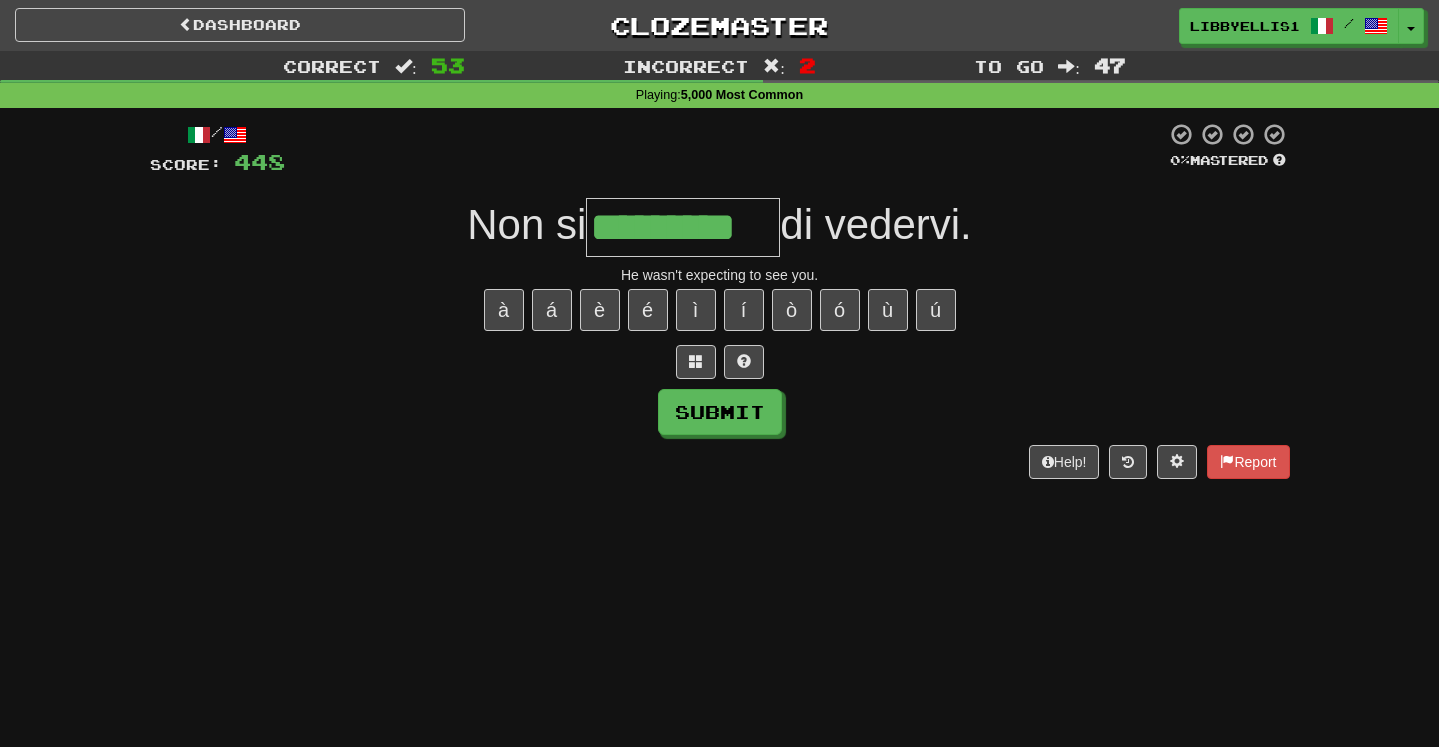 type on "*********" 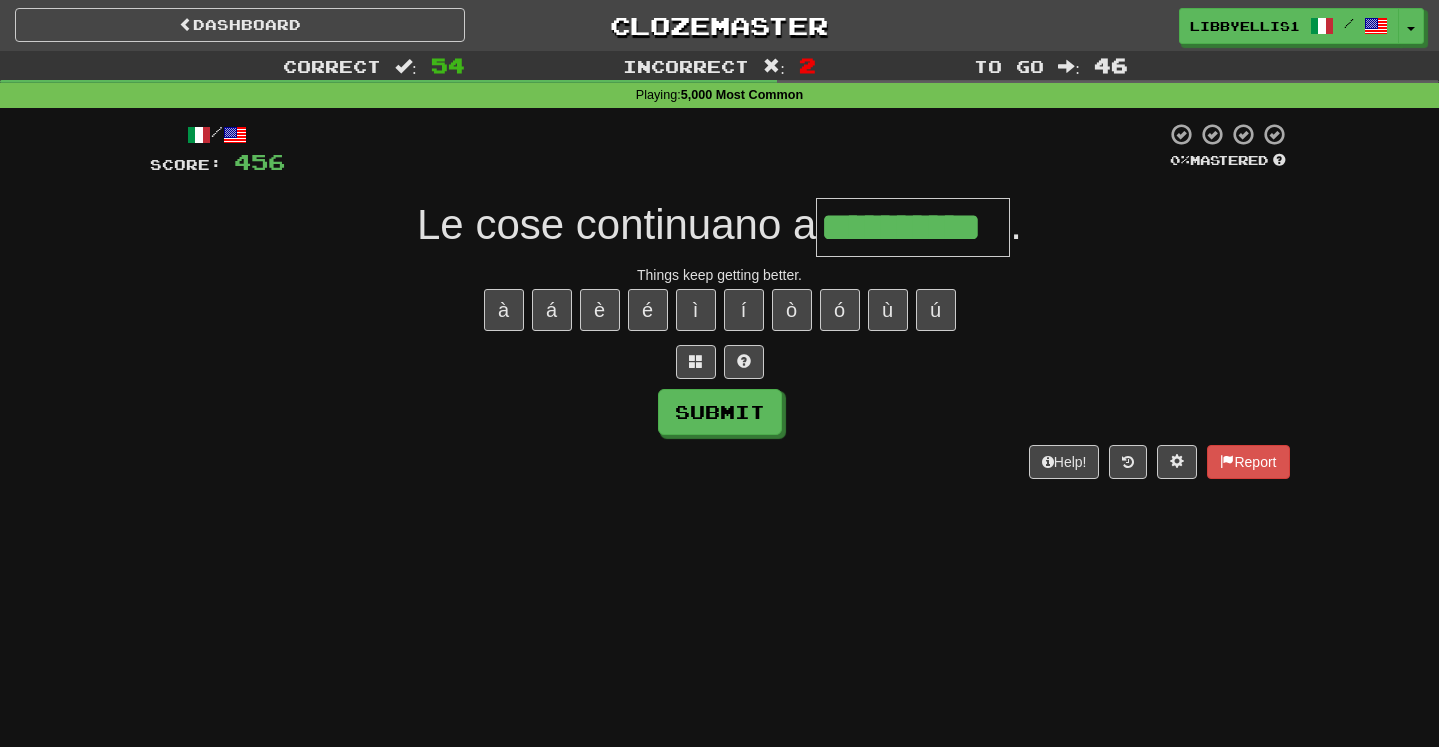 type on "**********" 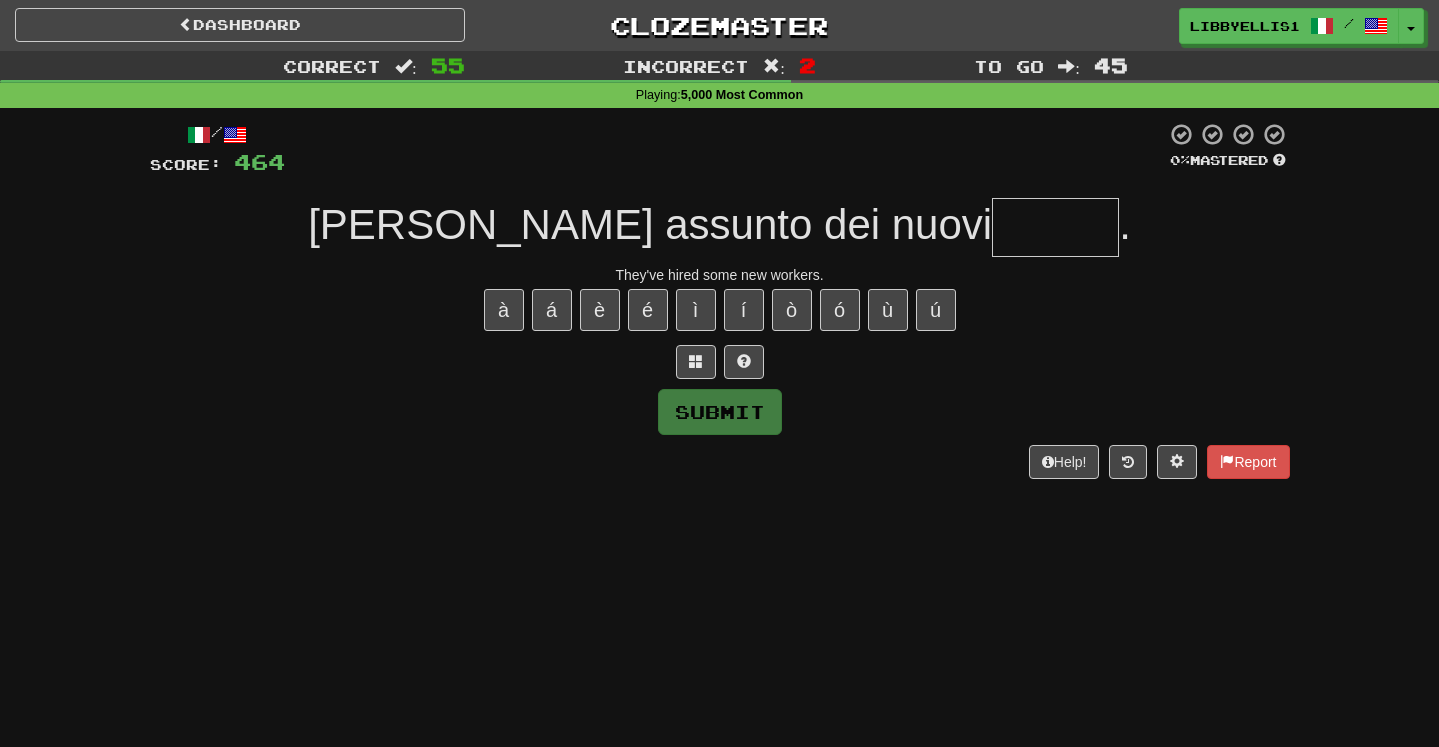type on "*" 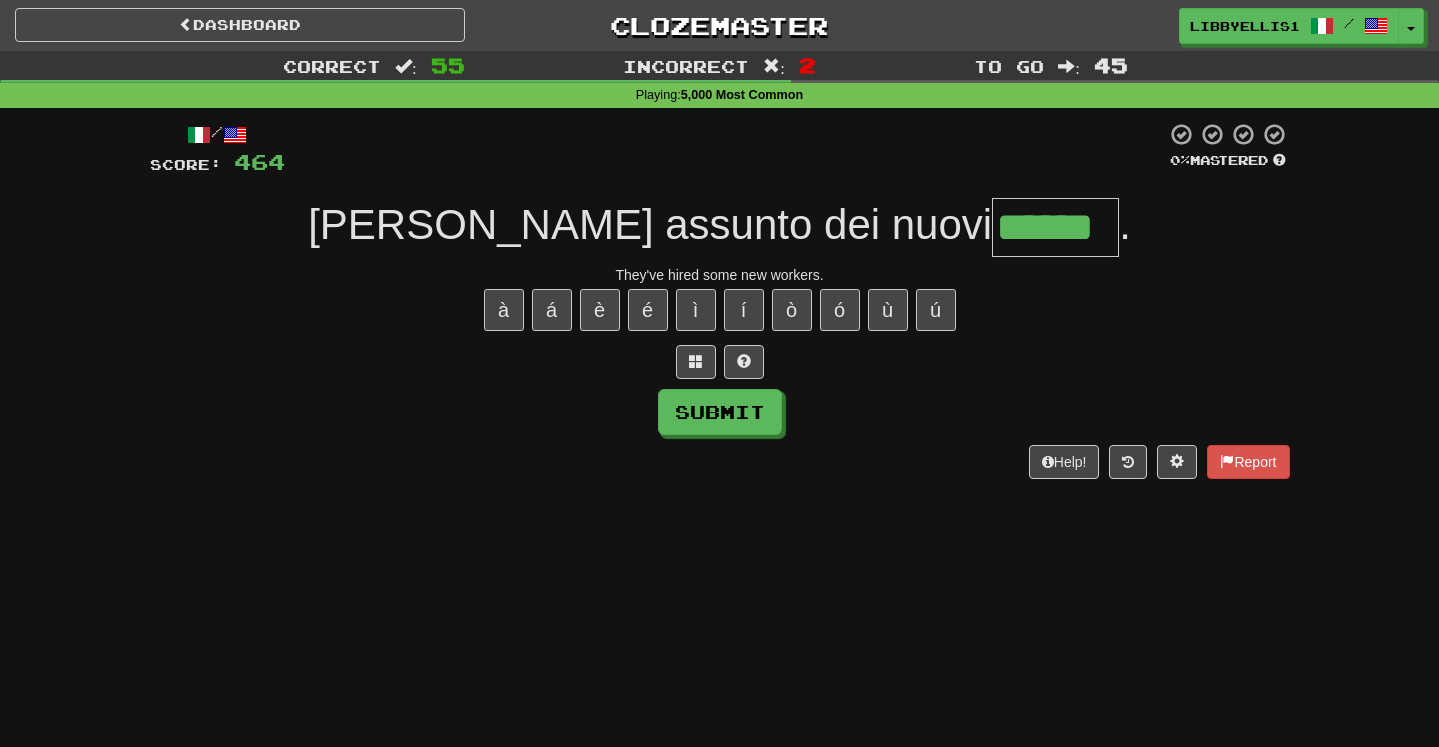 type on "******" 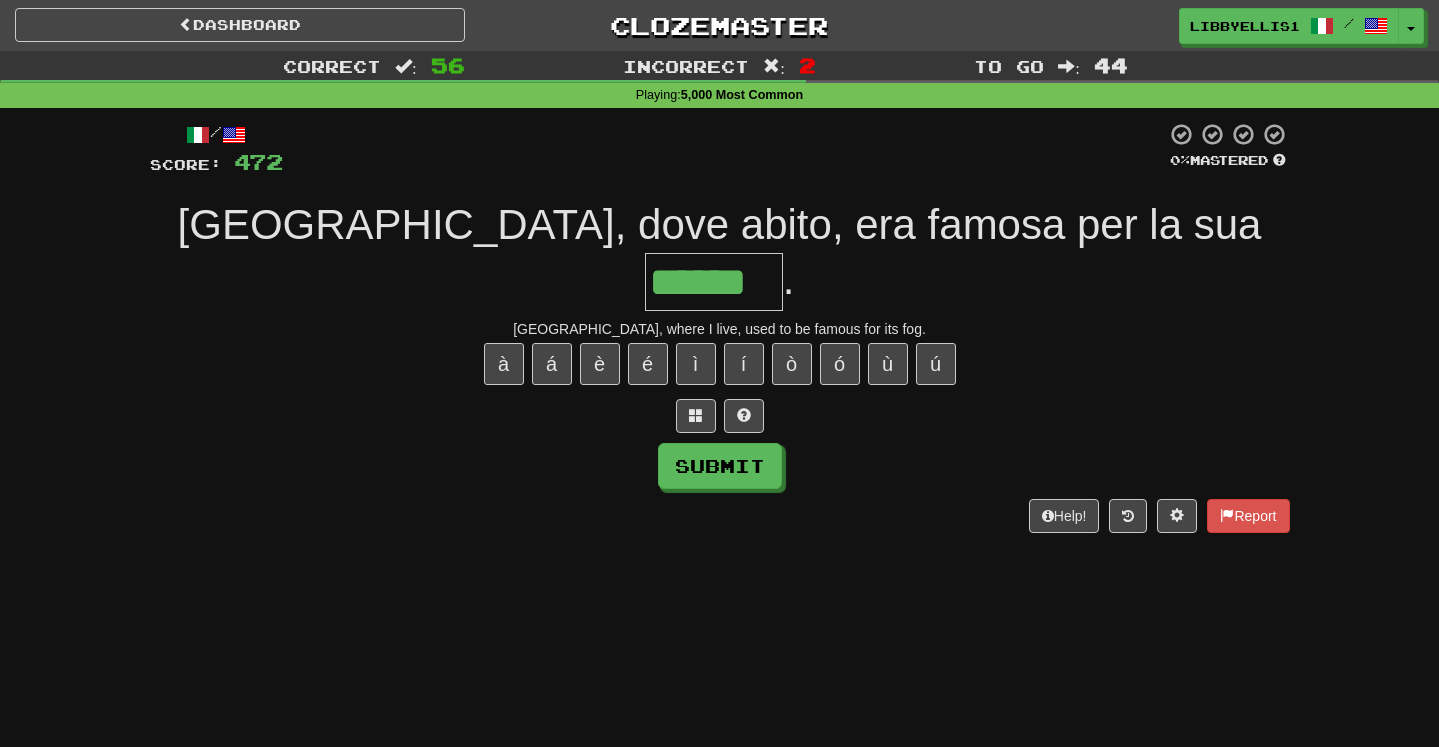 type on "******" 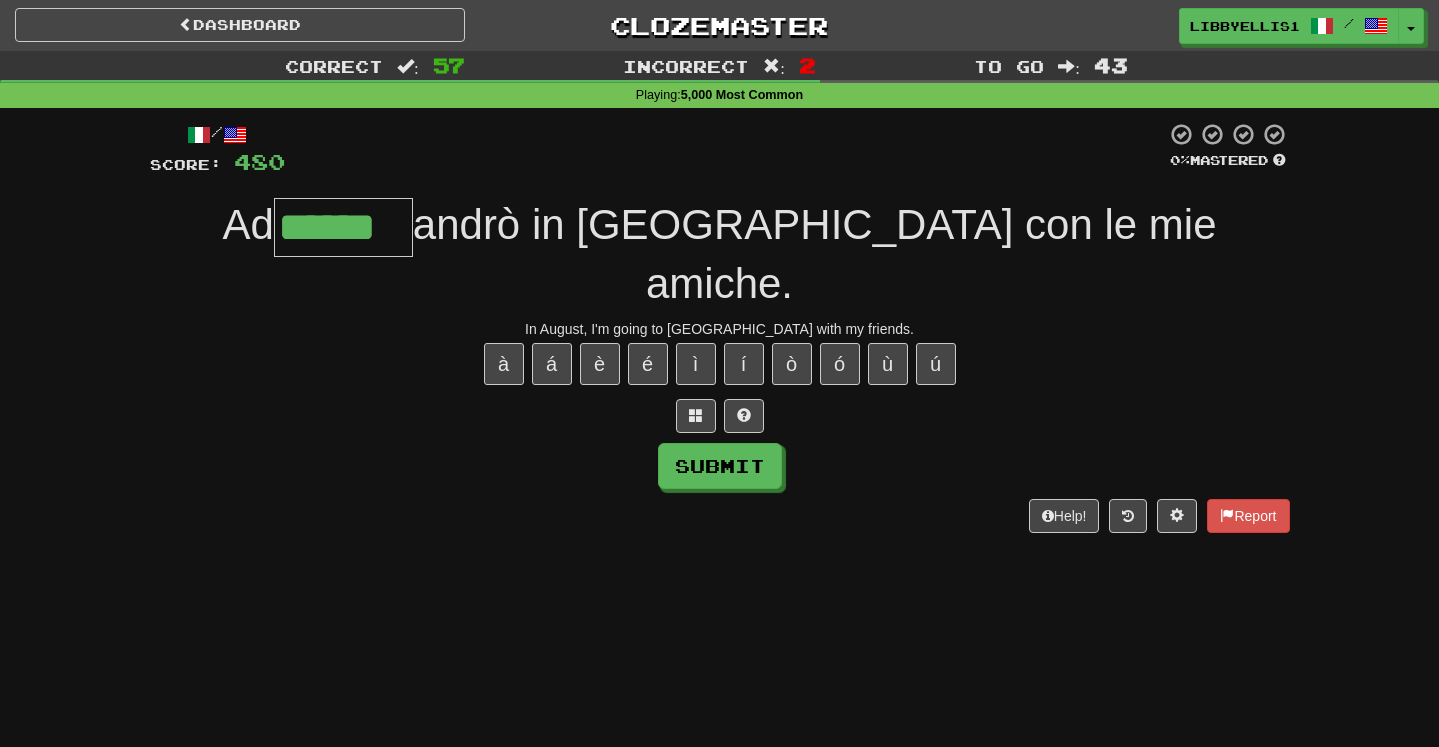 type on "******" 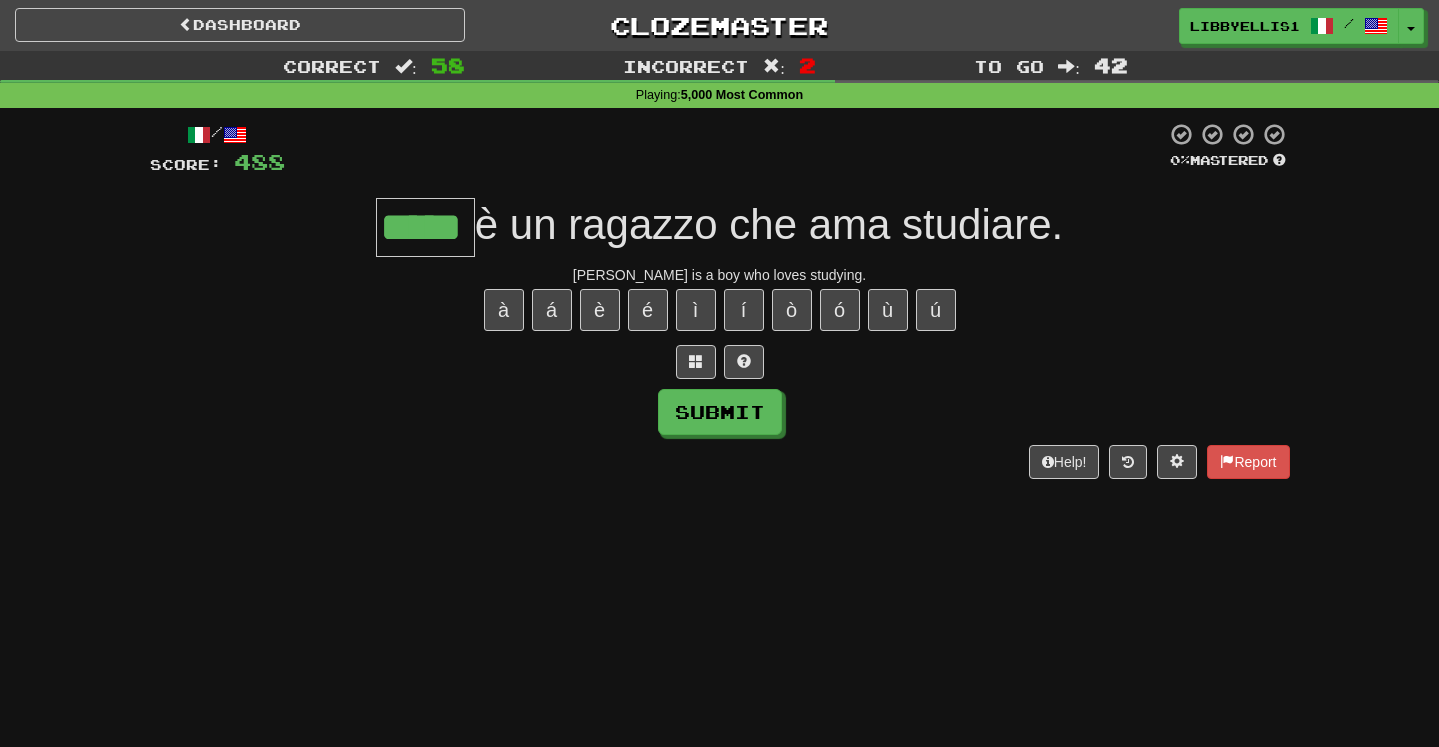type on "*****" 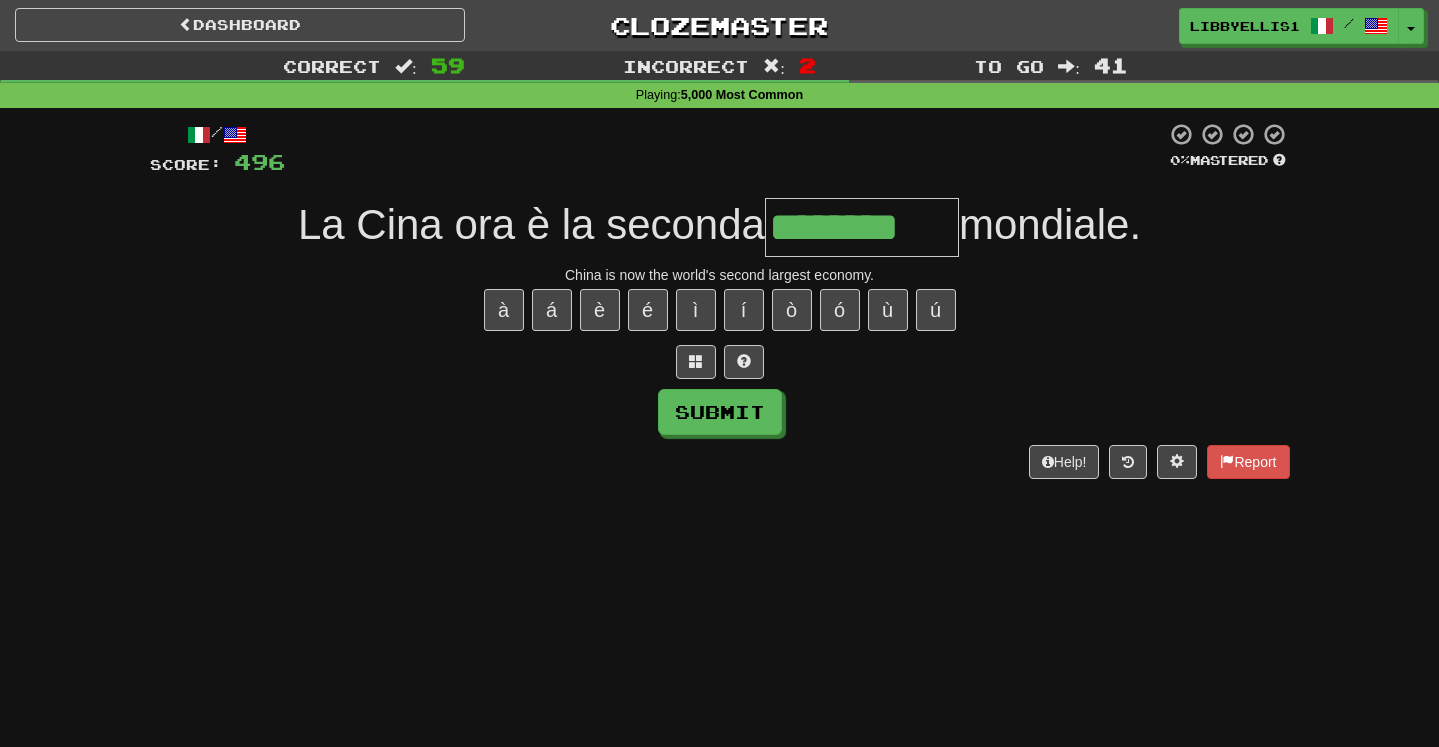 type on "********" 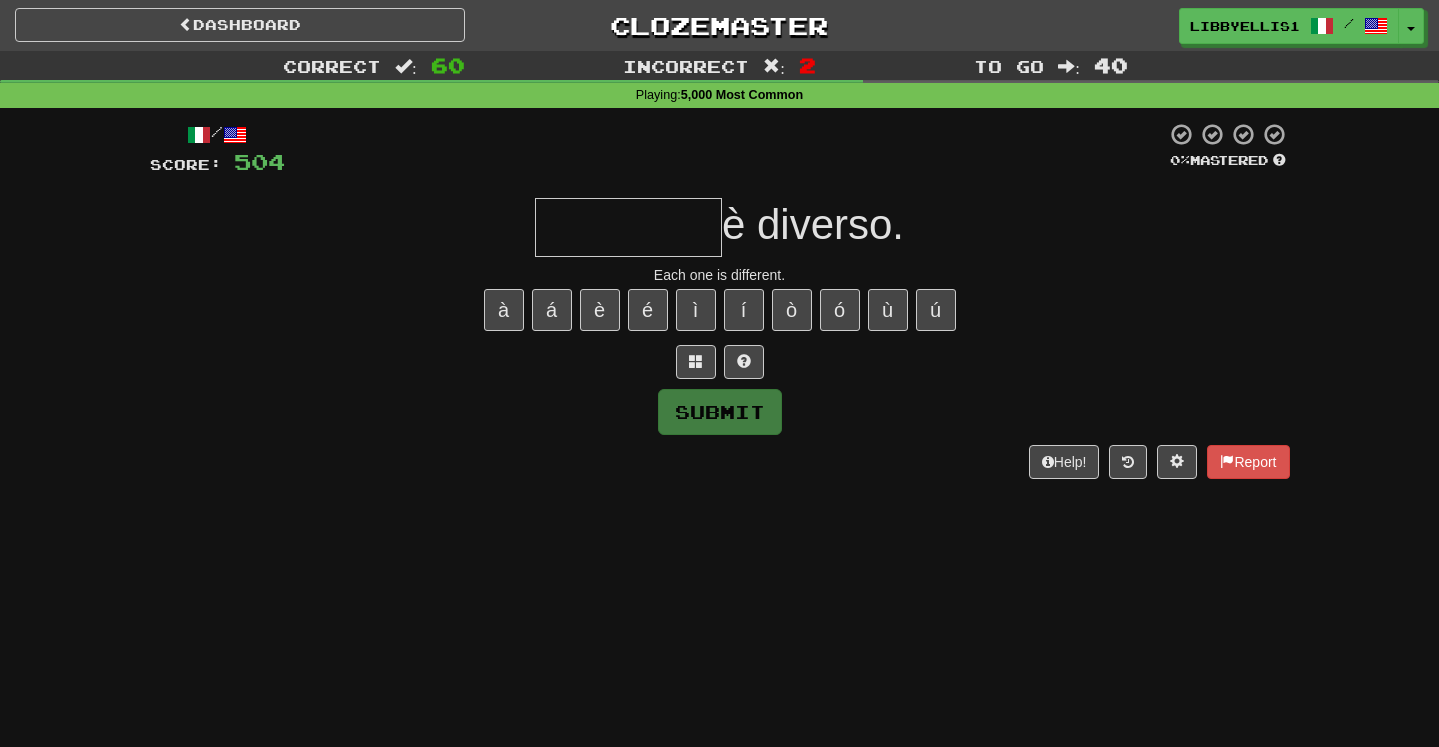 type on "*" 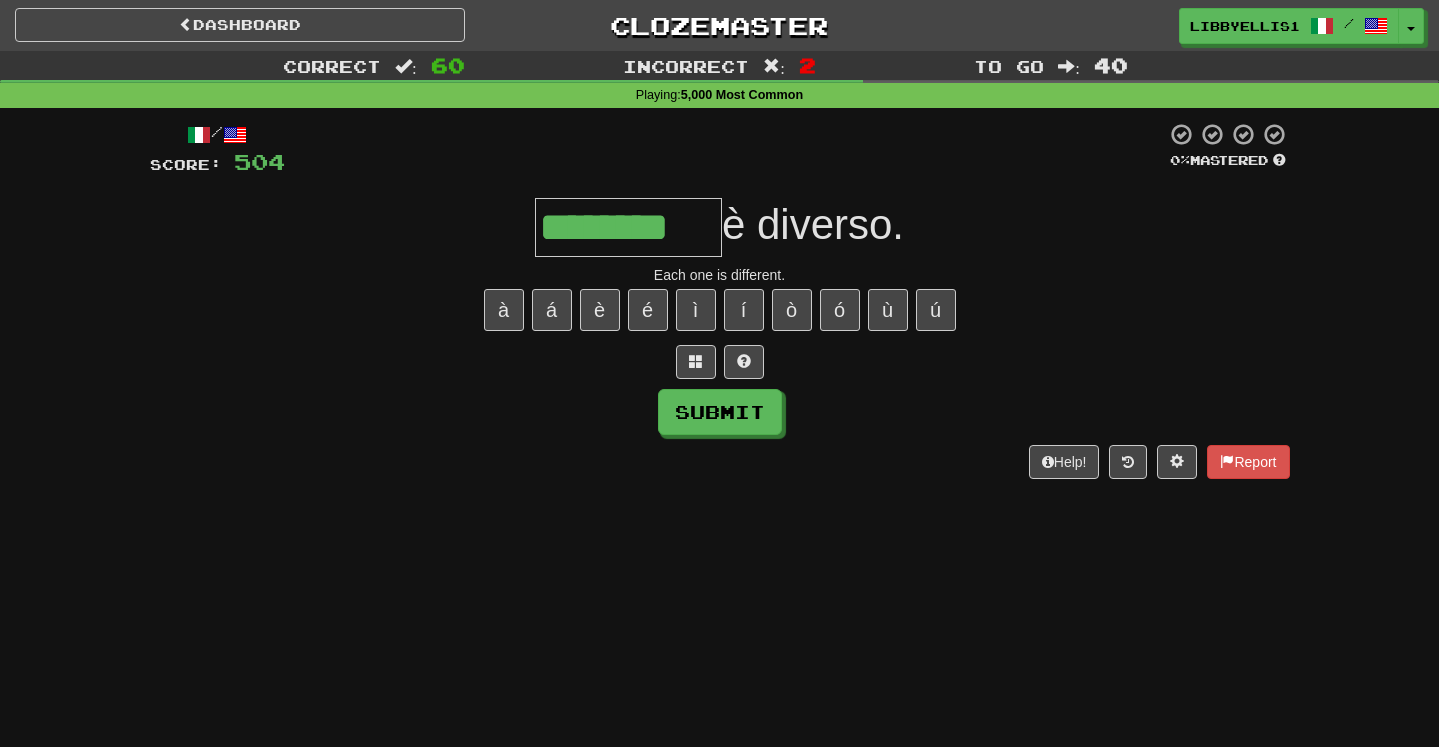 type on "********" 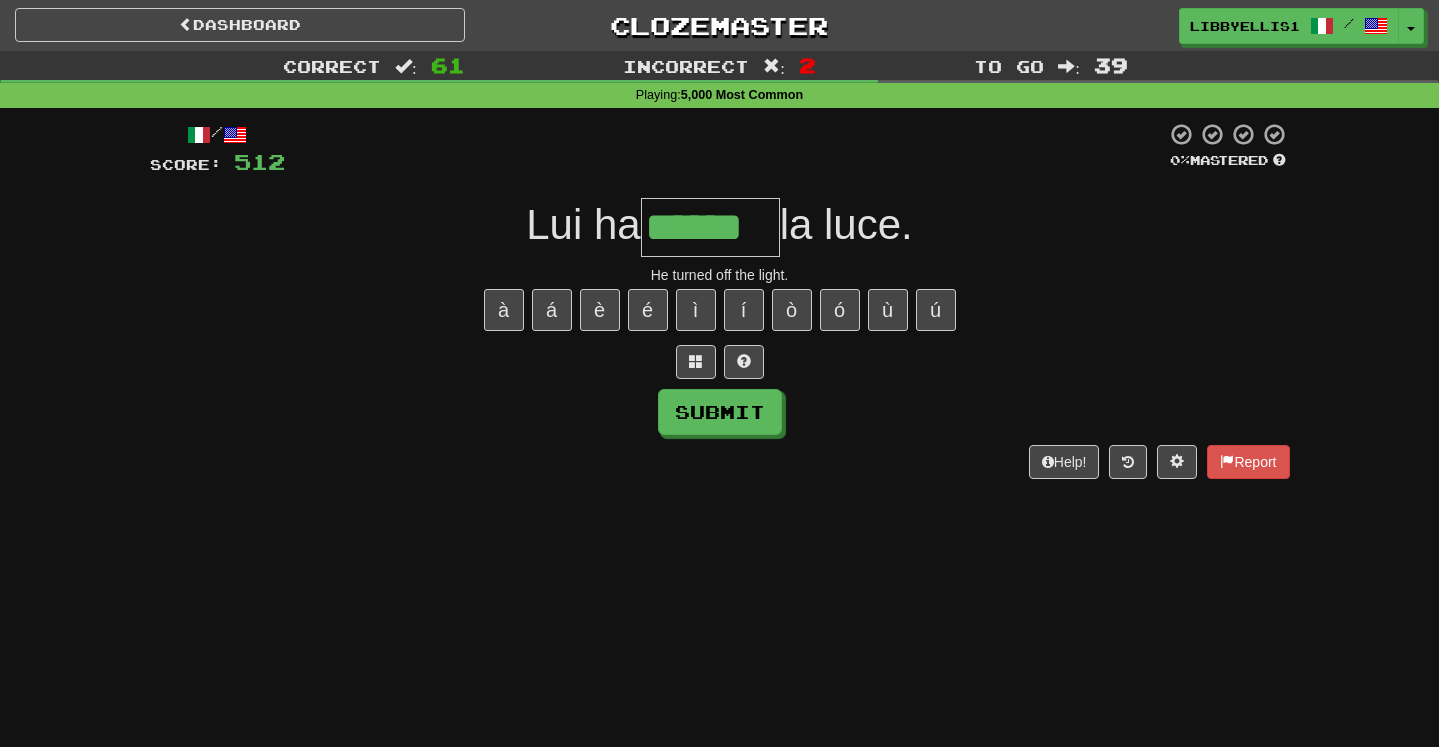 type on "******" 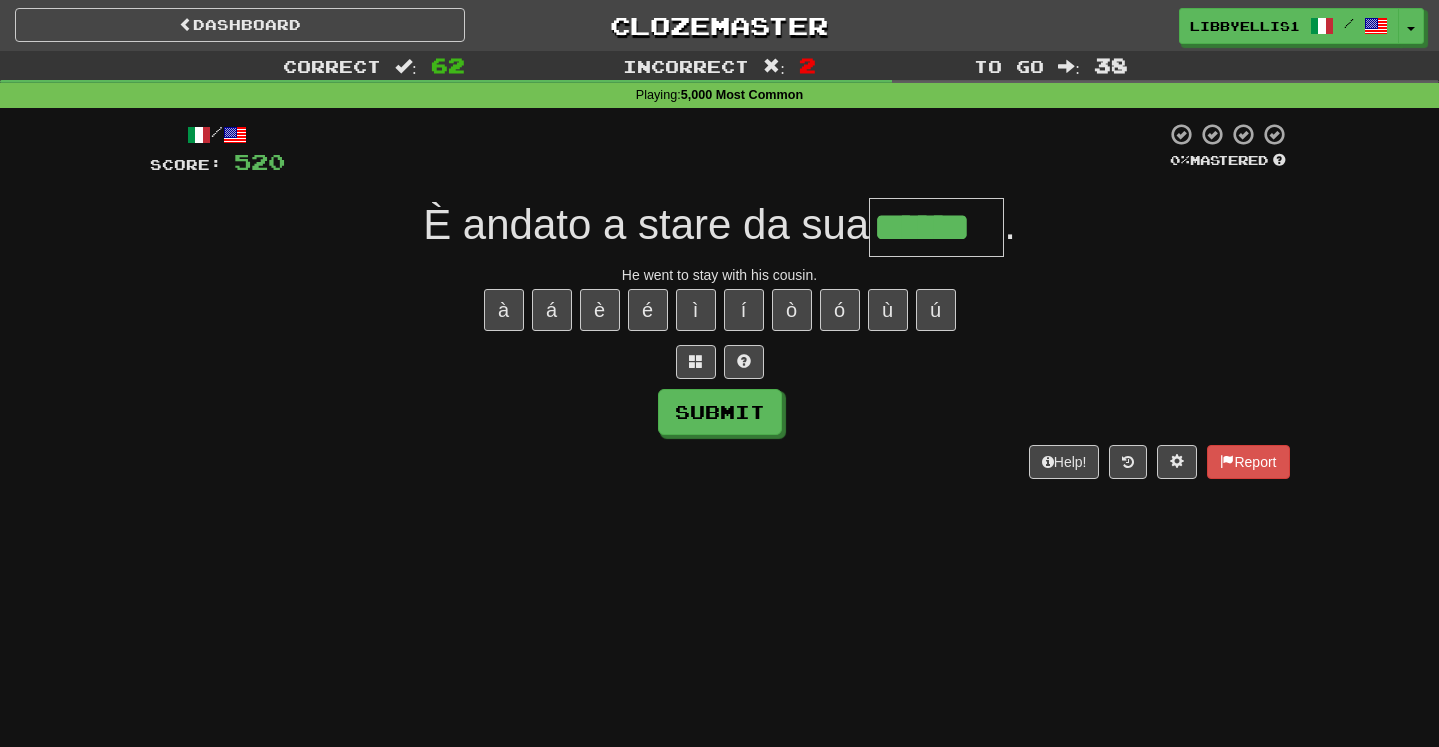 type on "******" 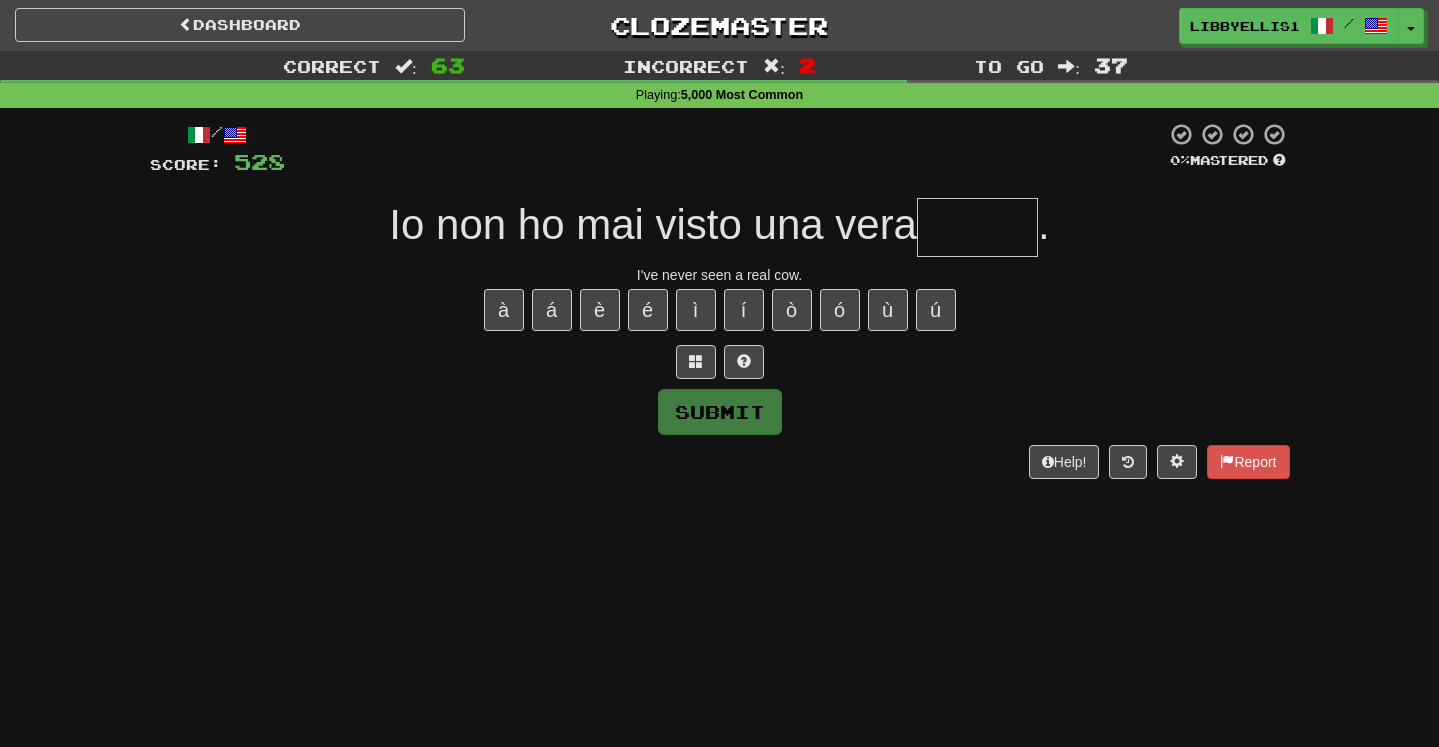 type on "*" 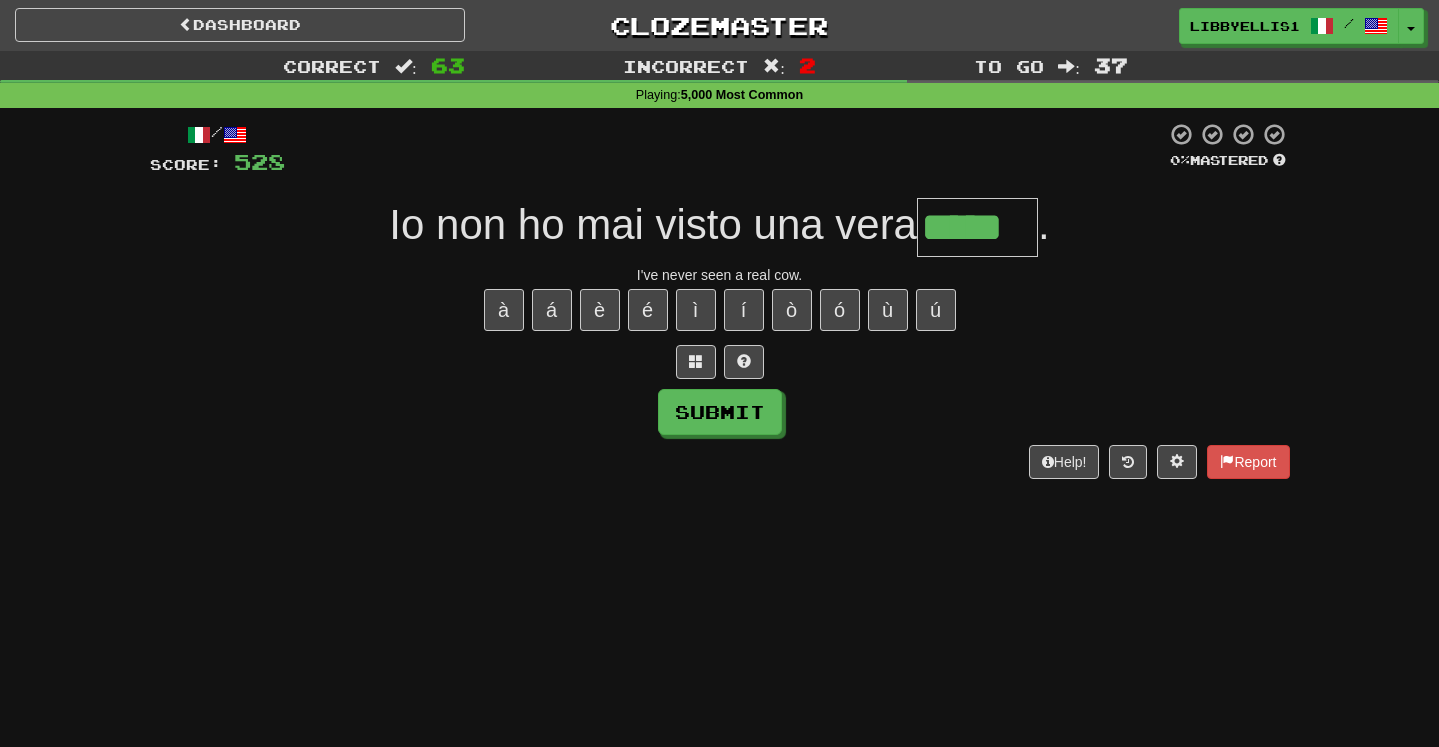 type on "*****" 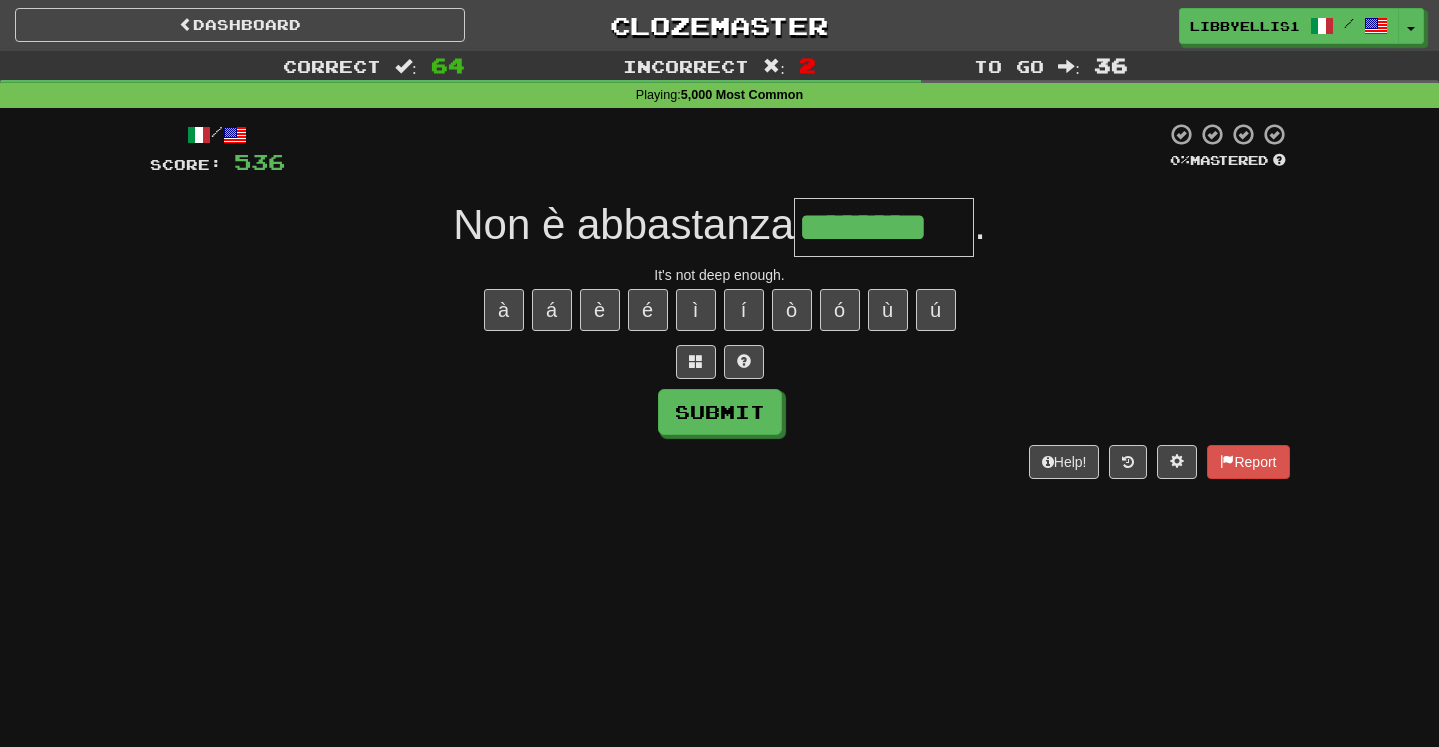 type on "********" 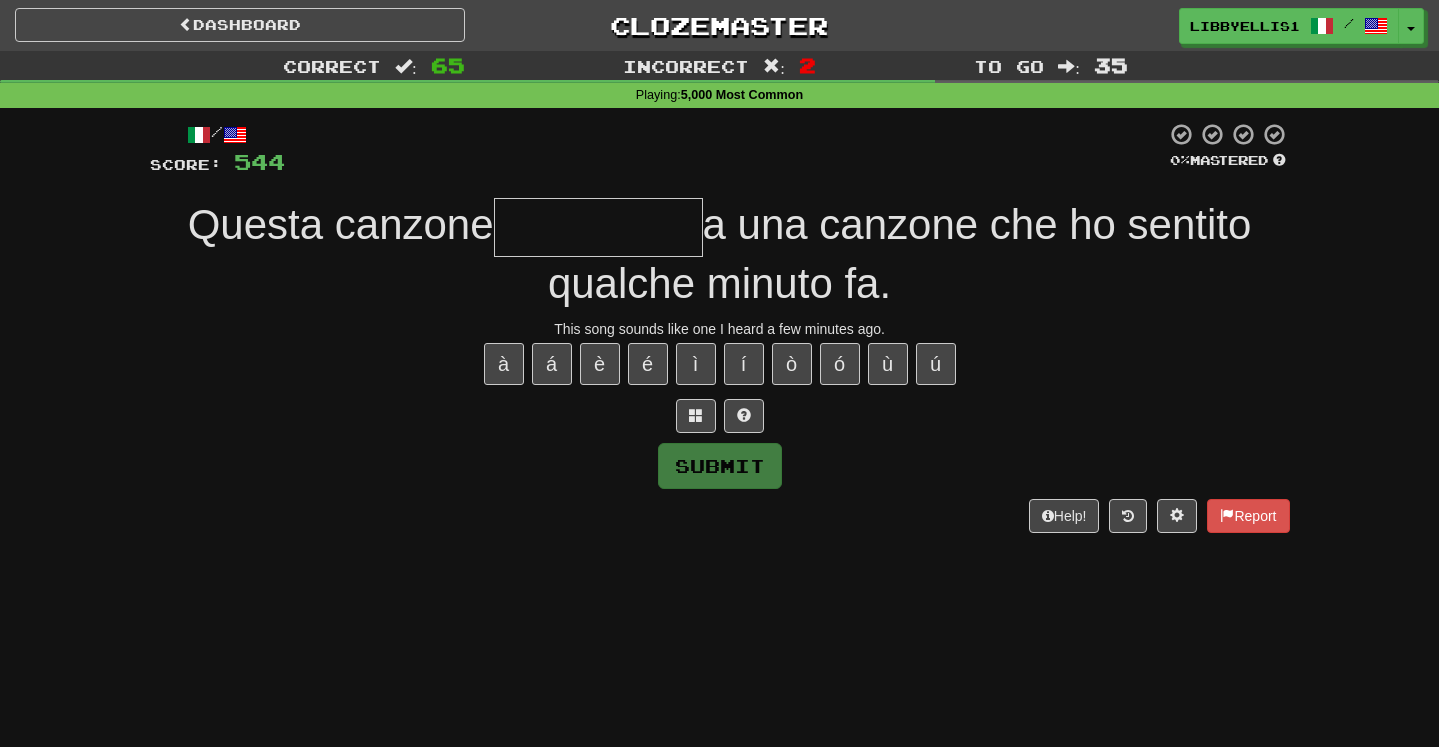 type on "*" 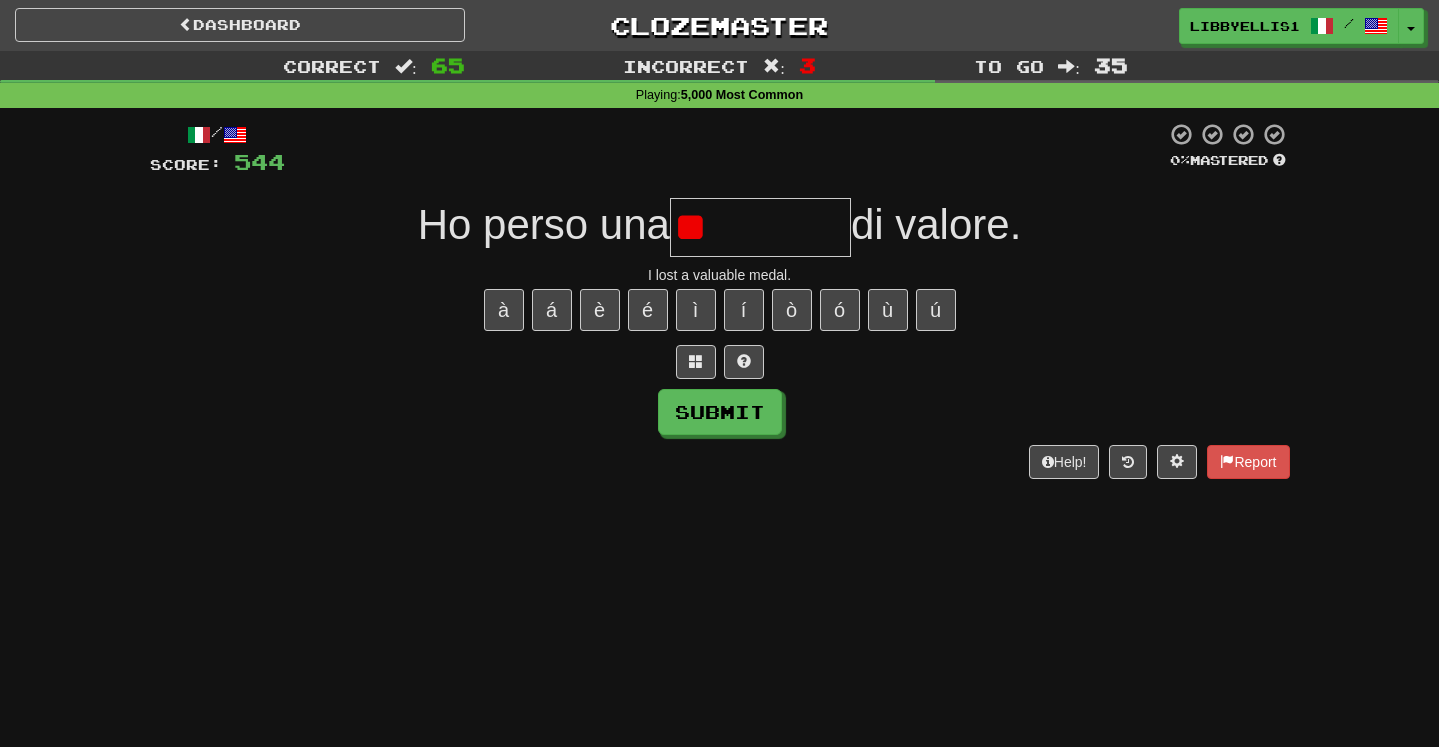 type on "*" 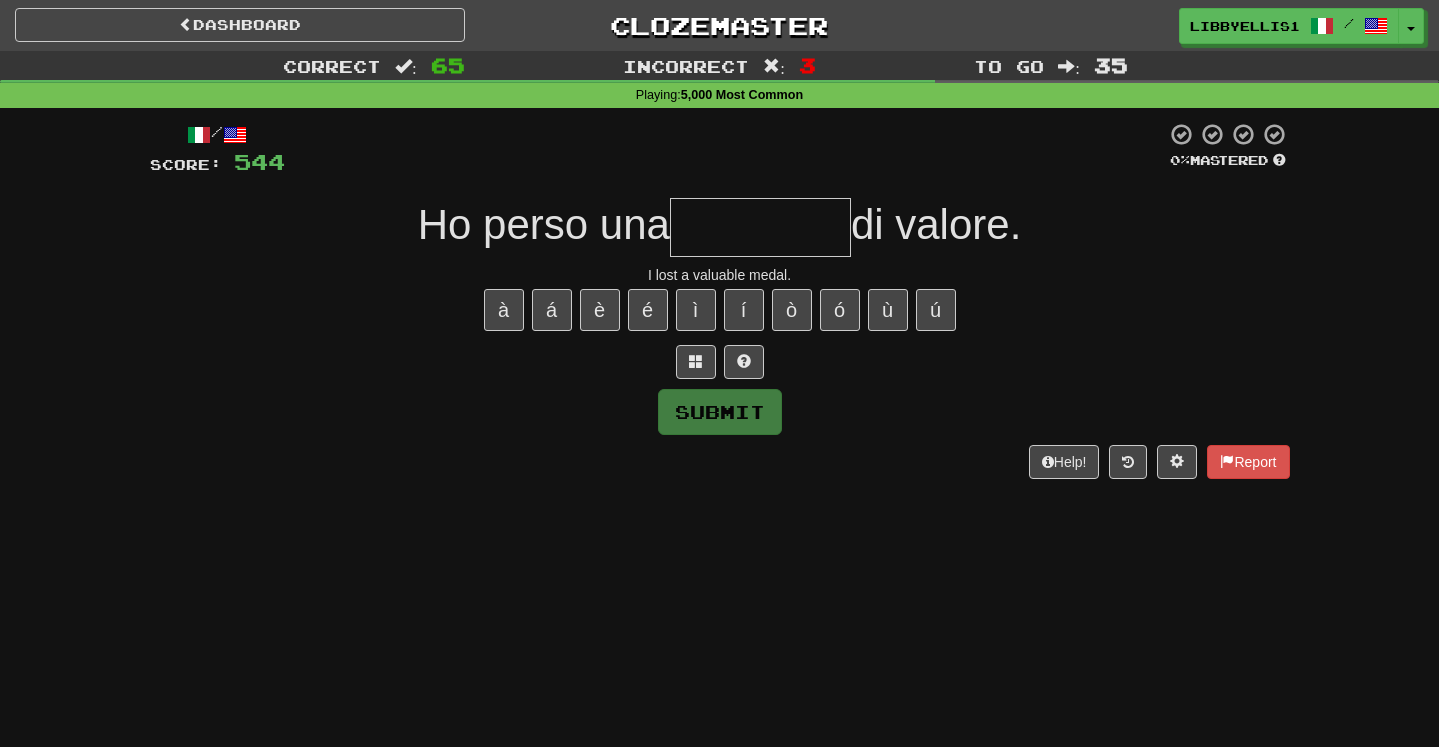 type on "********" 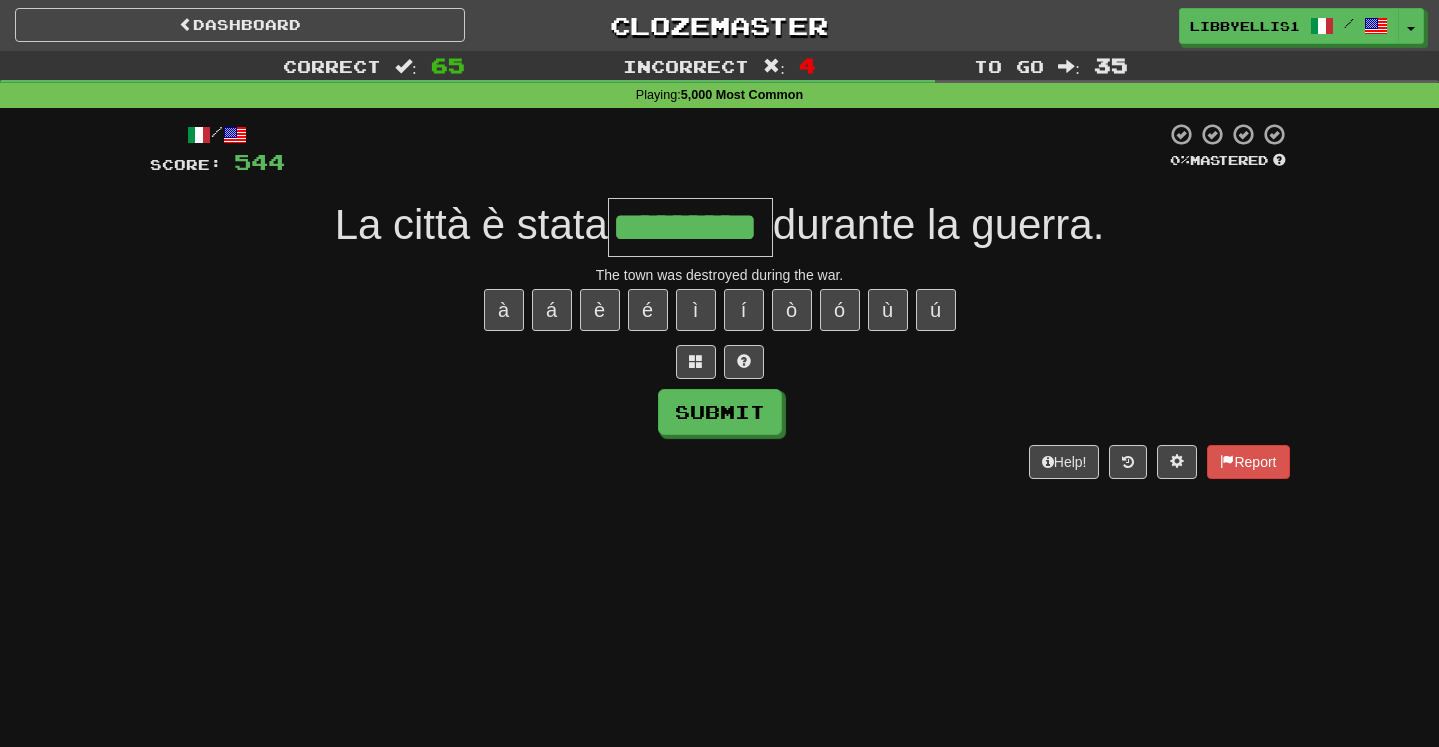 type on "*********" 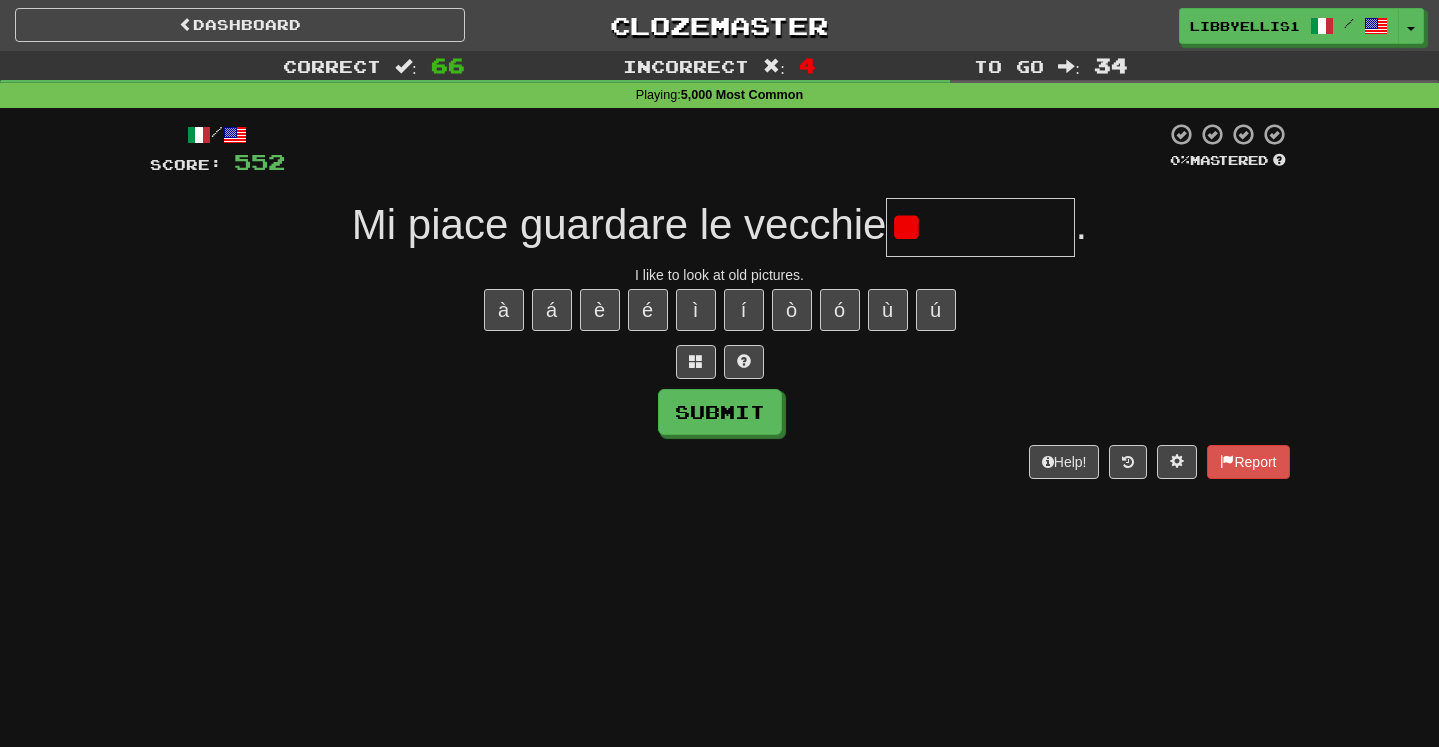 type on "*" 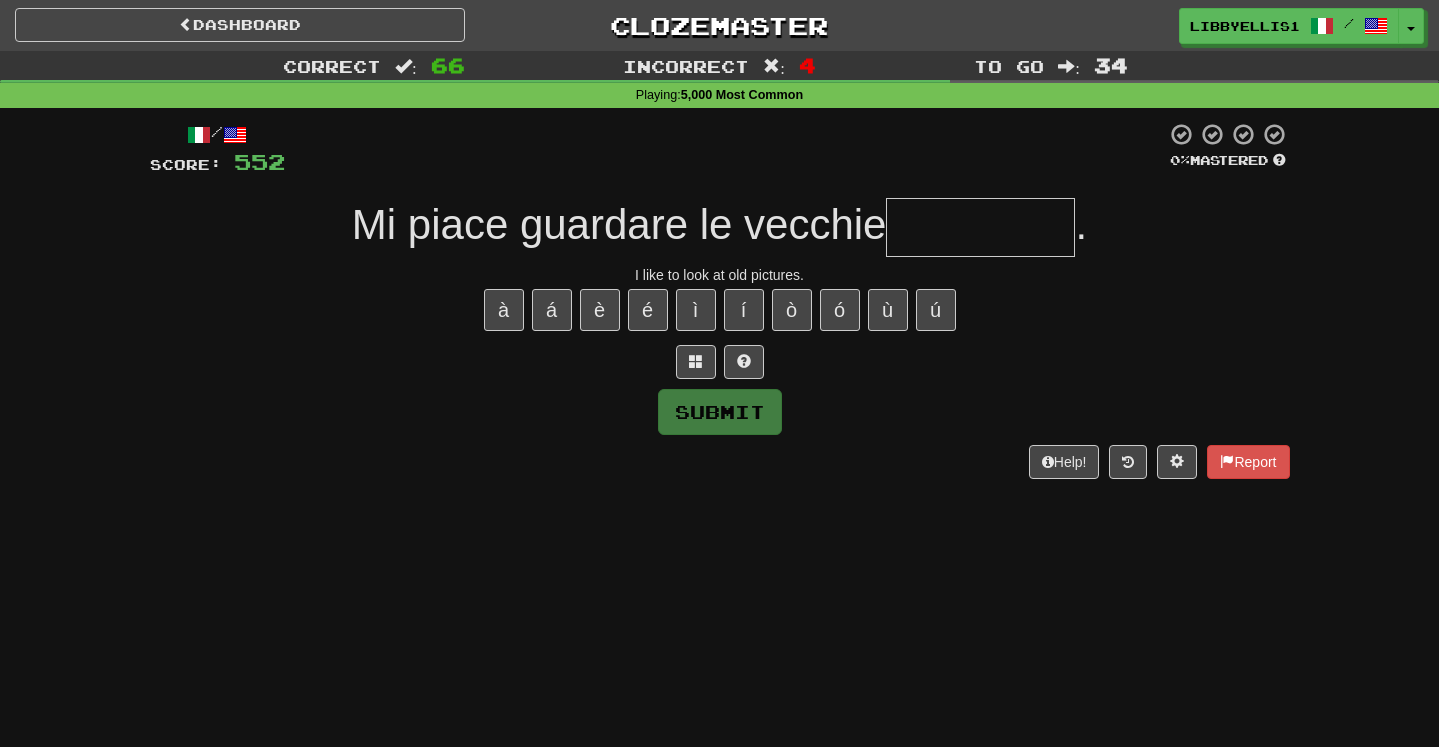 type on "*" 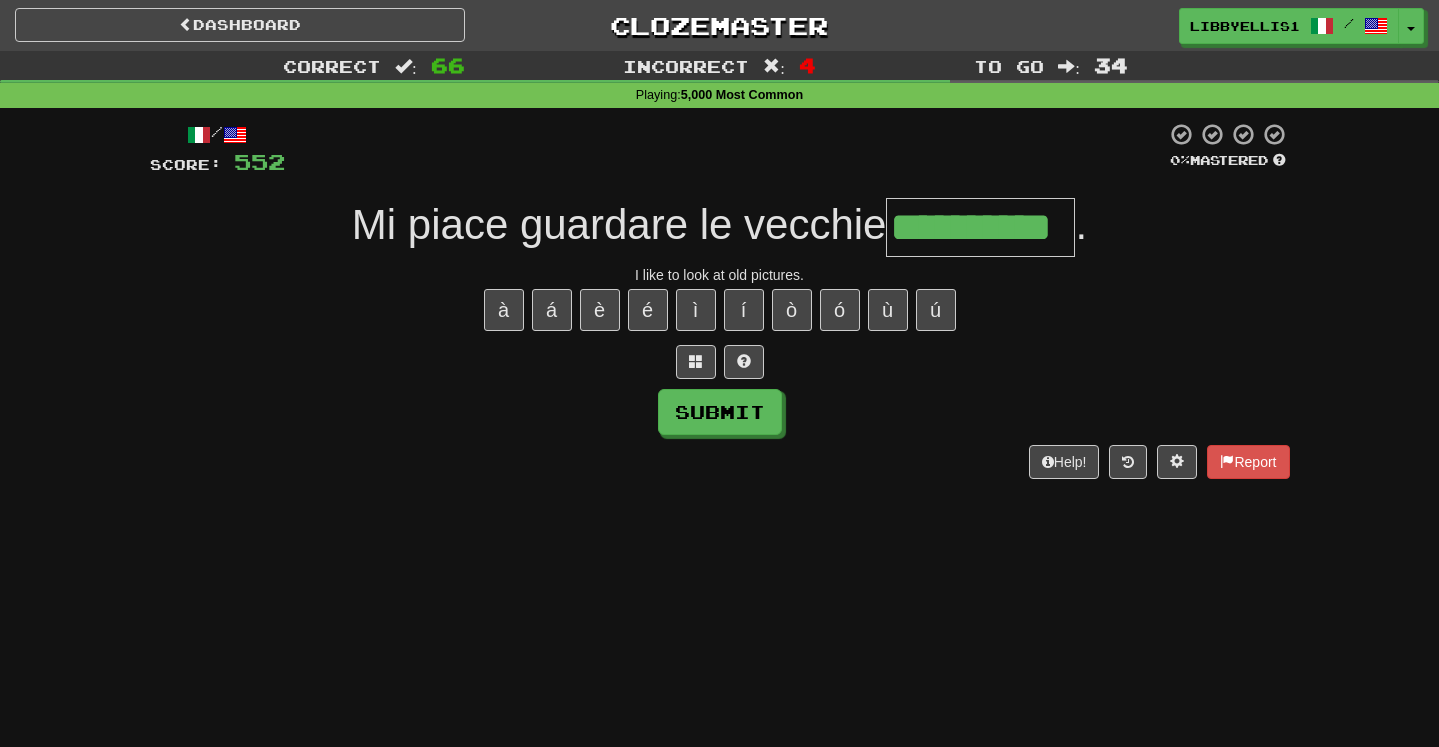 type on "**********" 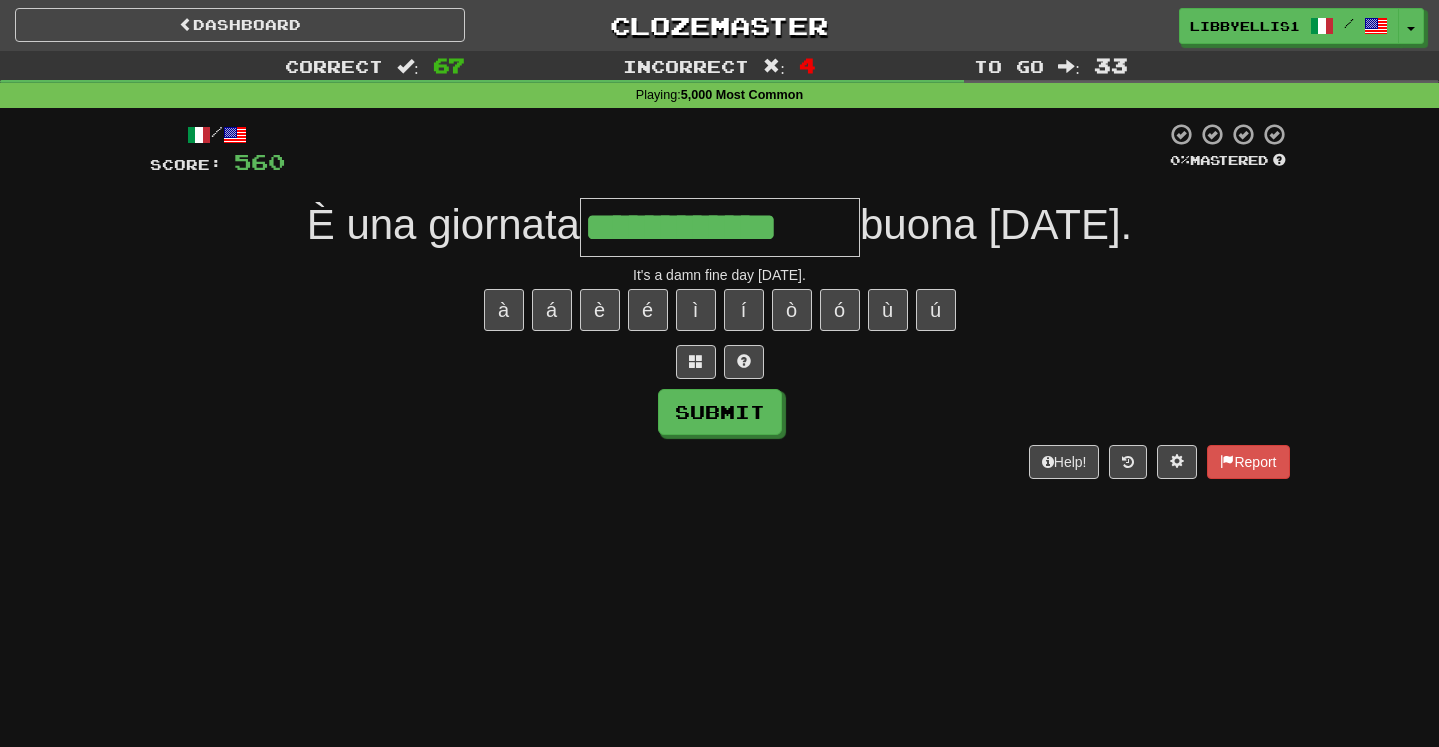 type on "**********" 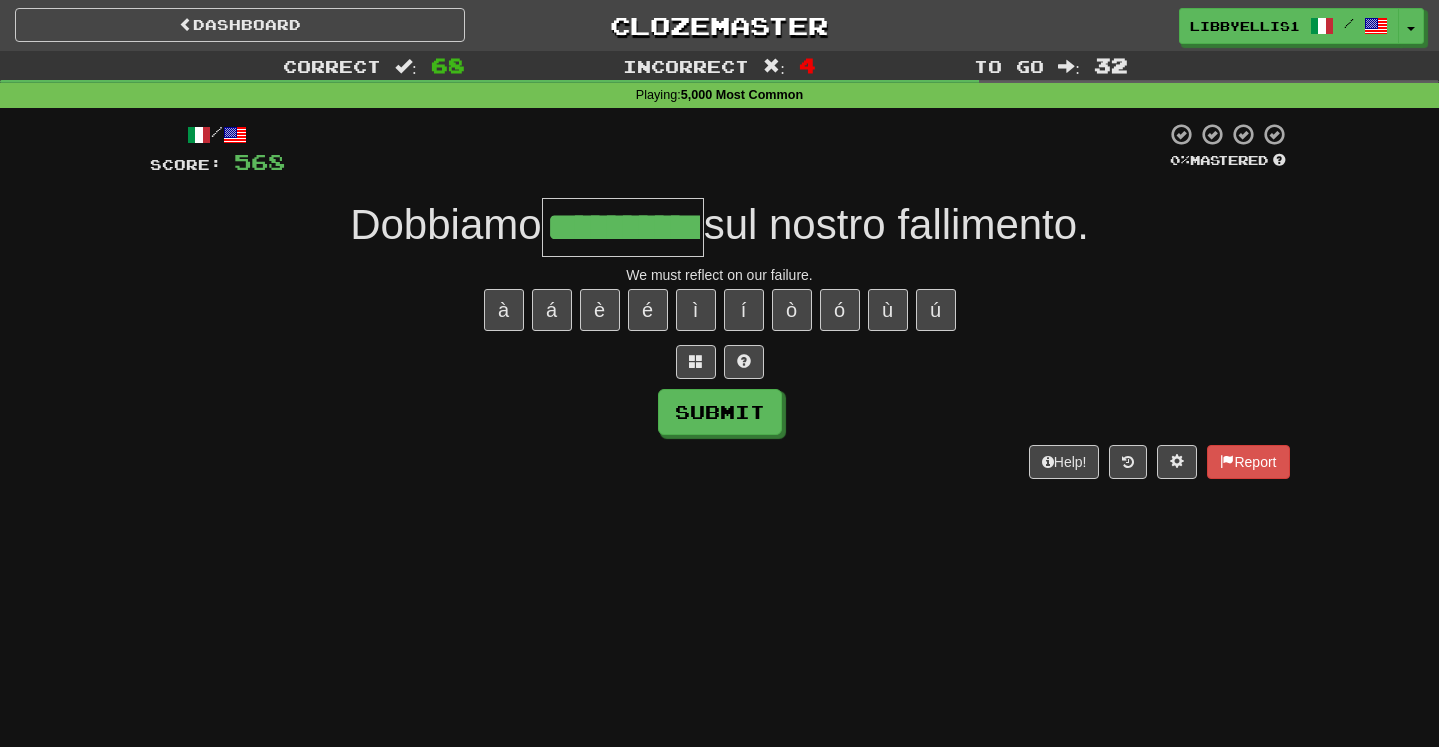 type on "**********" 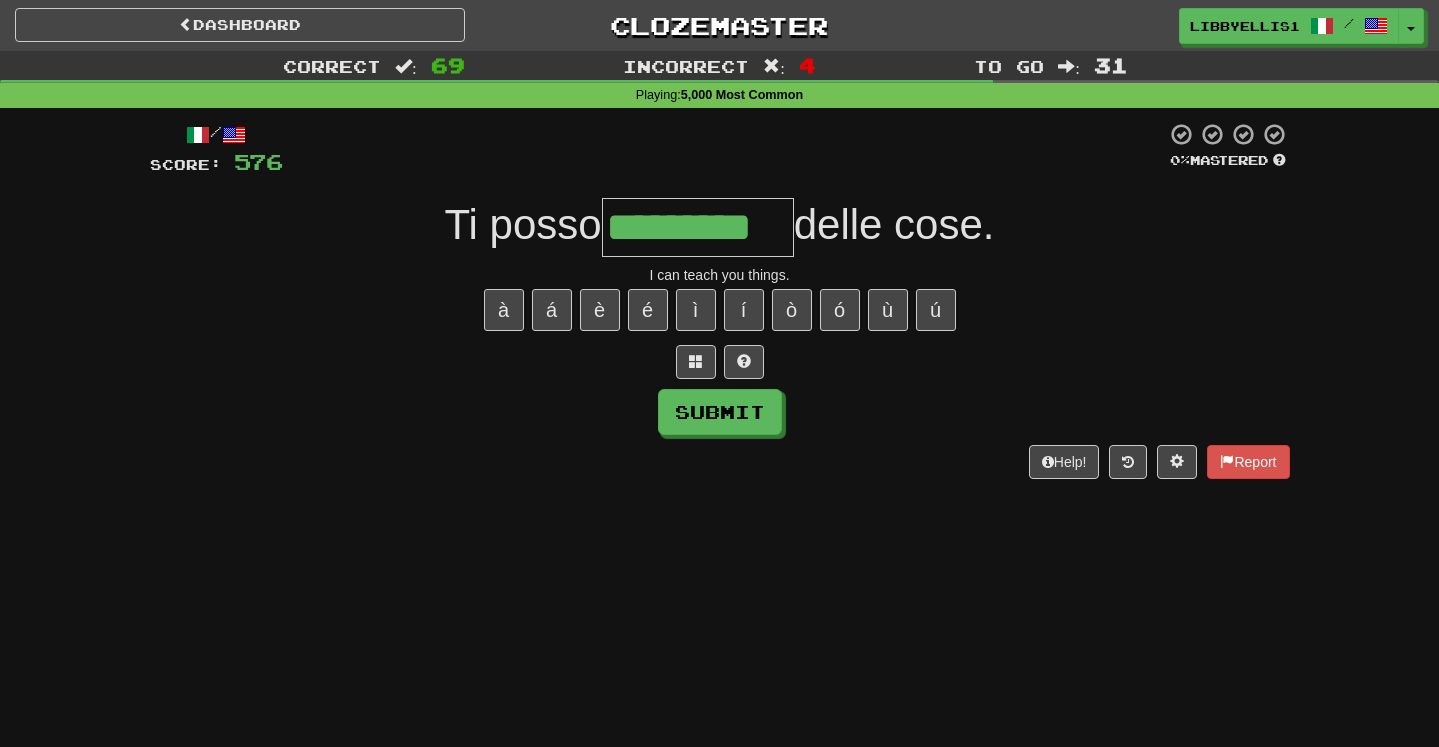 type on "*********" 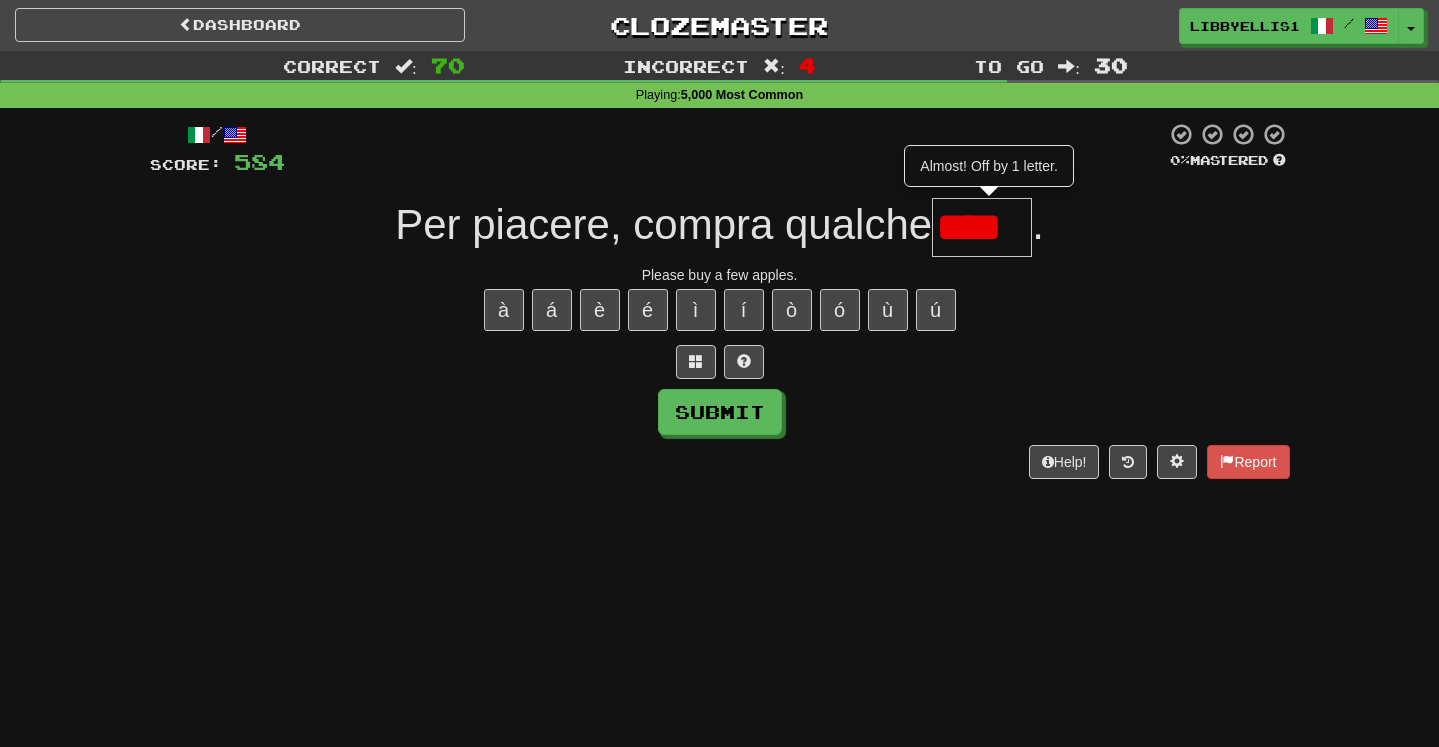 type on "****" 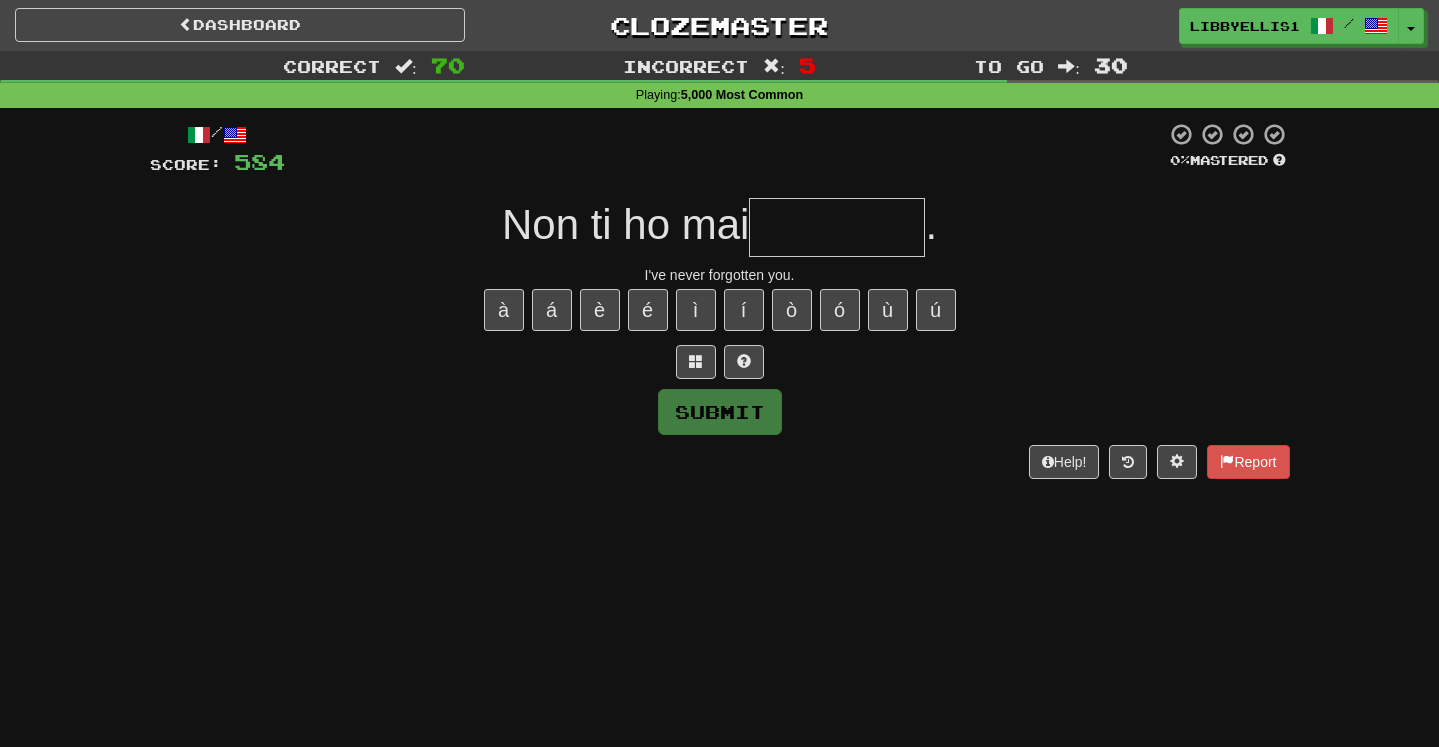 type on "*" 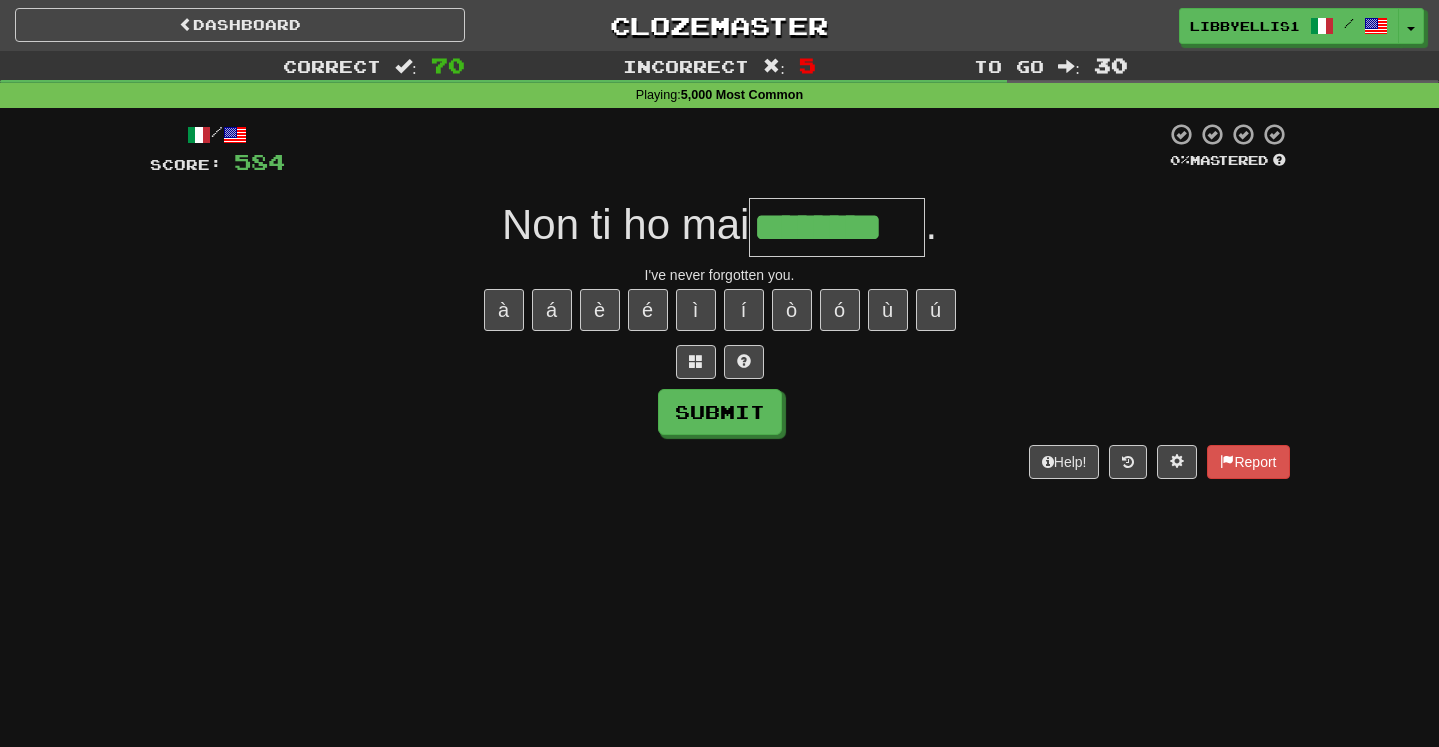 type on "********" 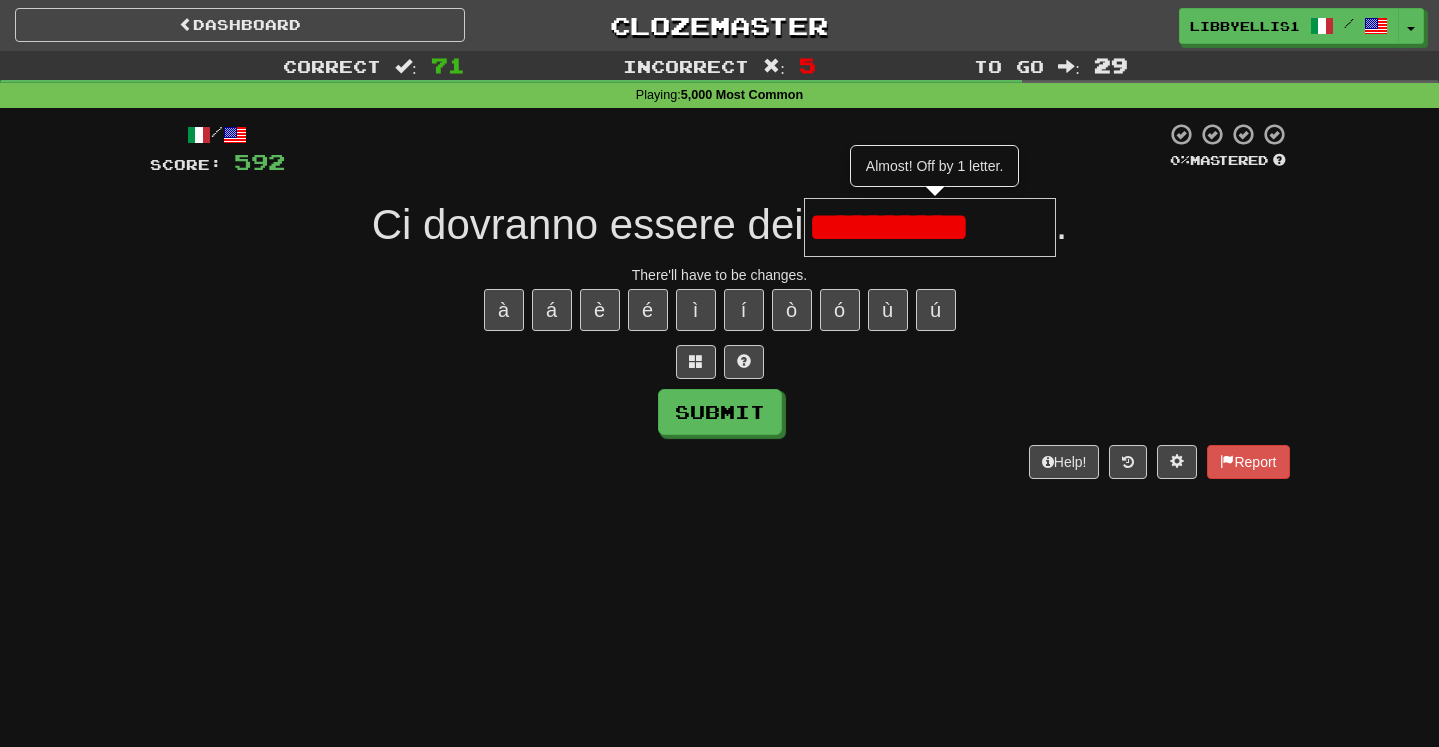 scroll, scrollTop: 0, scrollLeft: 0, axis: both 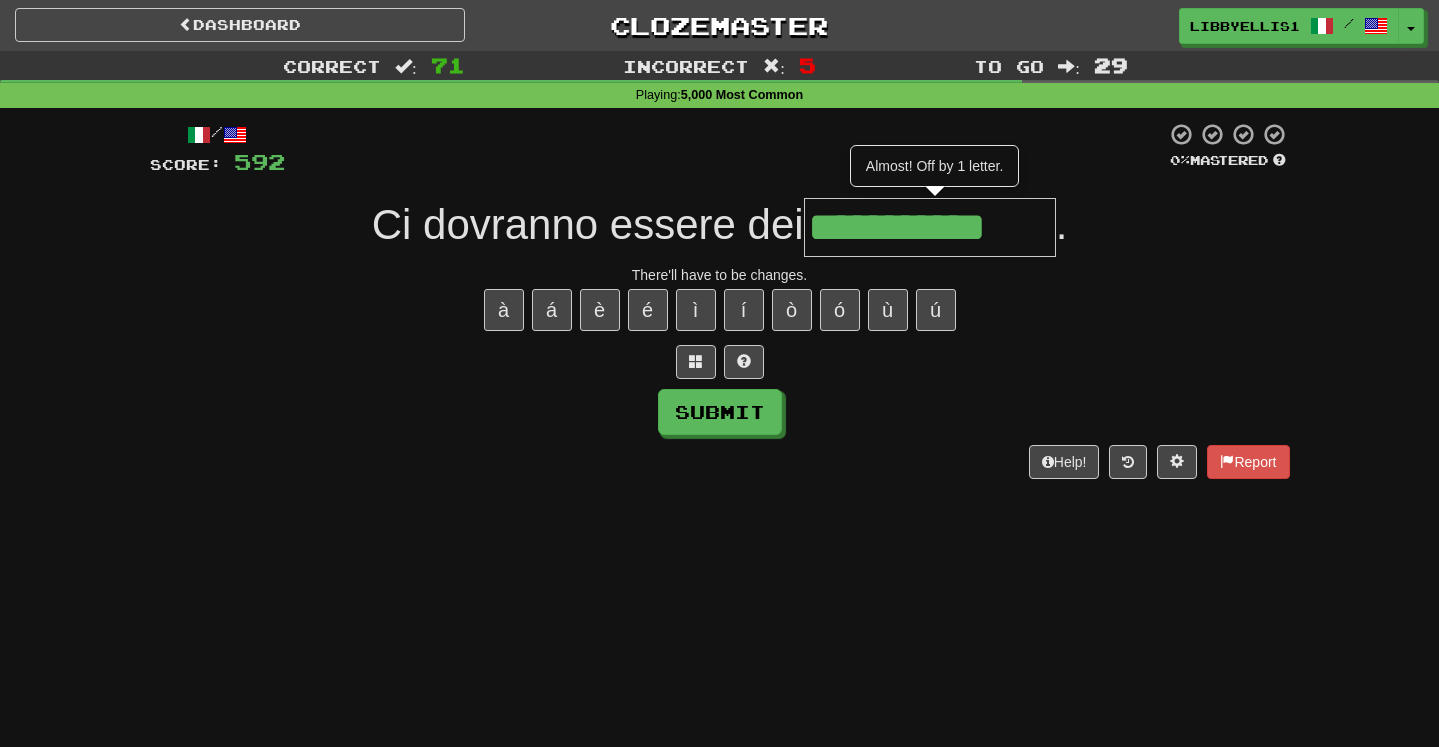 type on "**********" 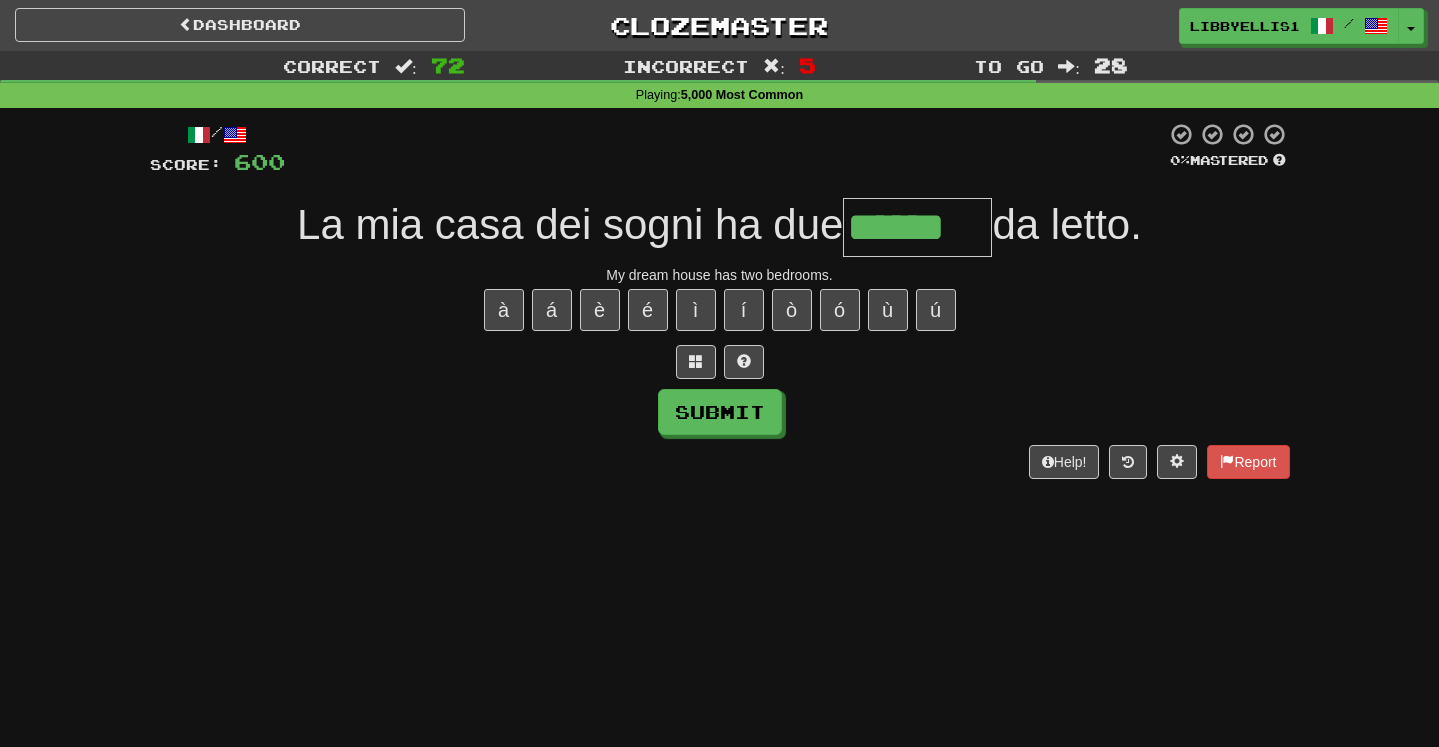 type on "******" 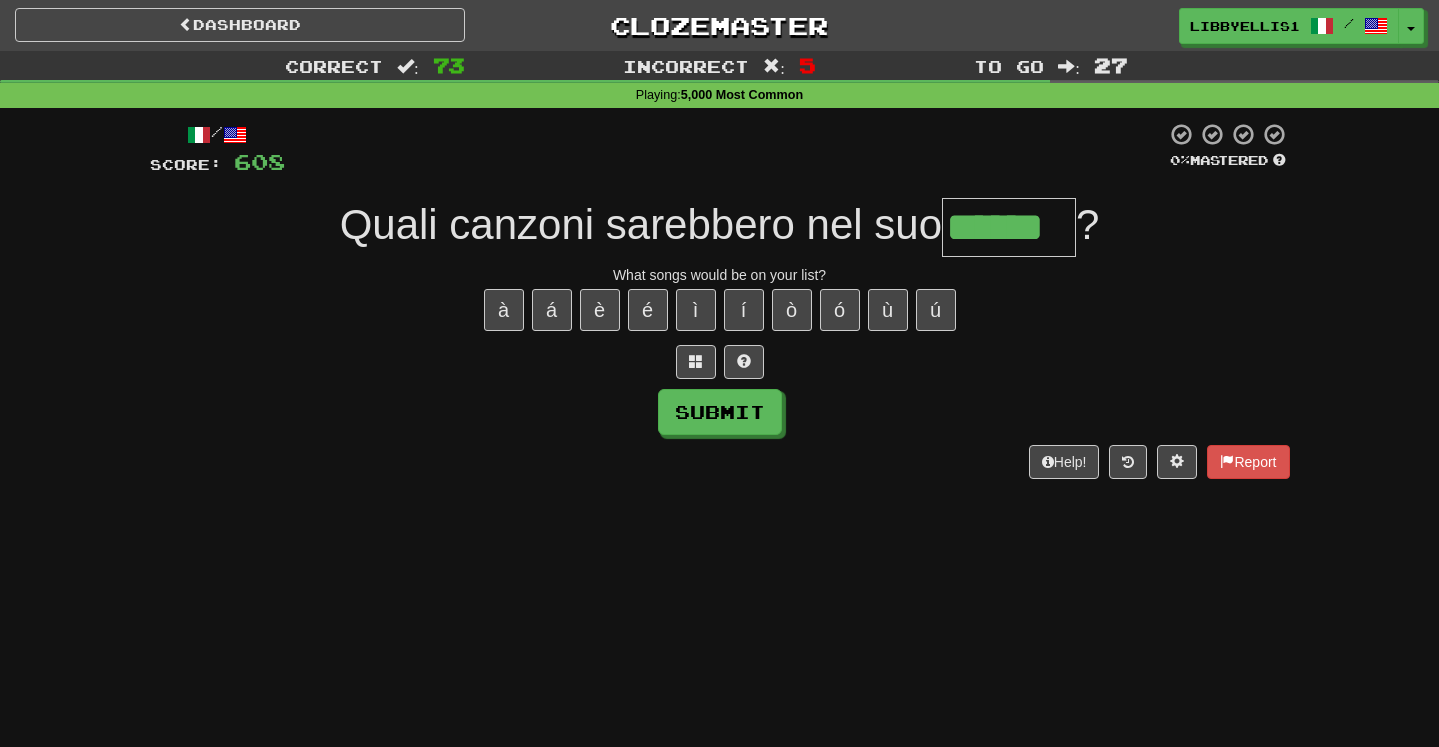 type on "******" 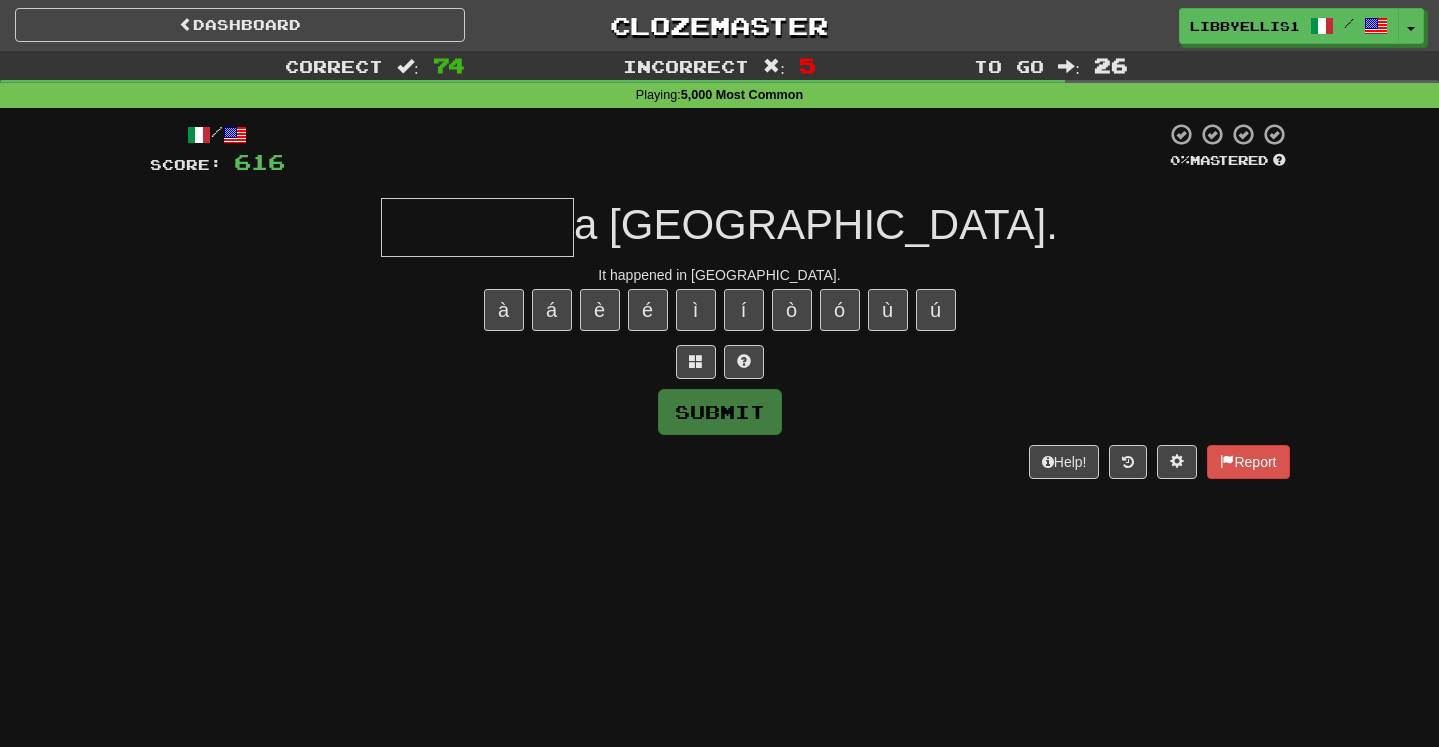 type on "*" 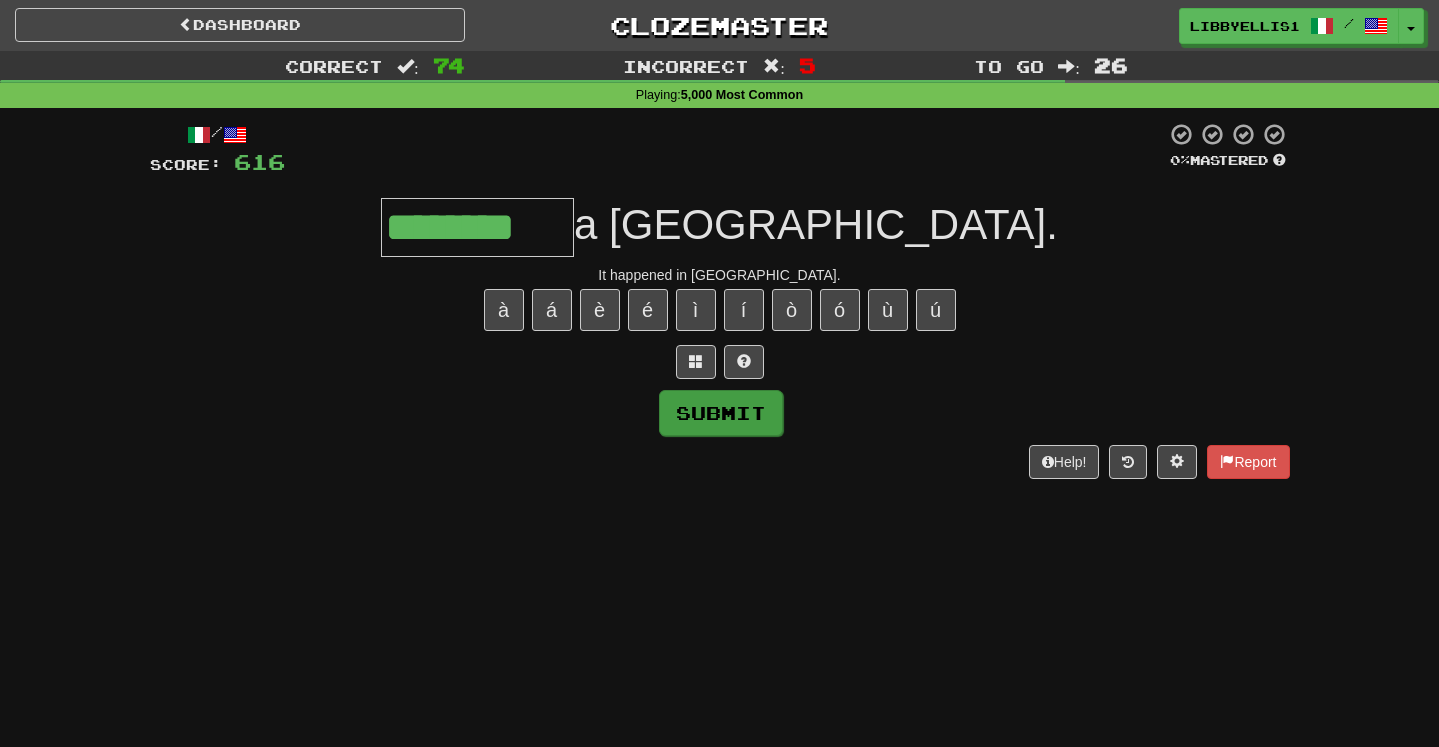 type on "********" 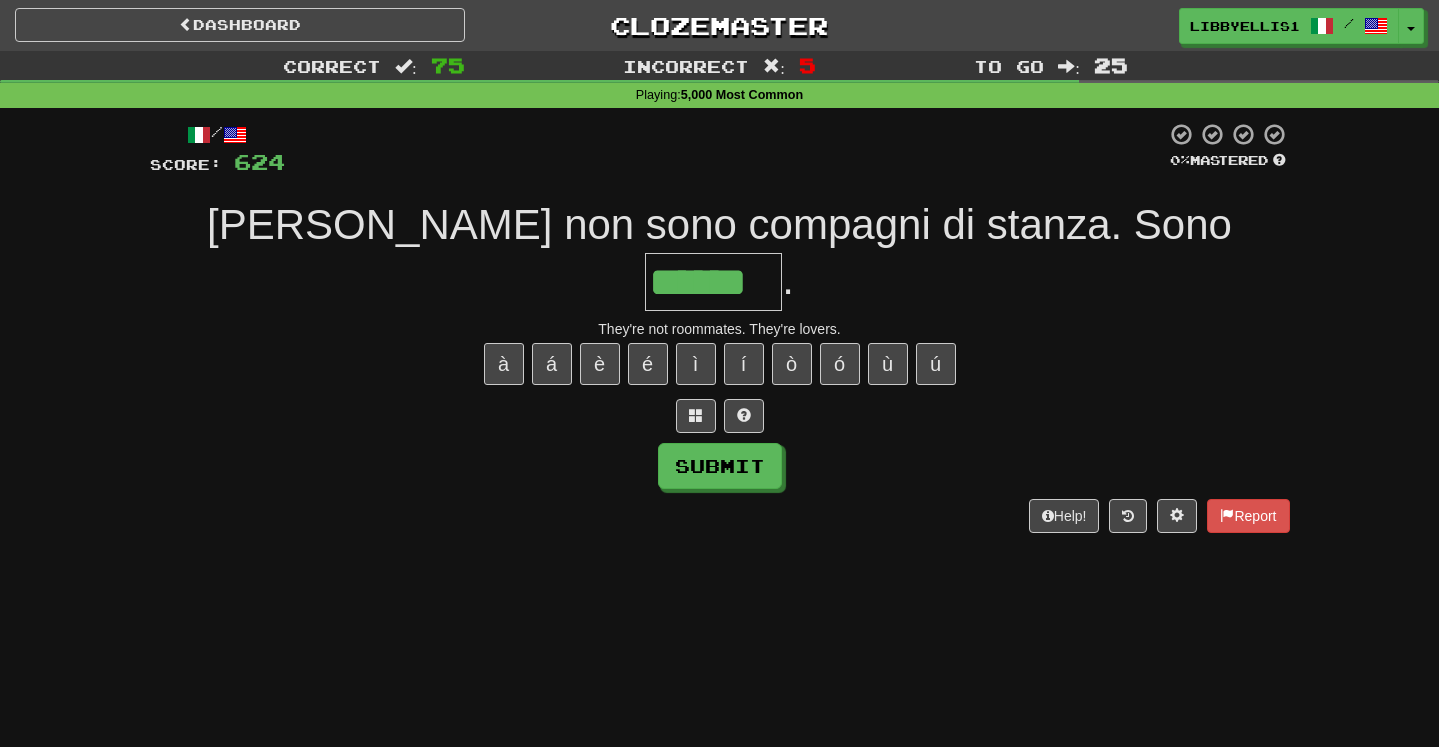 type on "******" 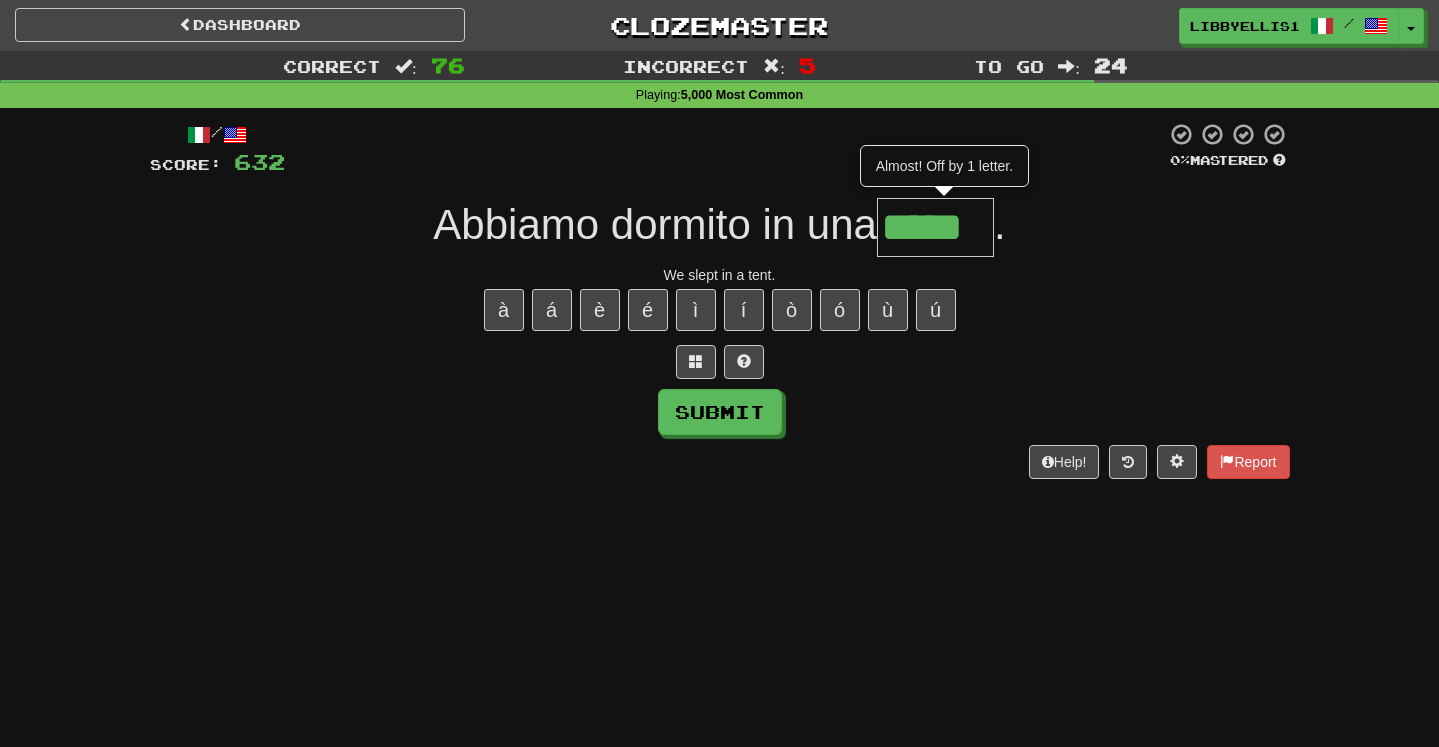 type on "*****" 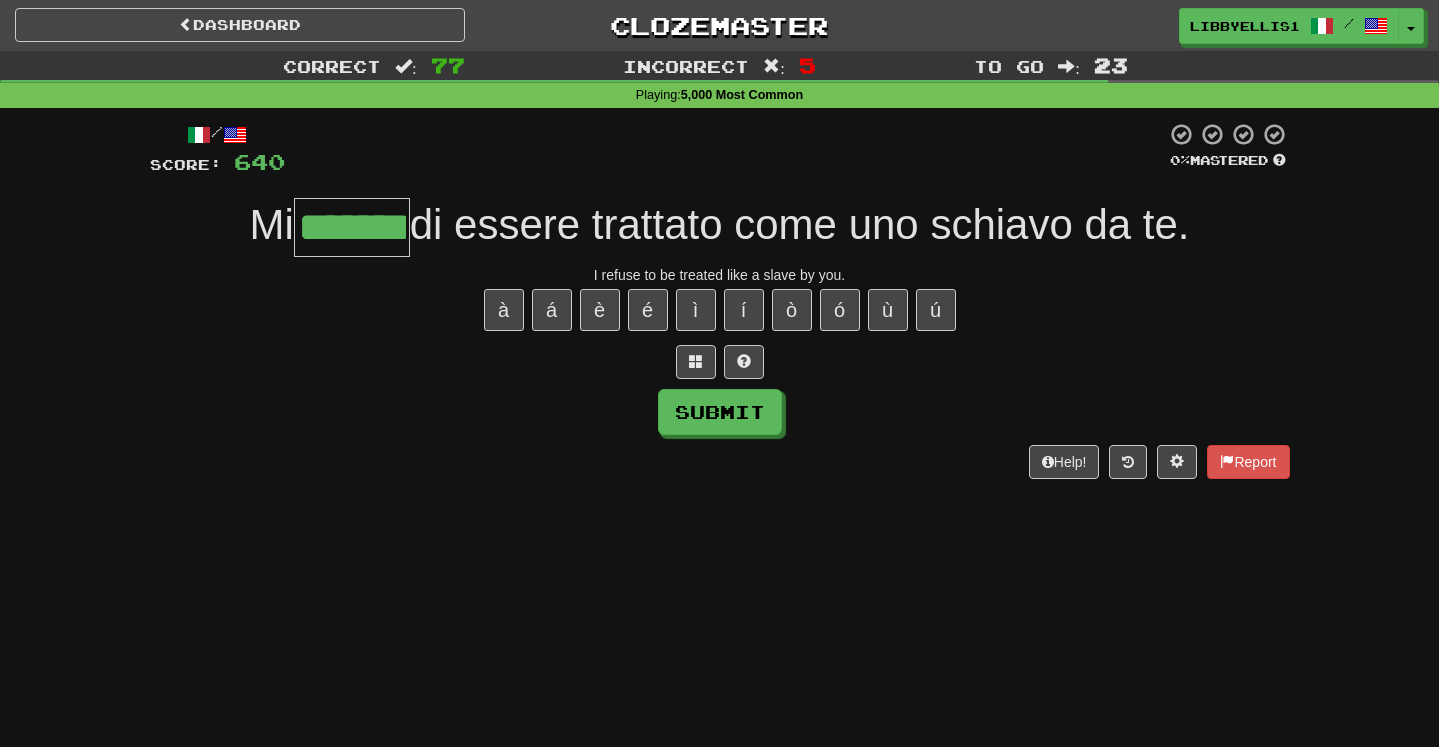 type on "*******" 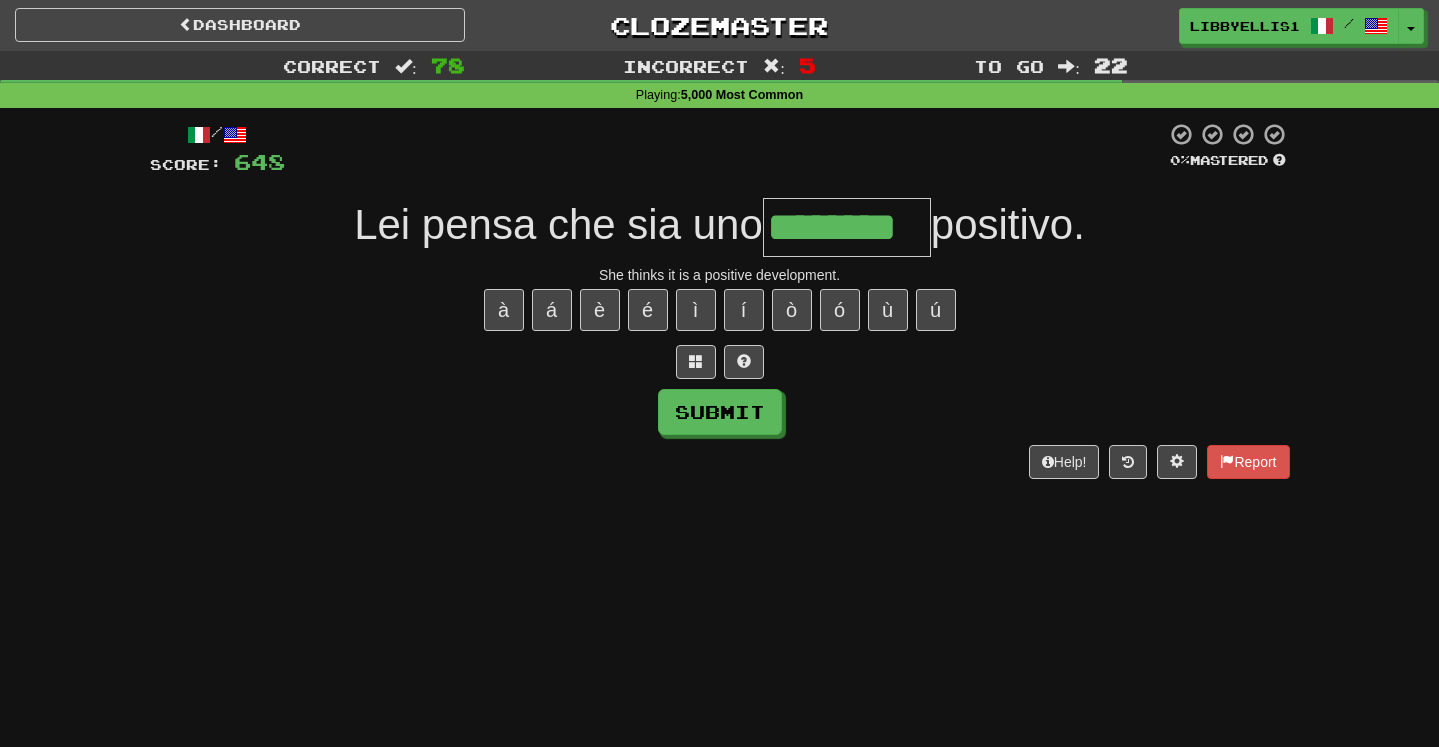 type on "********" 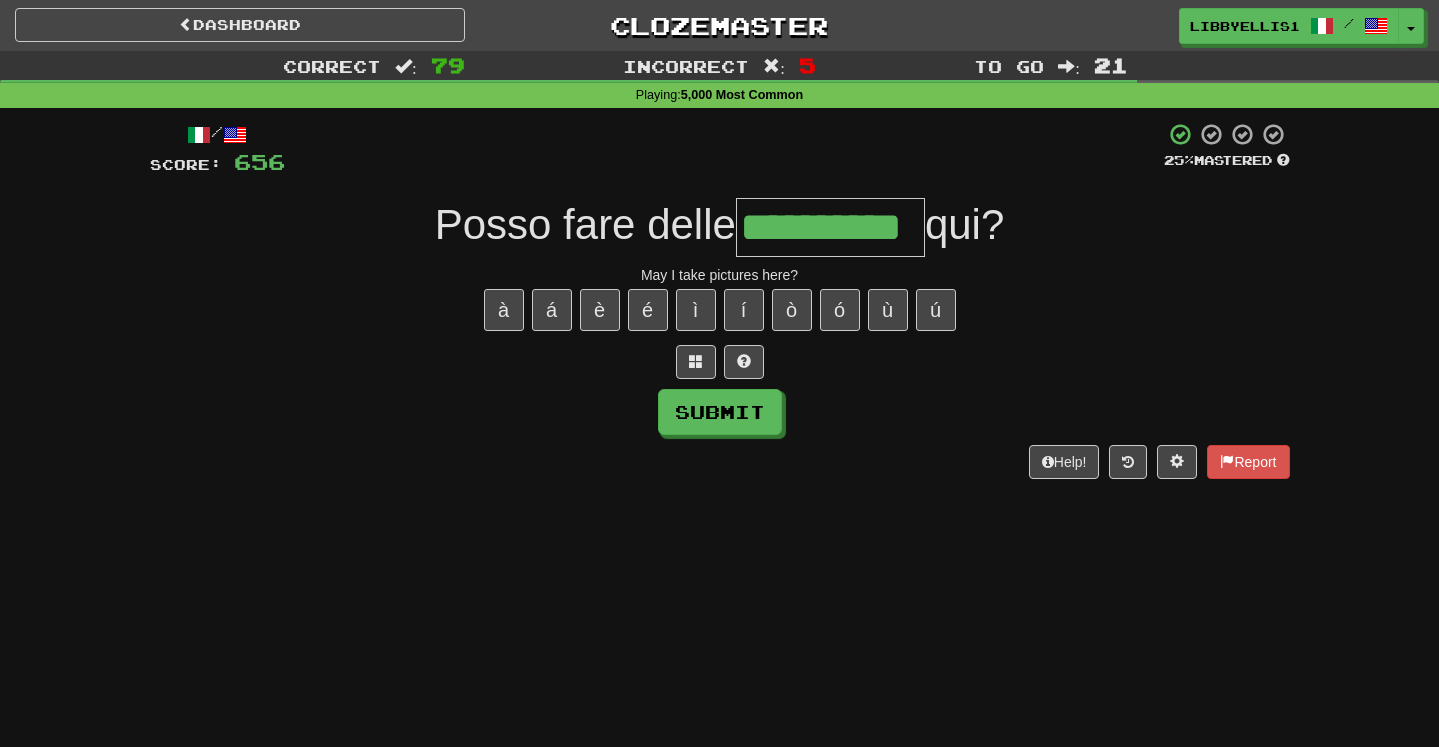 type on "**********" 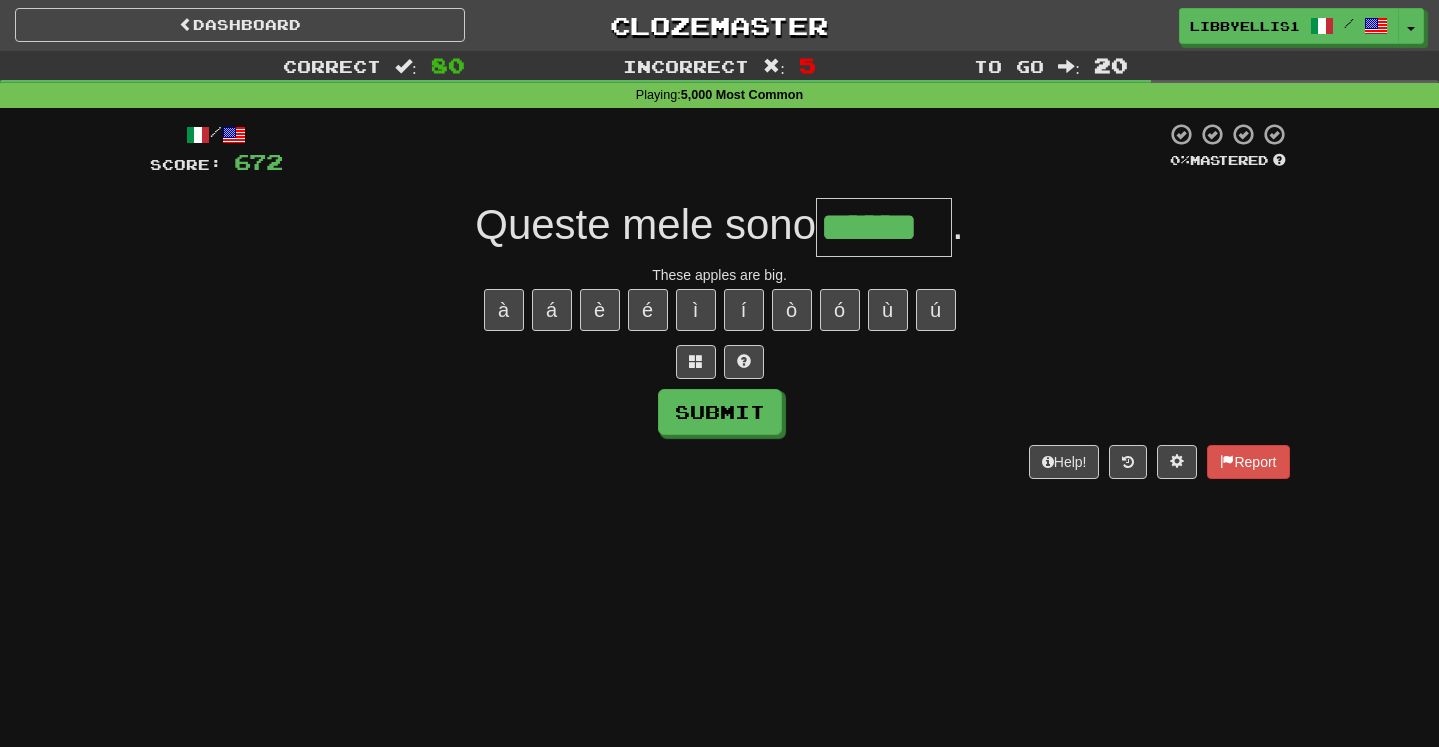 type on "******" 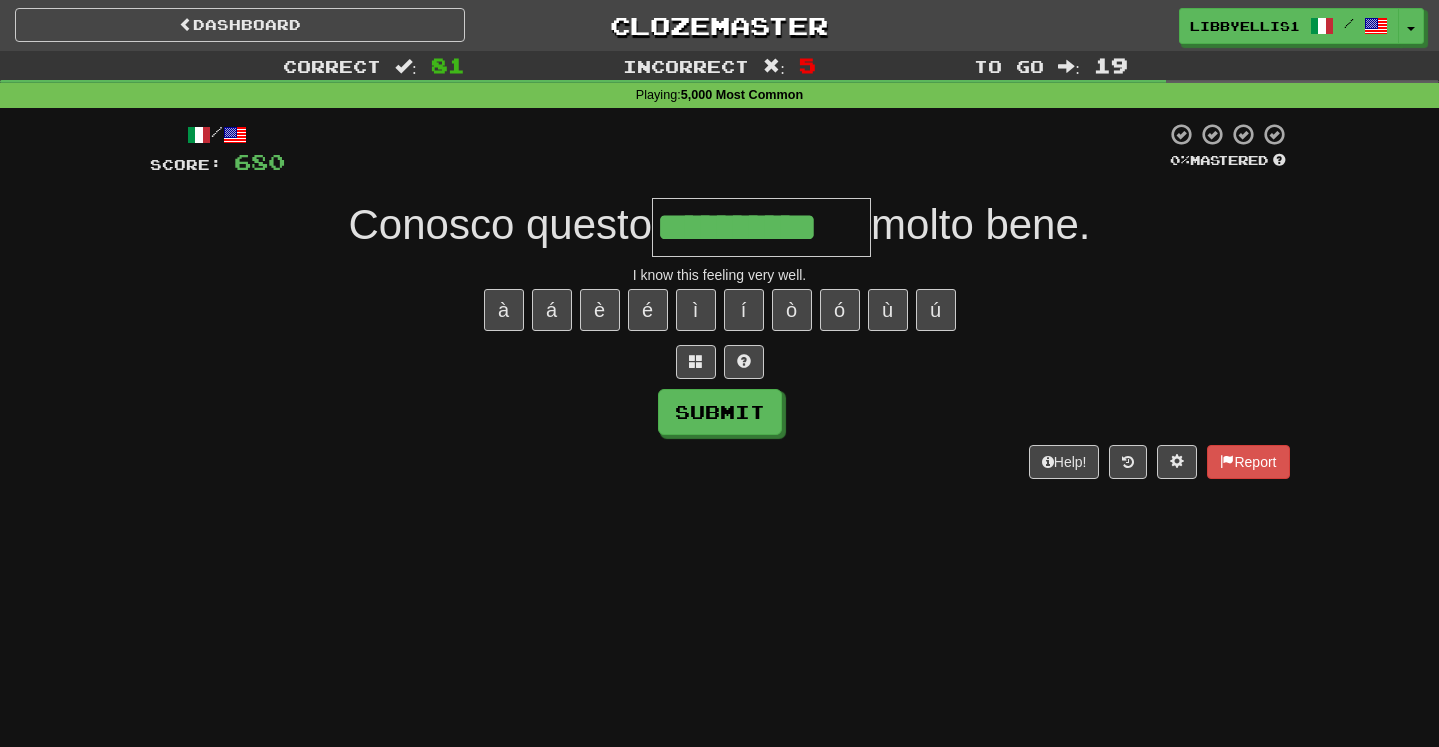 type on "**********" 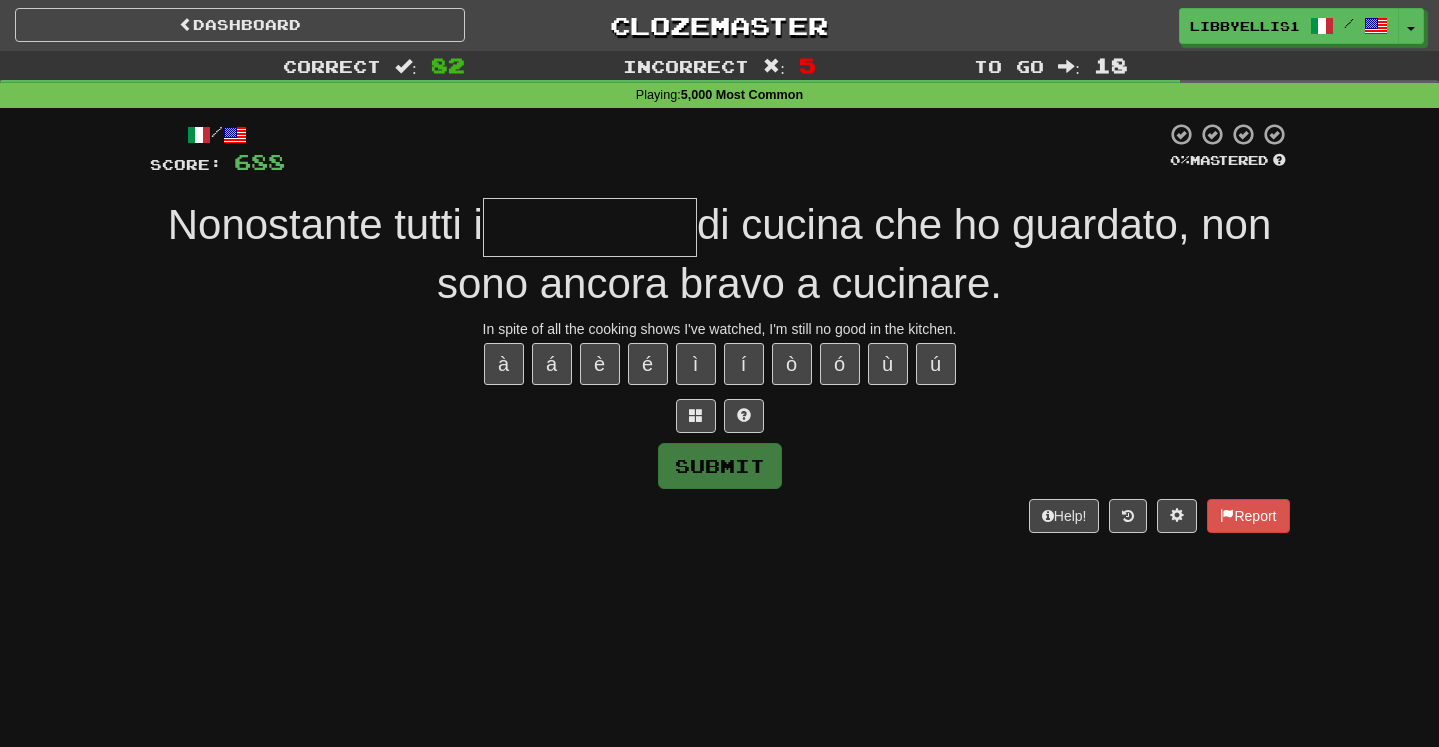 type on "*" 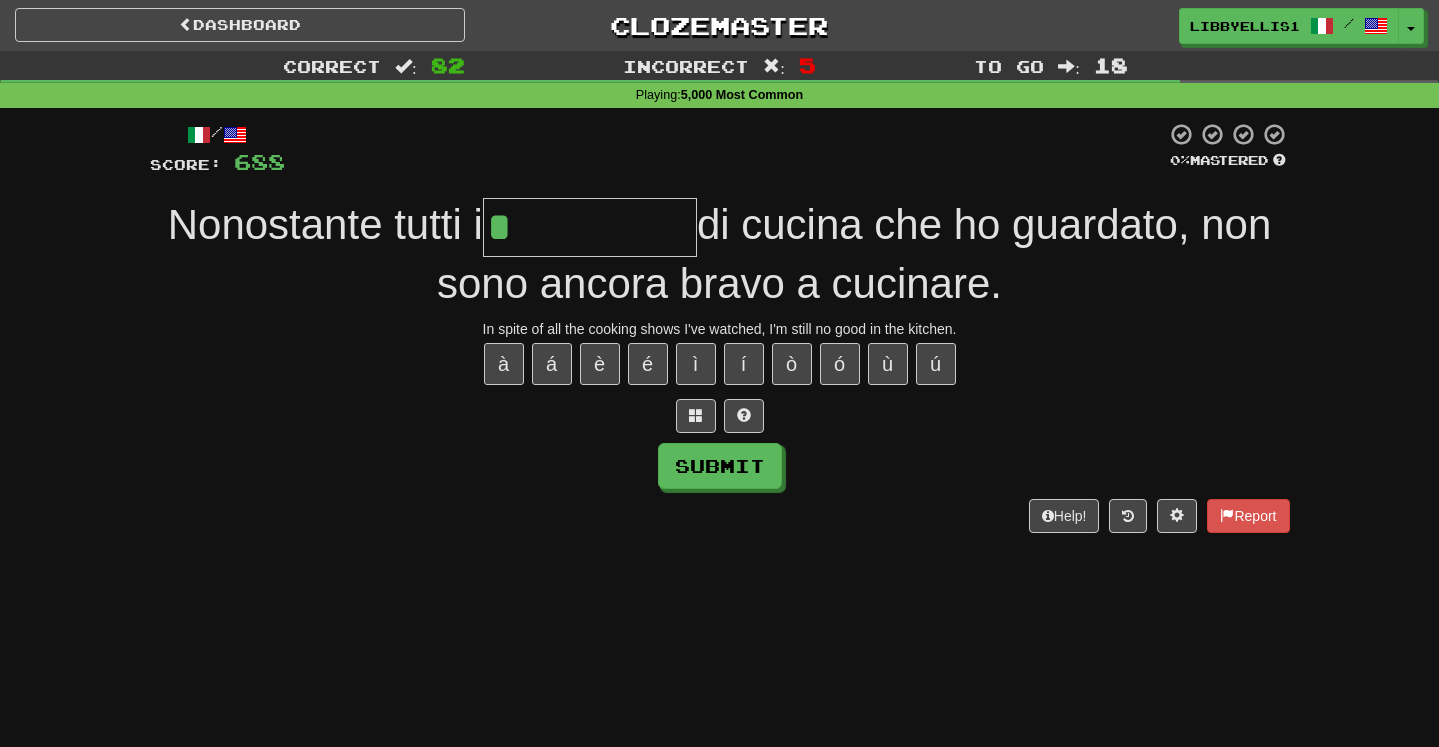 type on "*********" 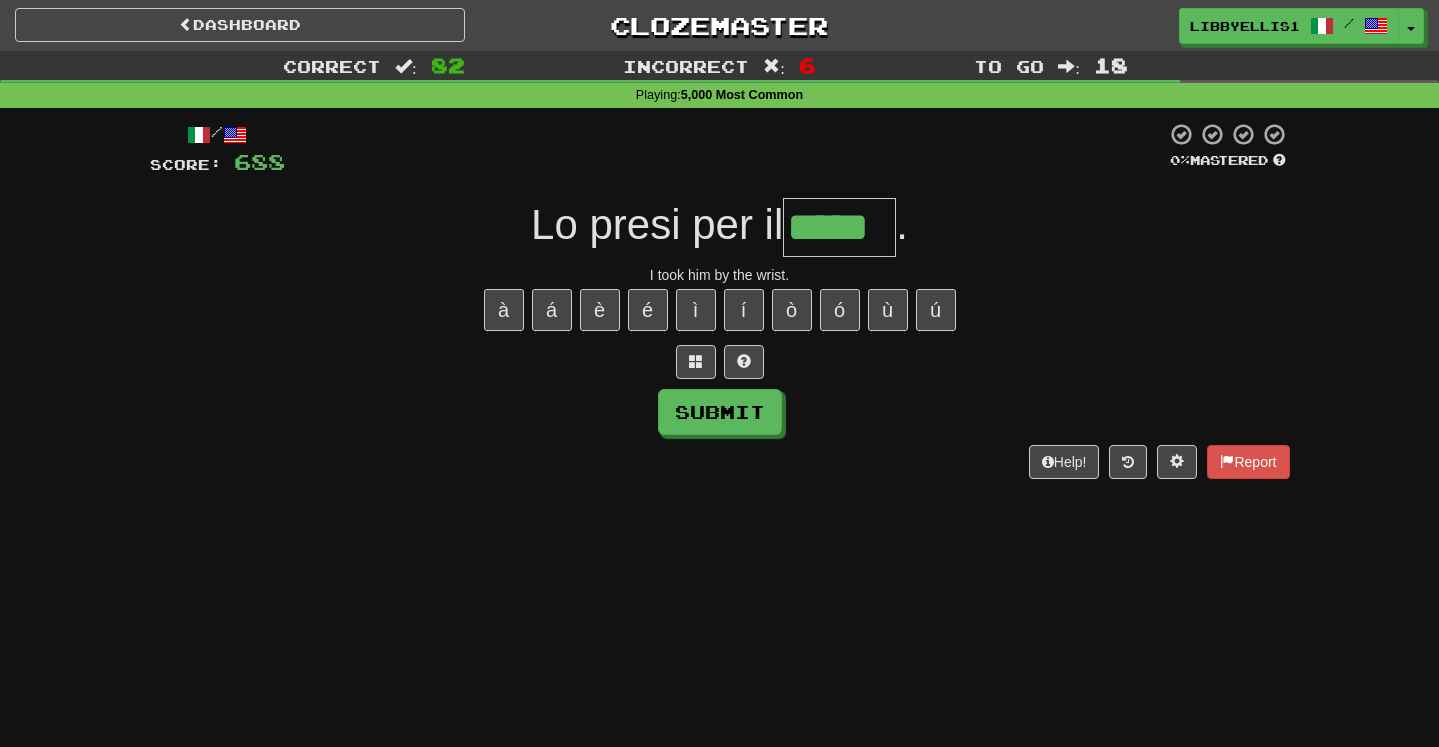 type on "*****" 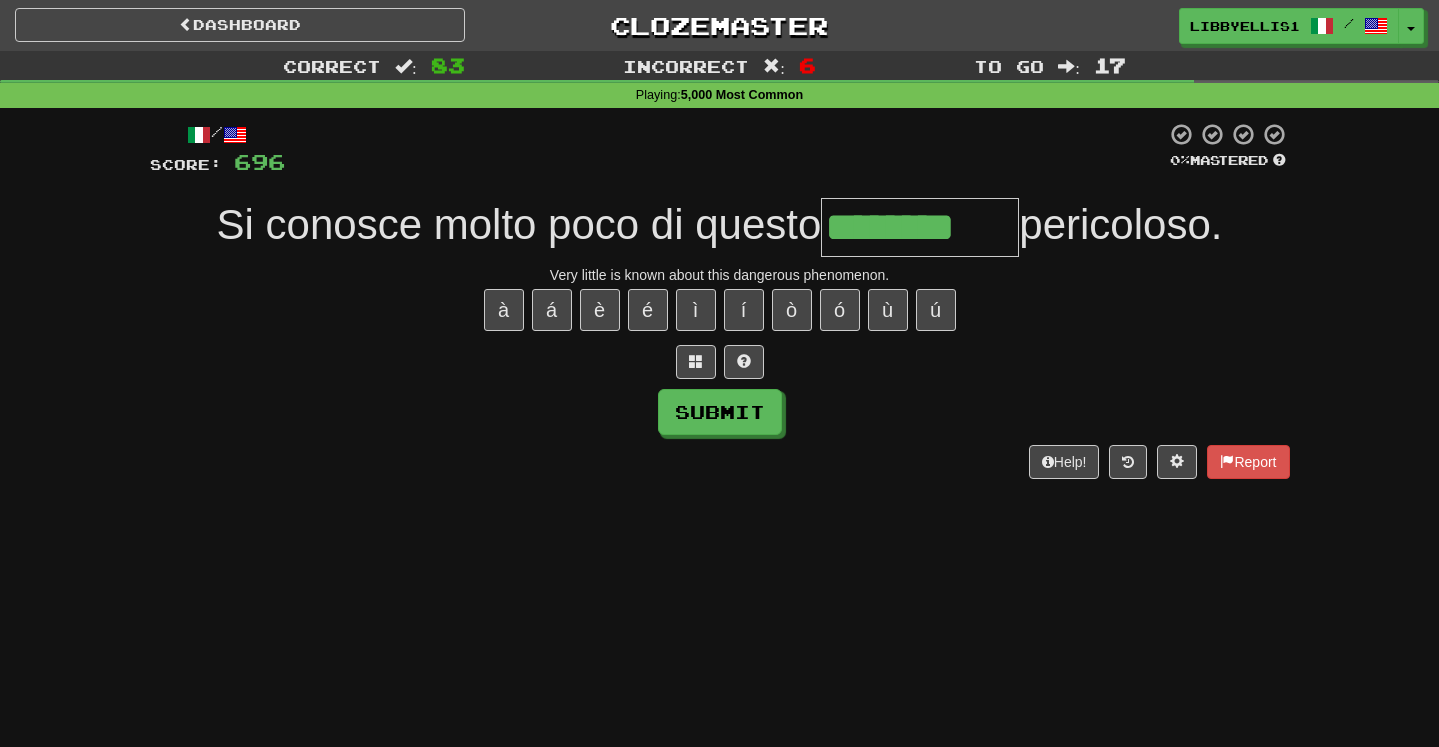 type on "********" 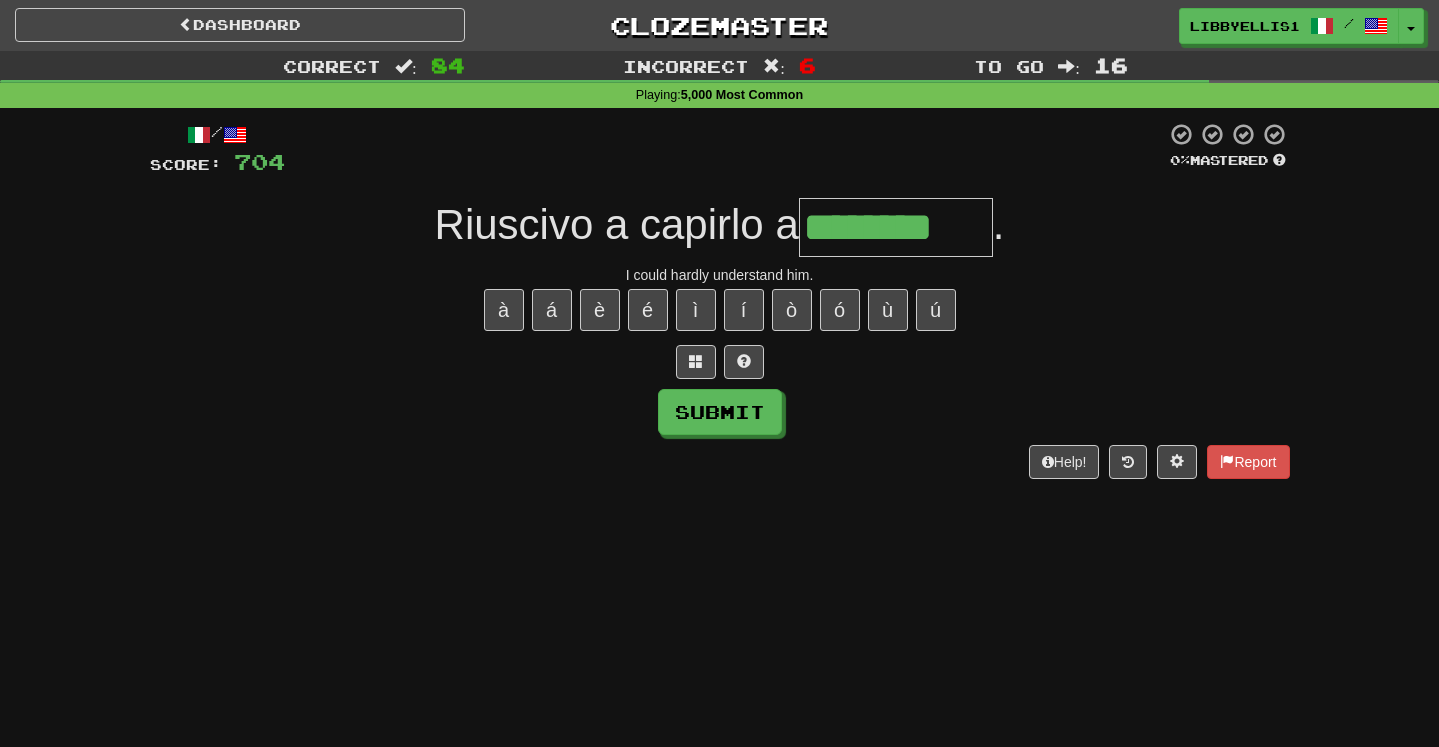 type on "********" 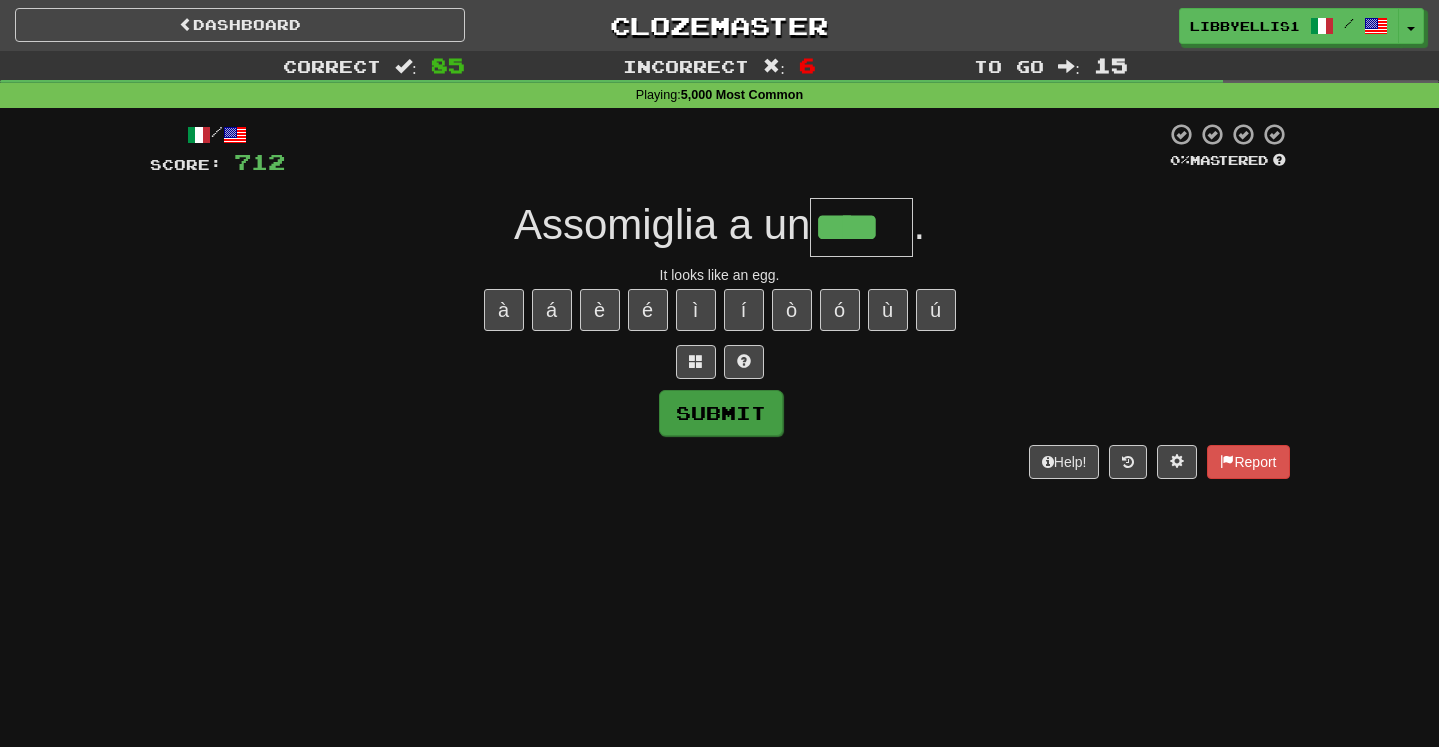 type on "****" 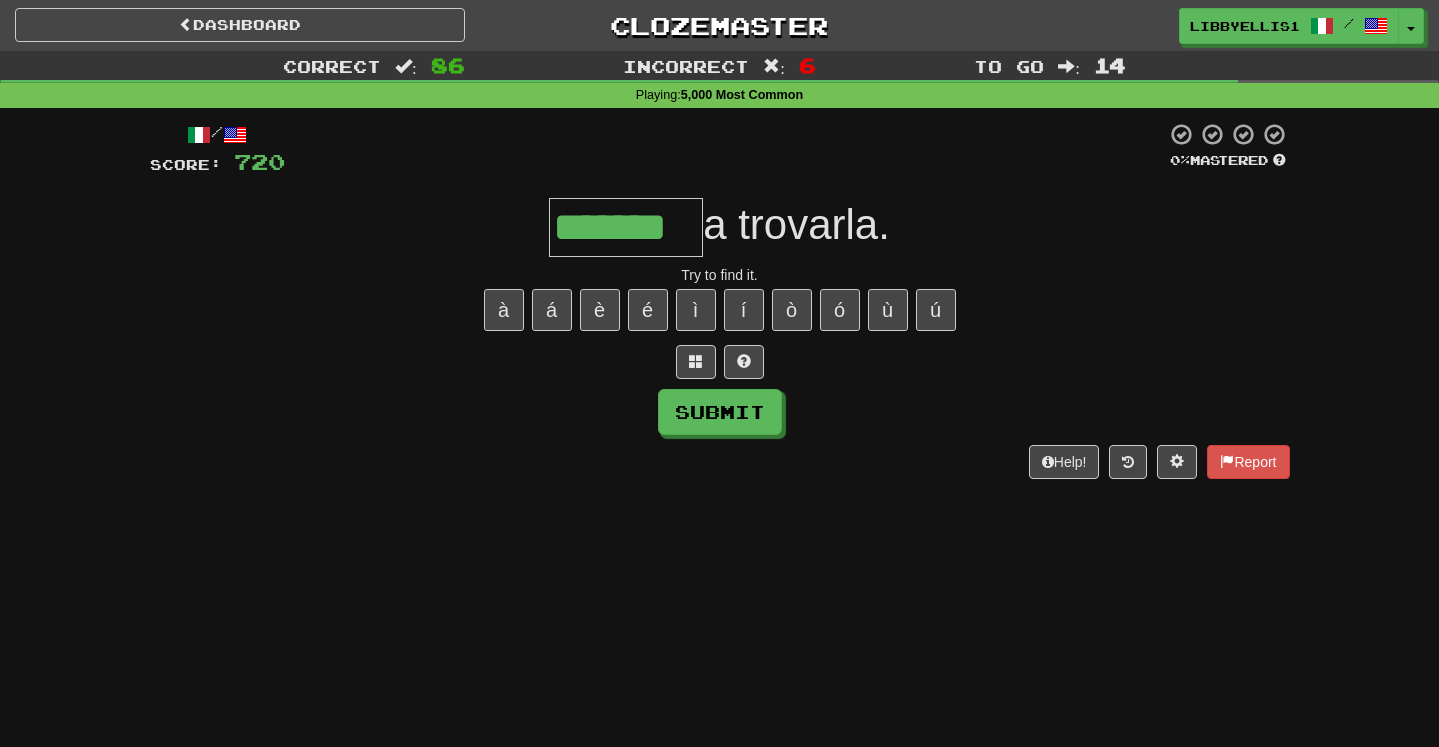 type on "*******" 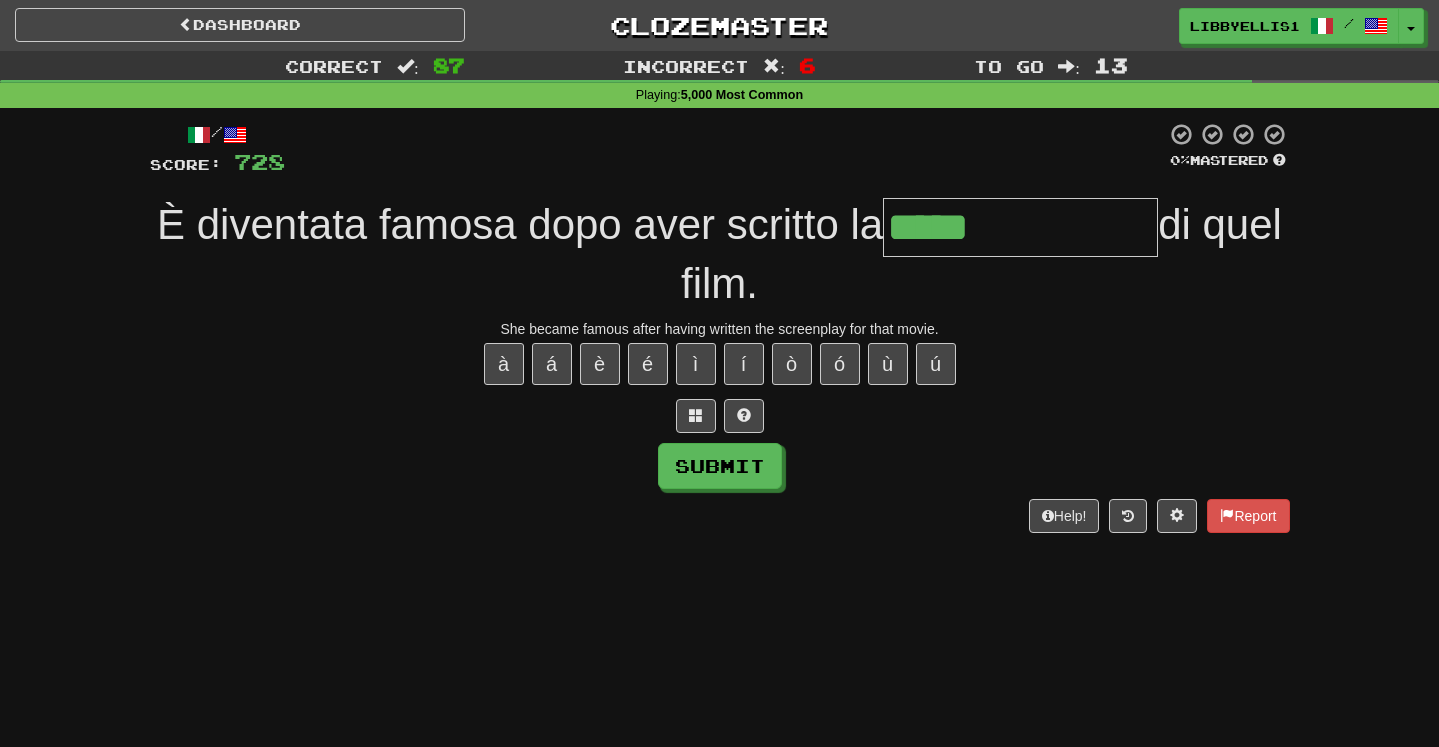 type on "**********" 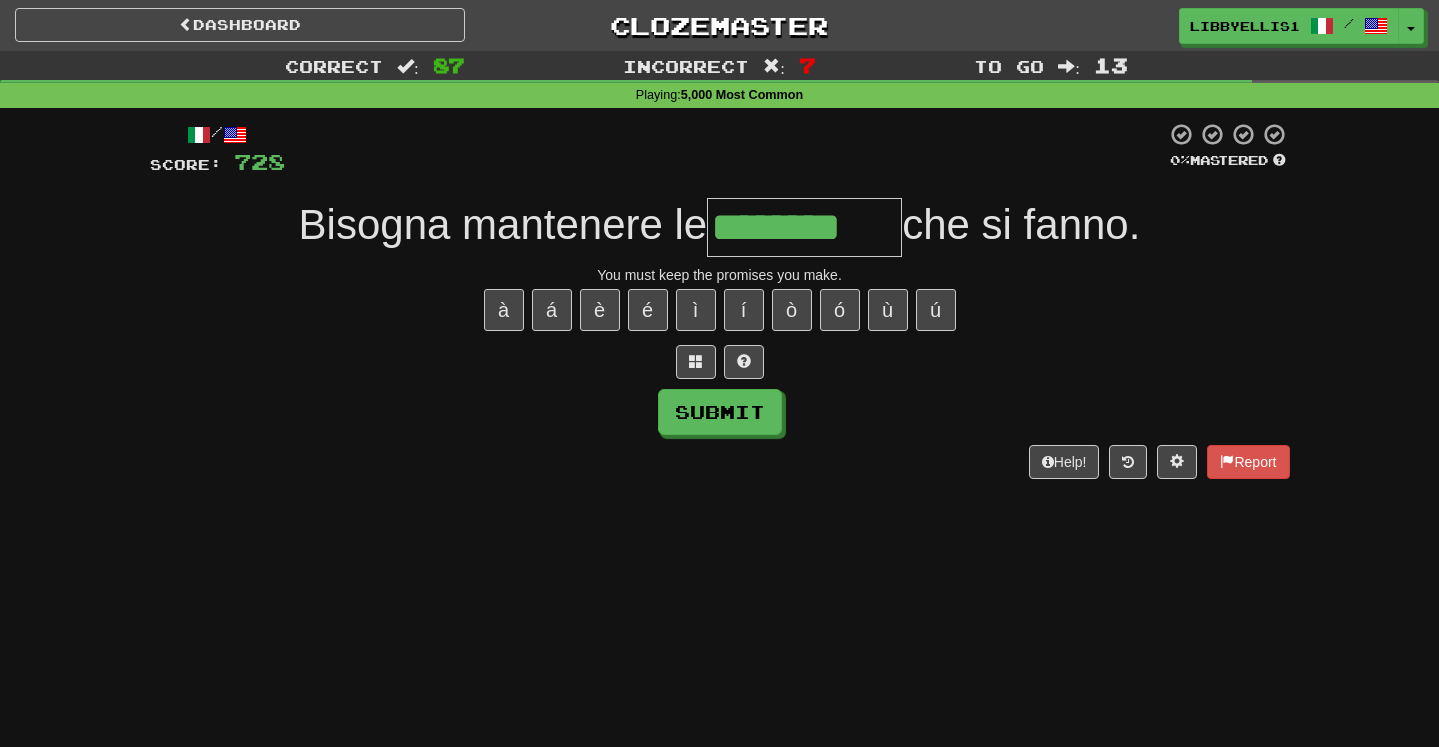 type on "********" 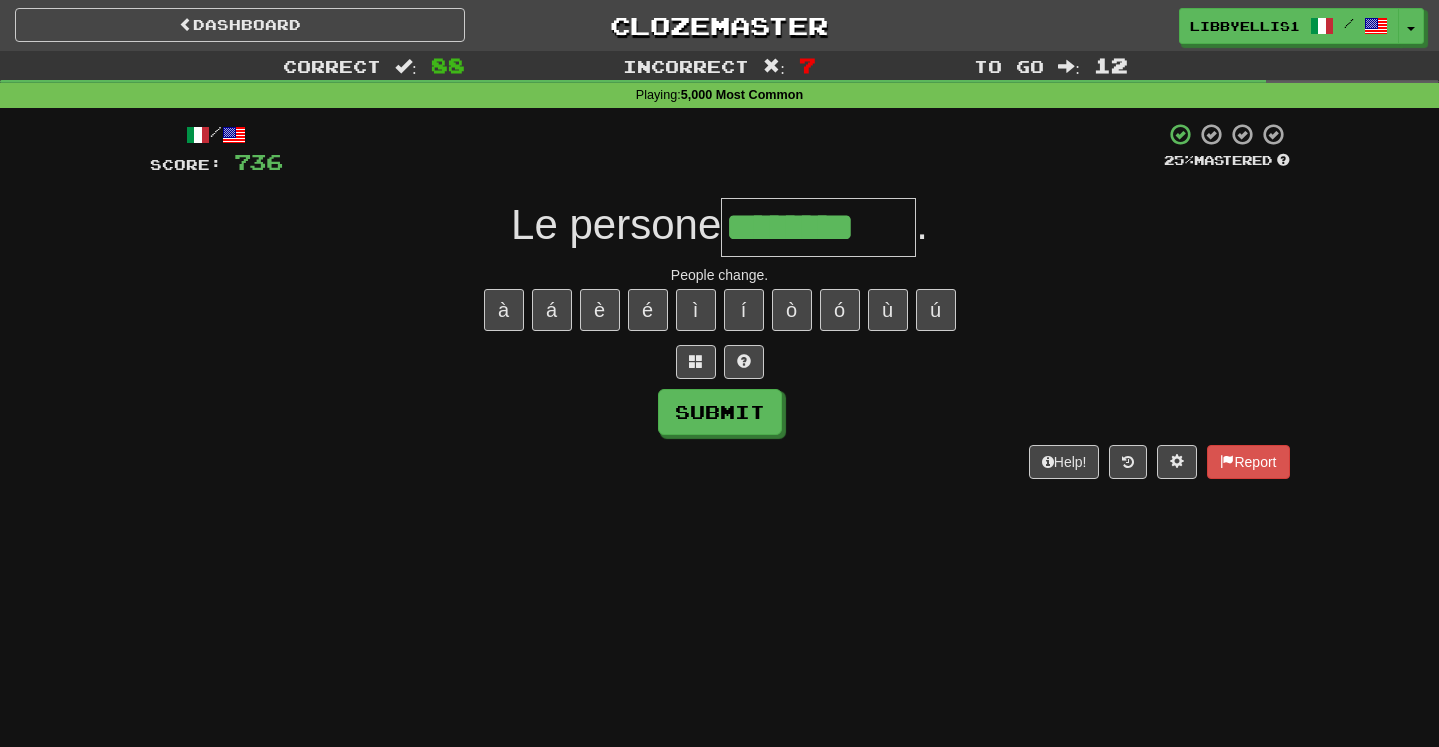 type on "********" 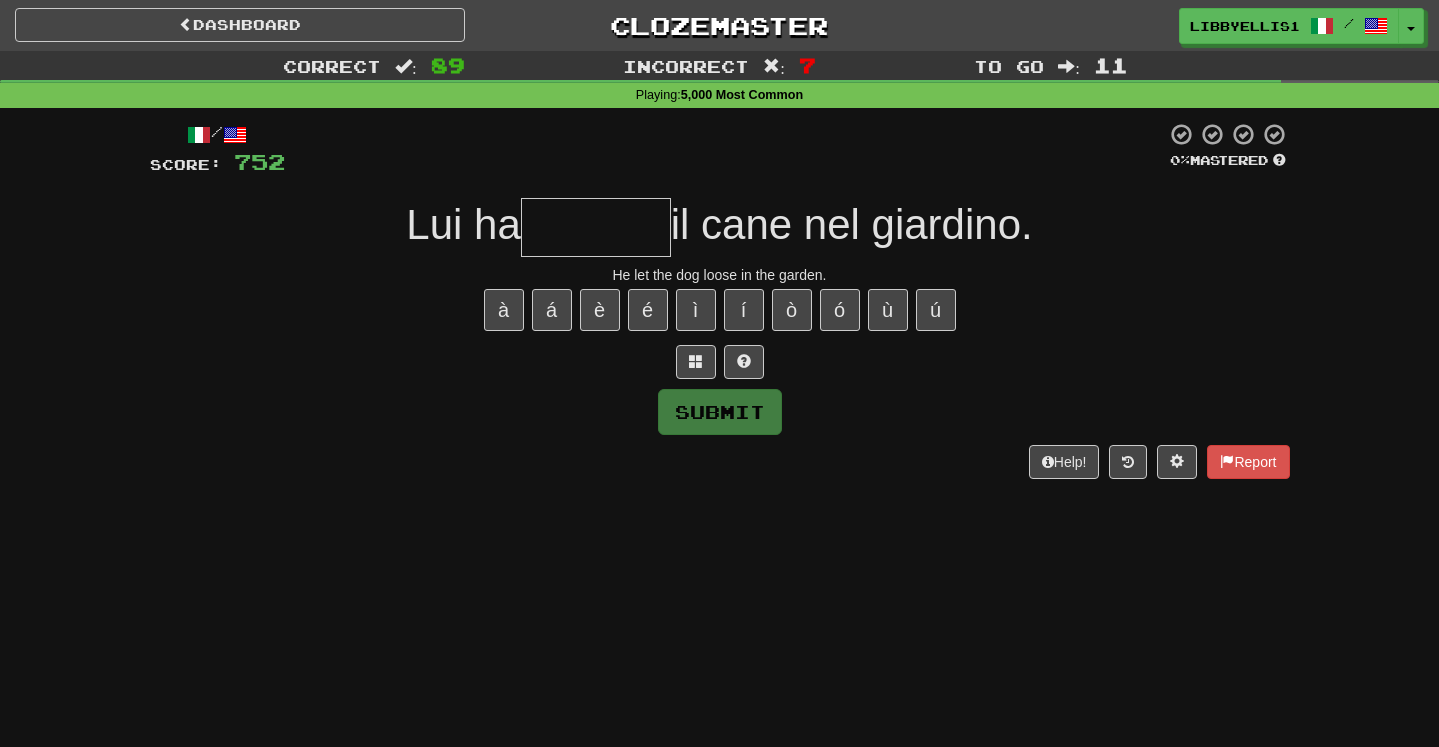type on "*" 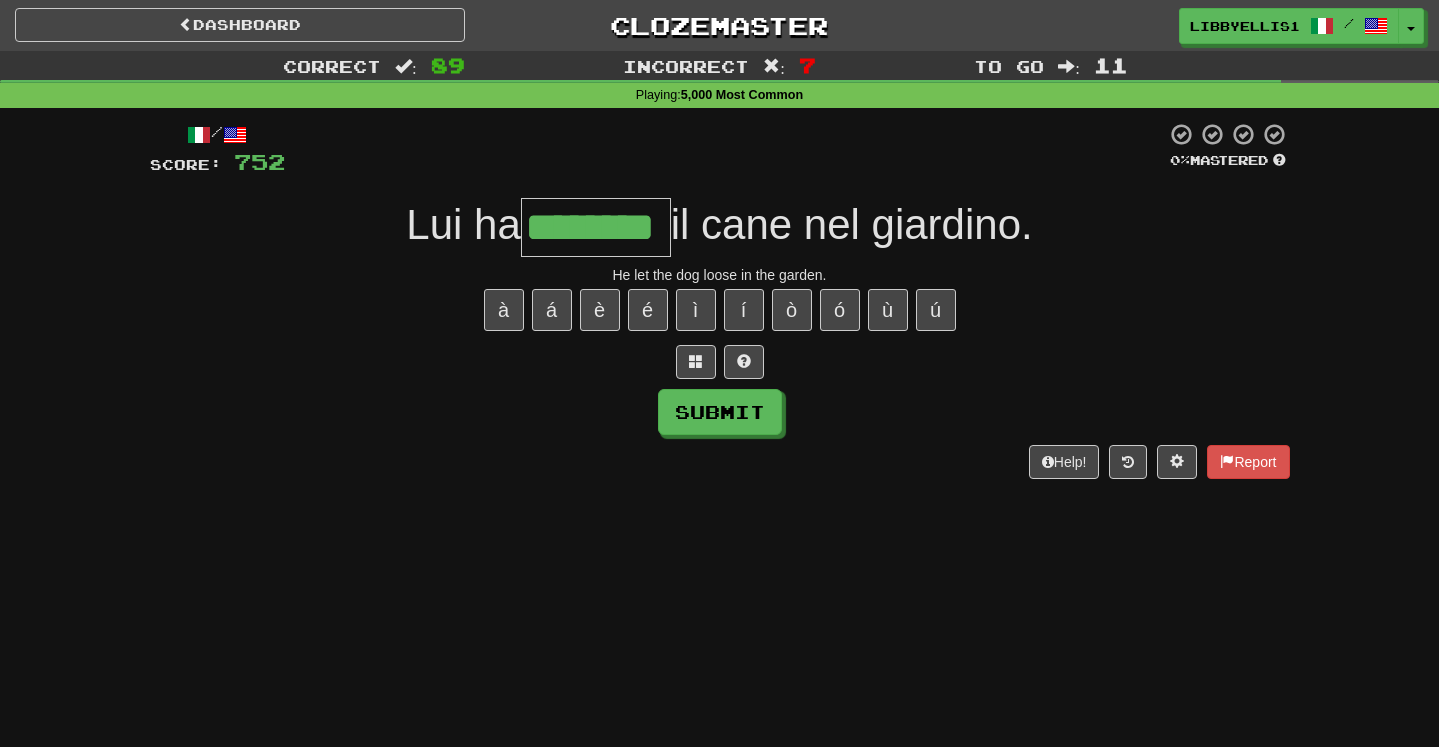 type on "********" 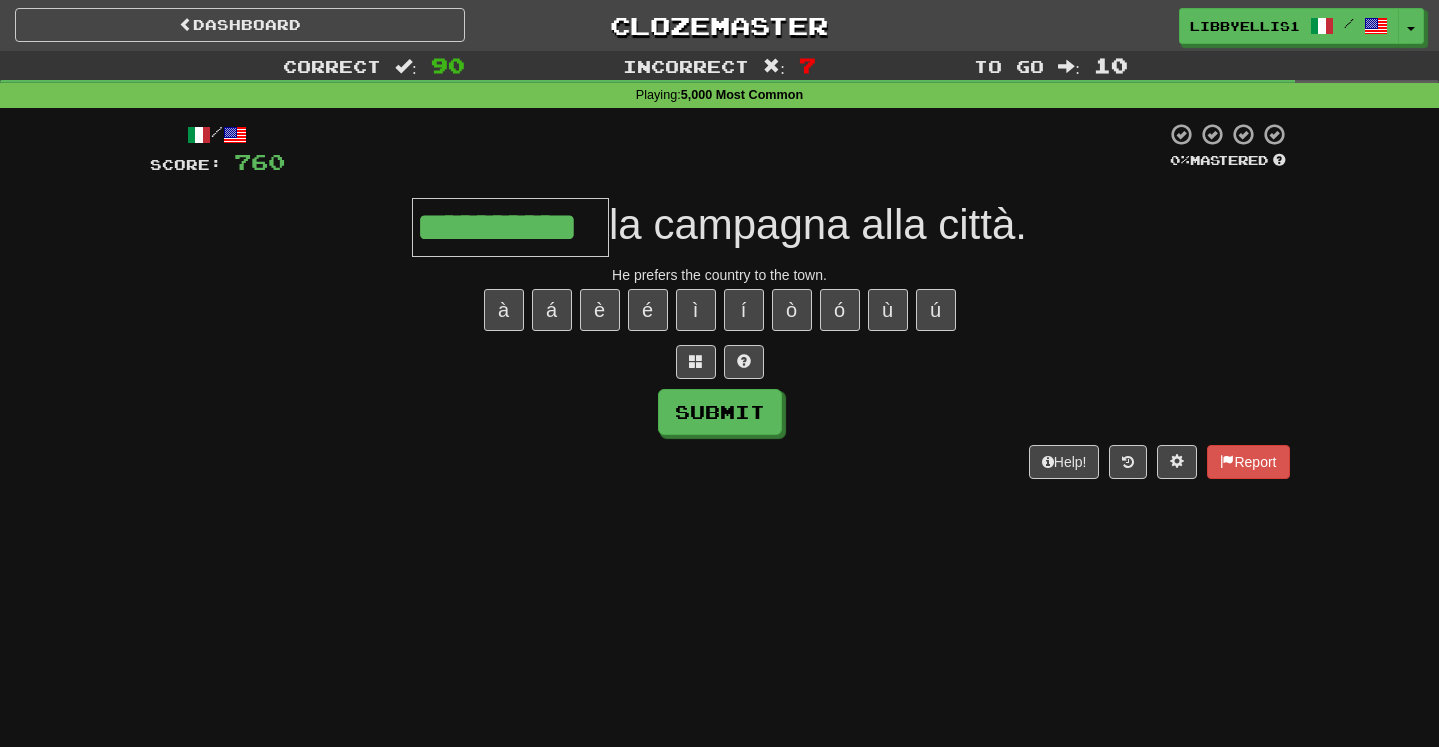 type on "**********" 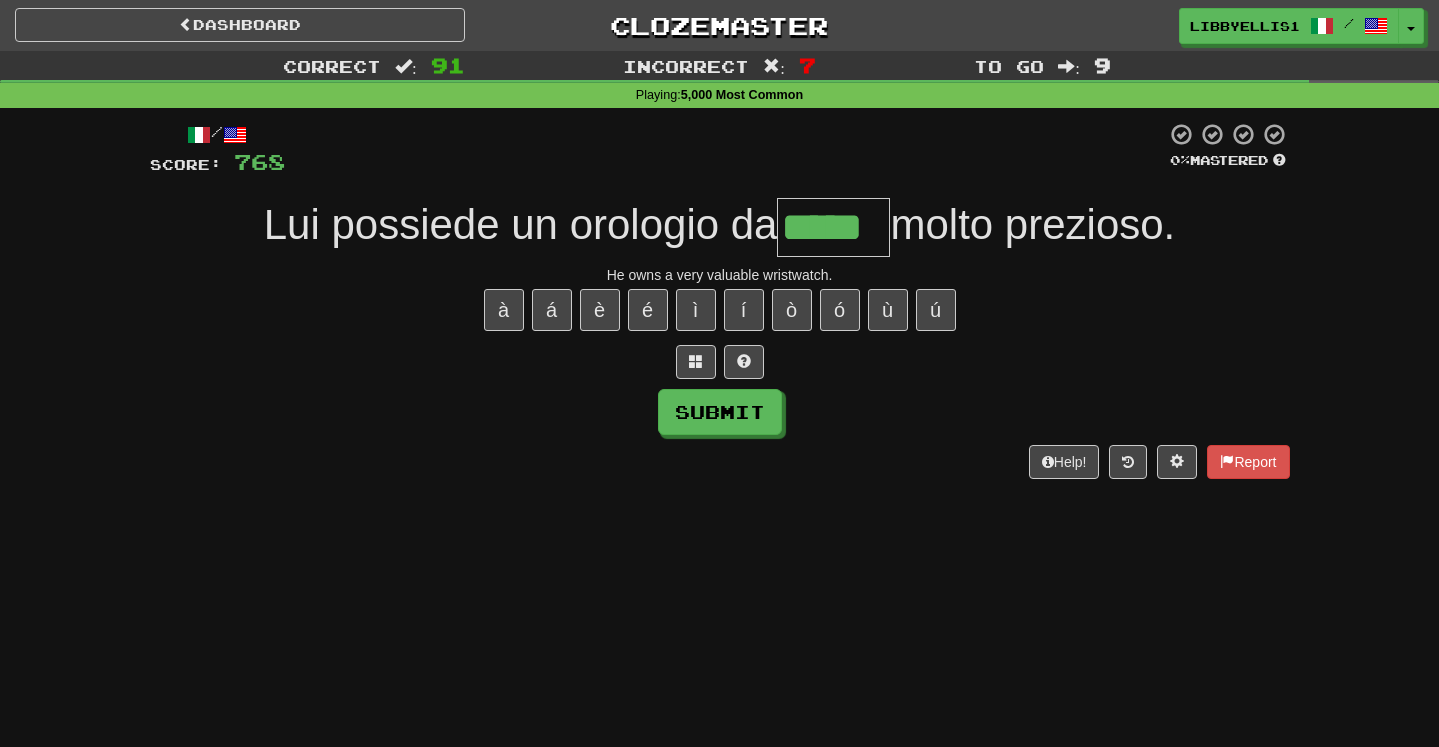 type on "*****" 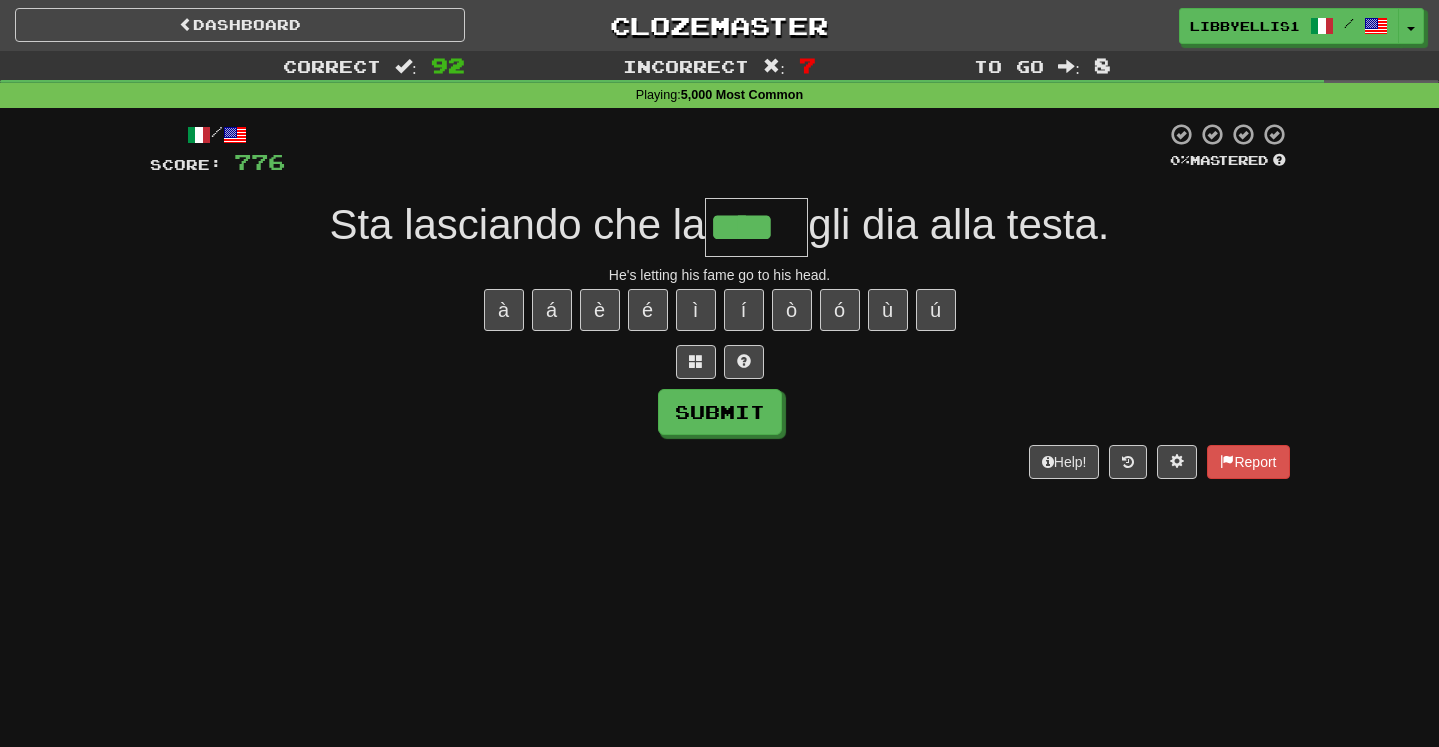 type on "****" 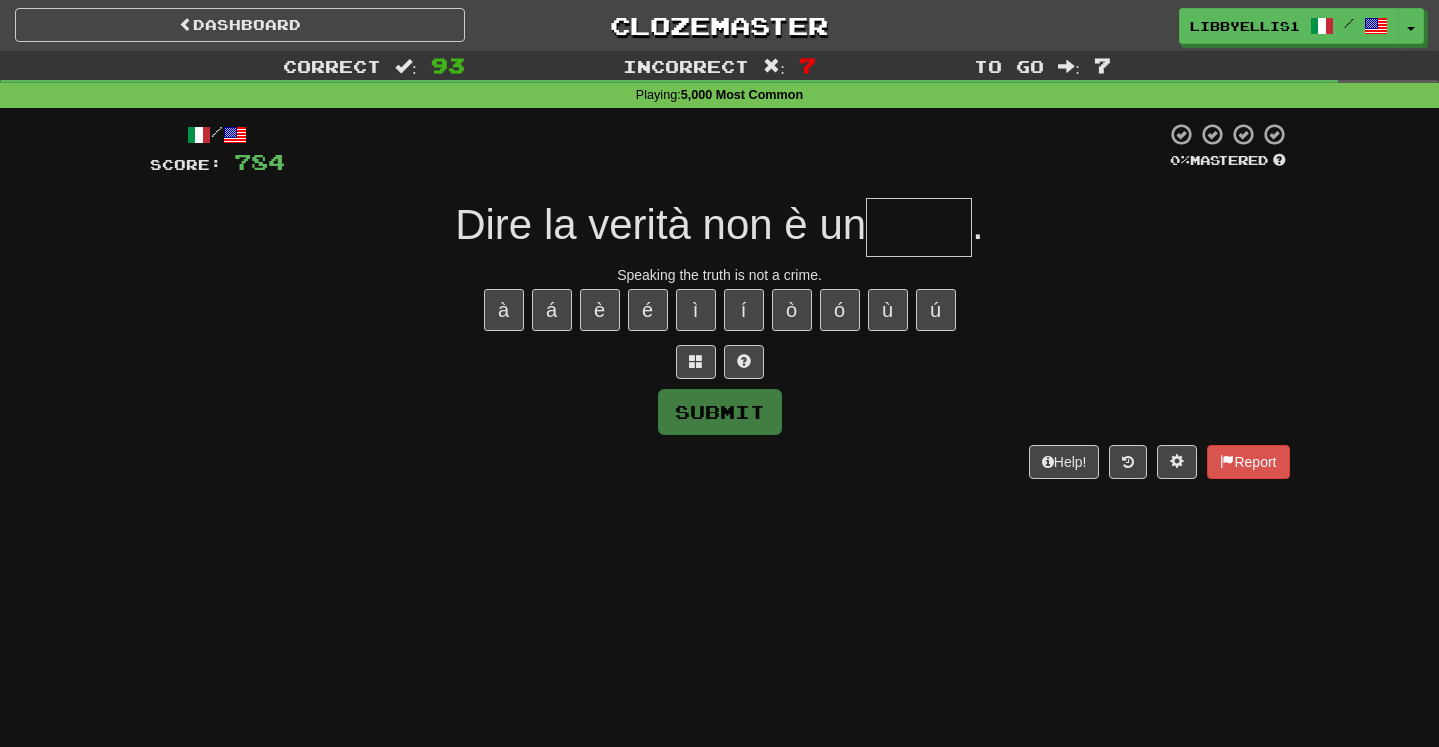 type on "*" 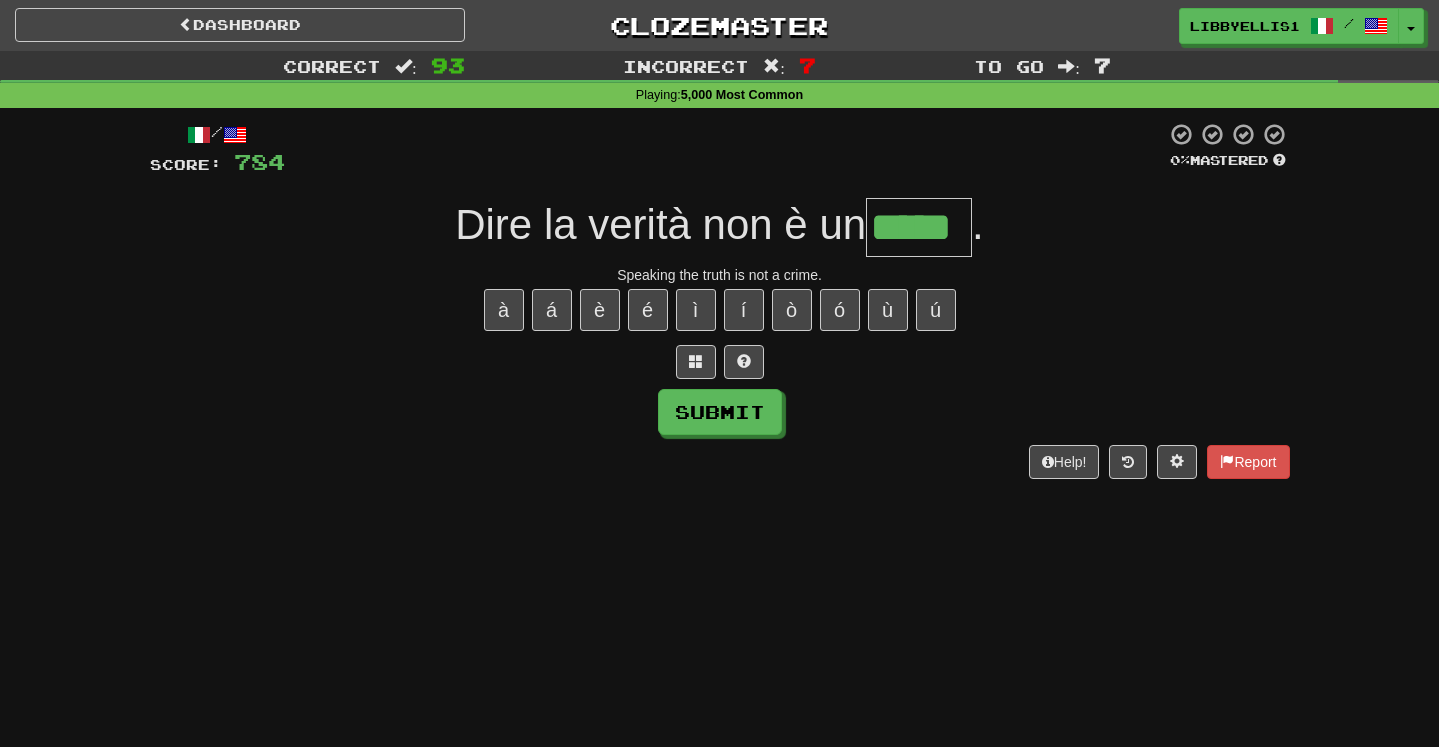 type on "*****" 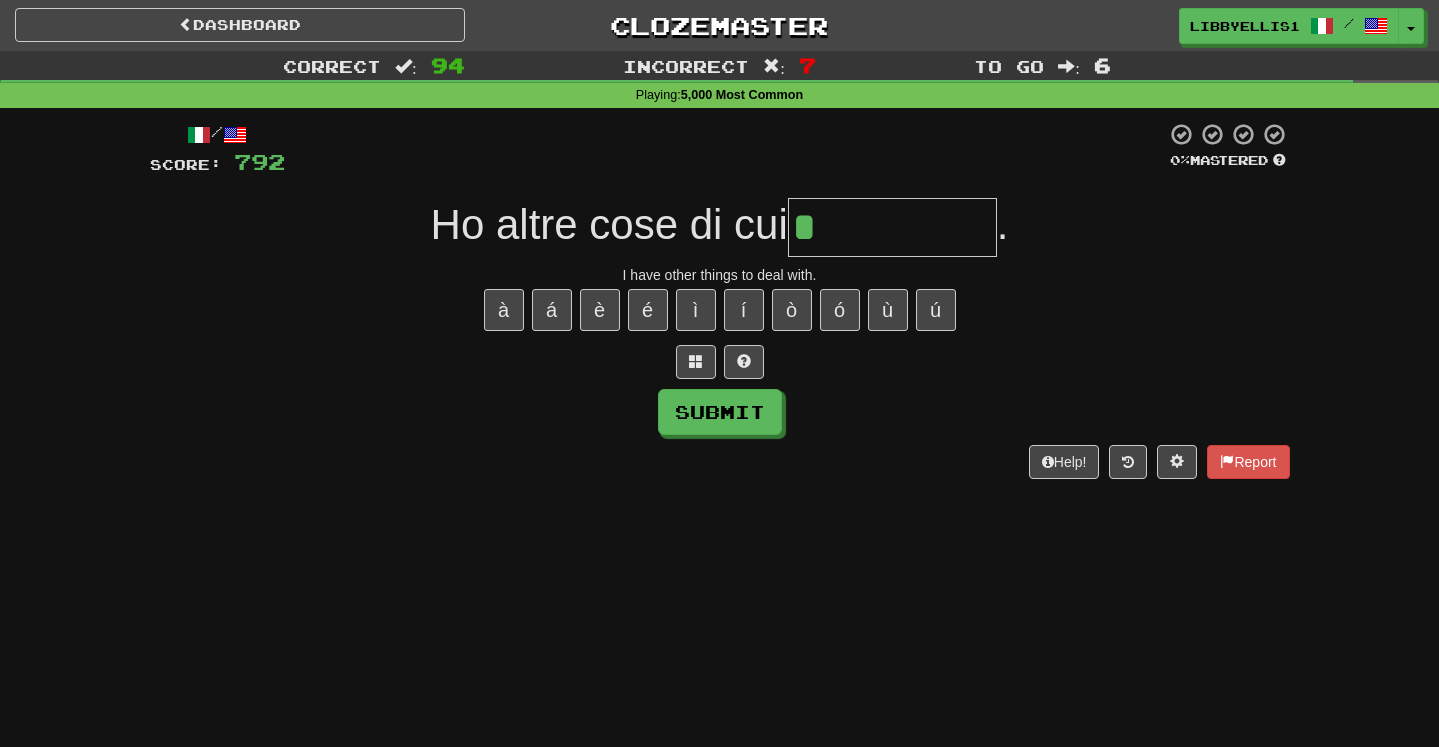 type on "*********" 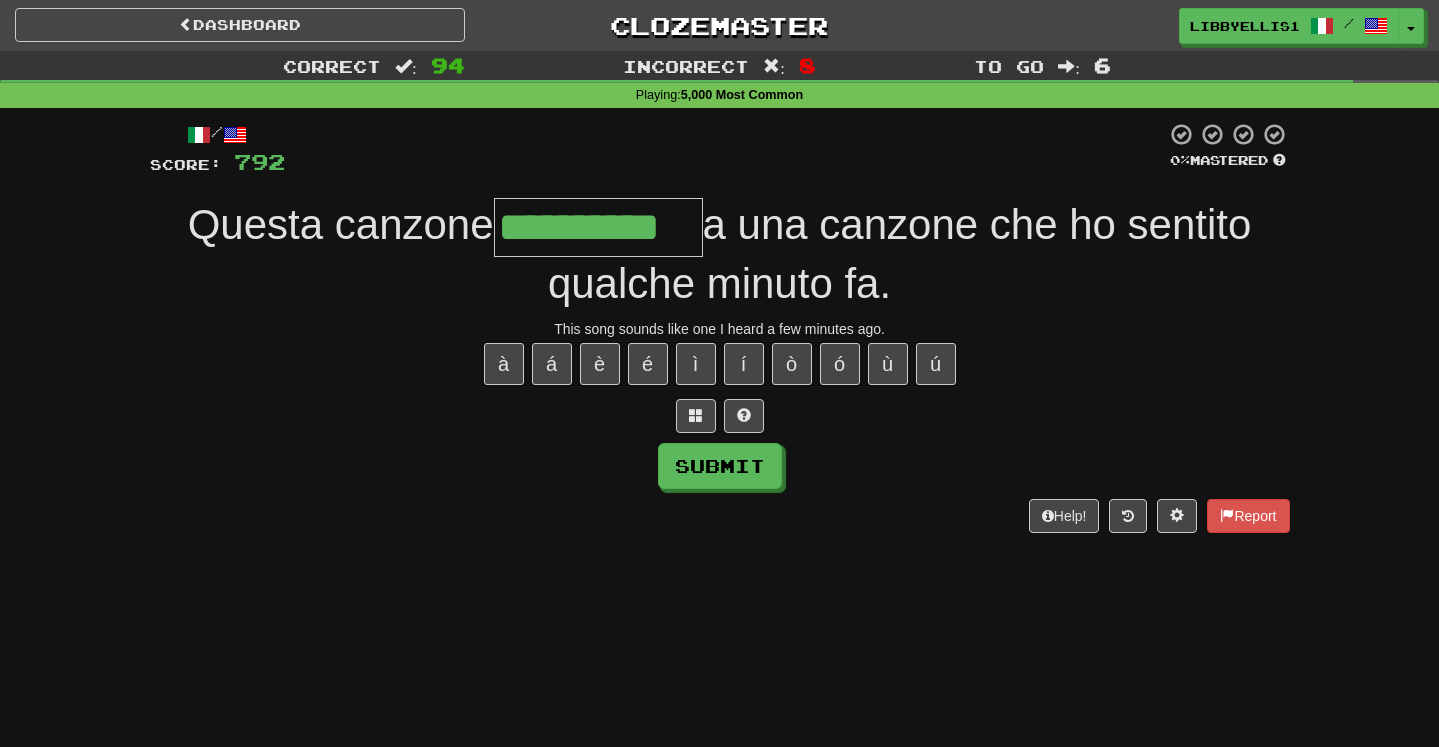 type on "**********" 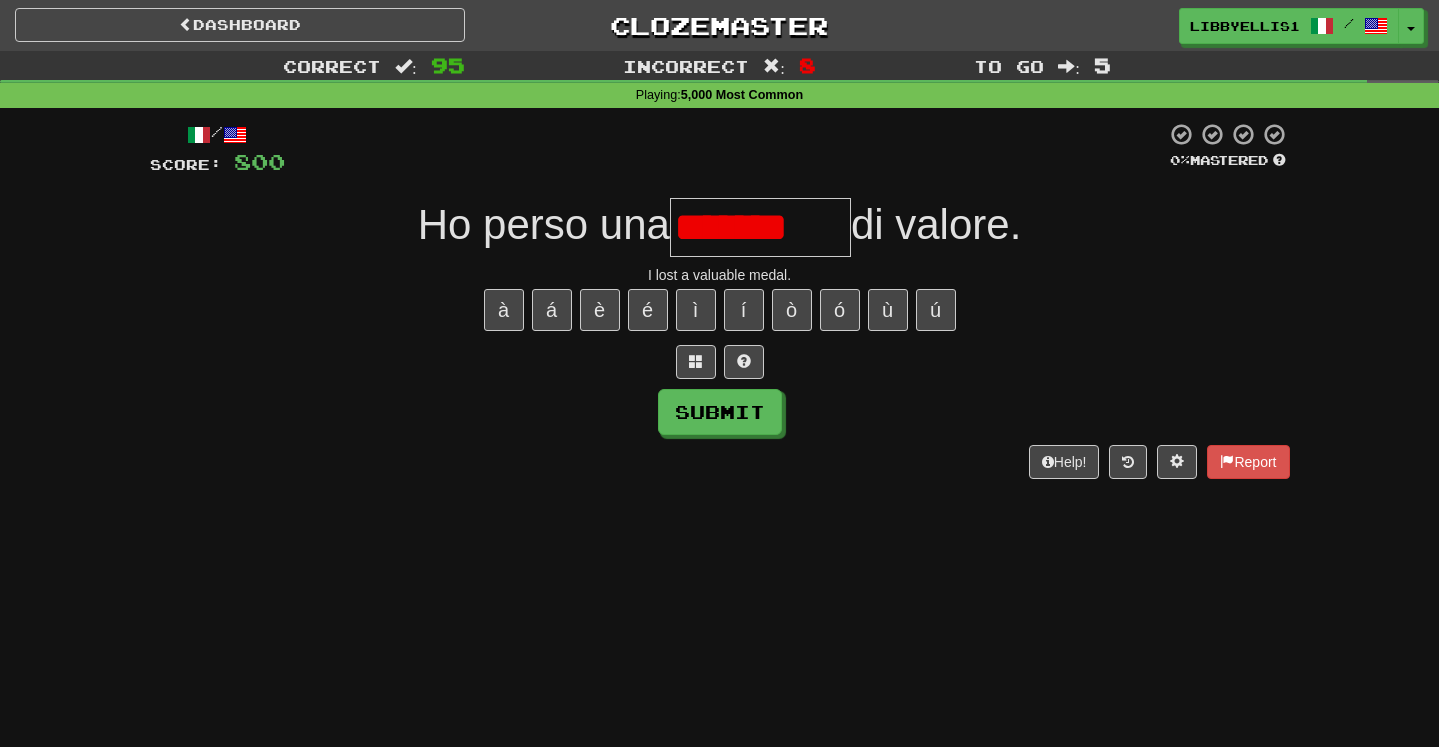 scroll, scrollTop: 0, scrollLeft: 0, axis: both 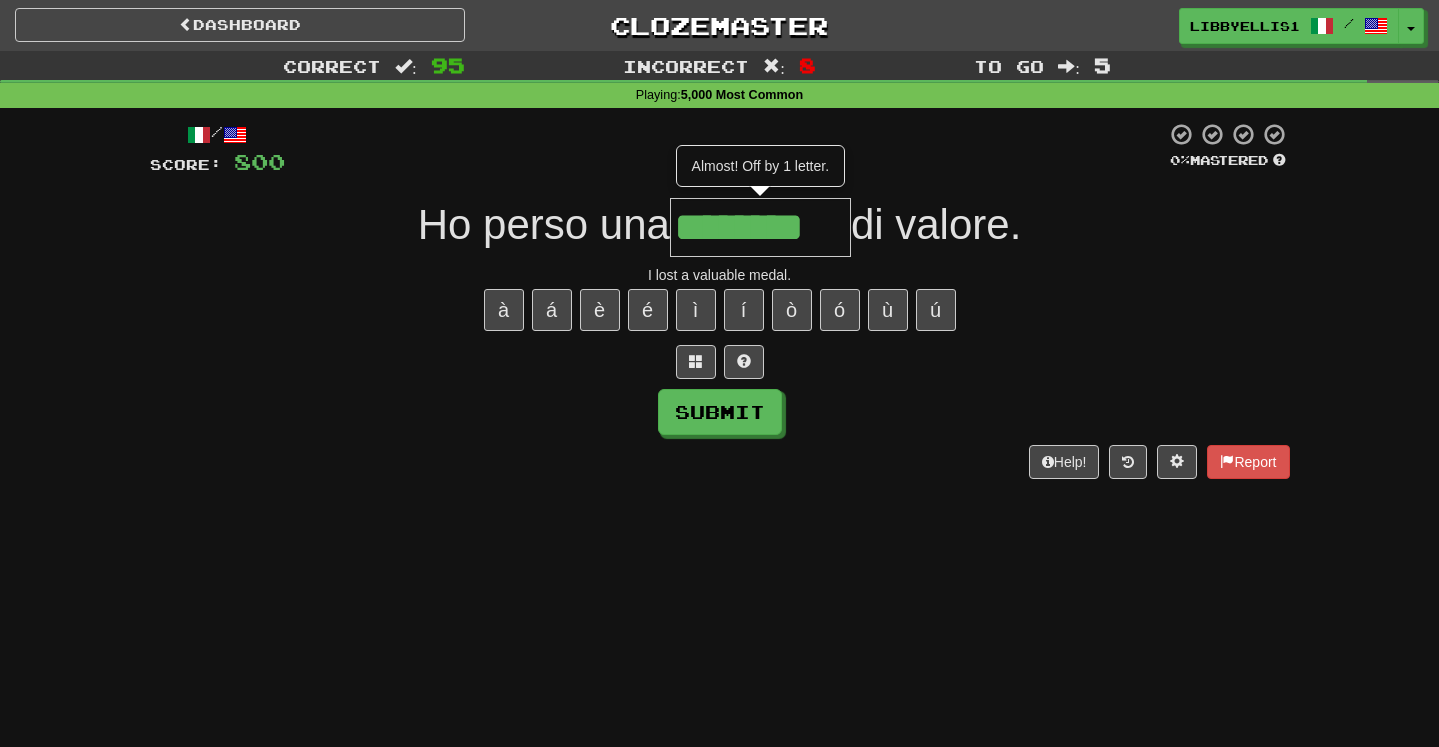 type on "********" 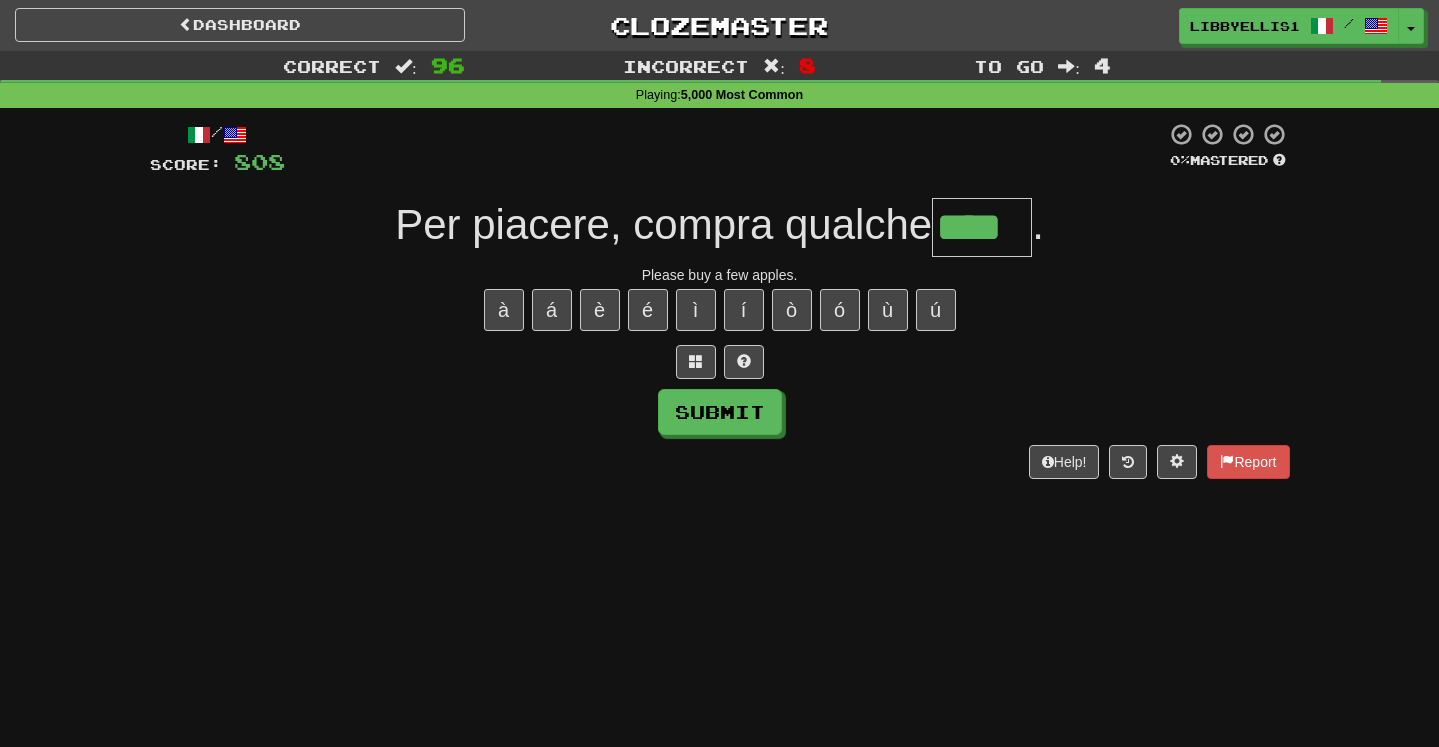 type on "****" 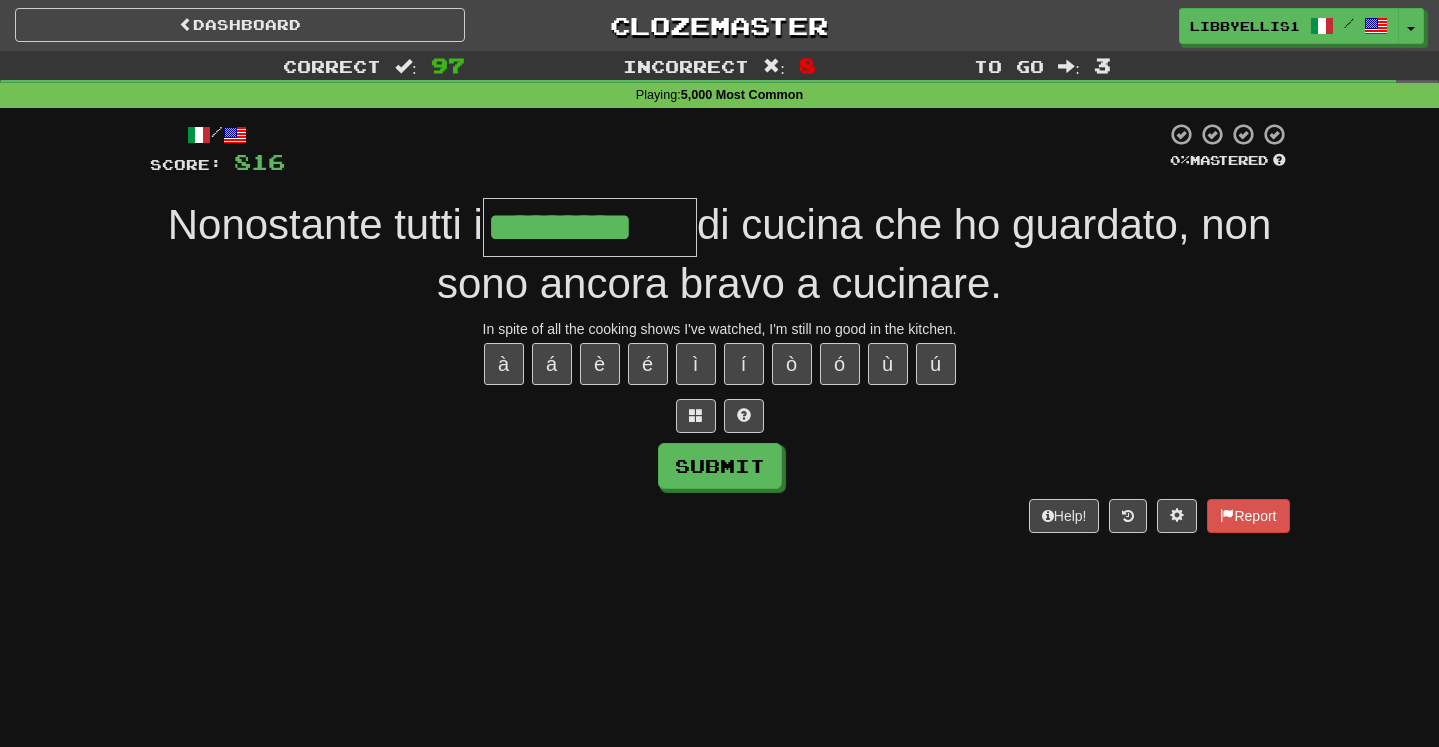 type on "*********" 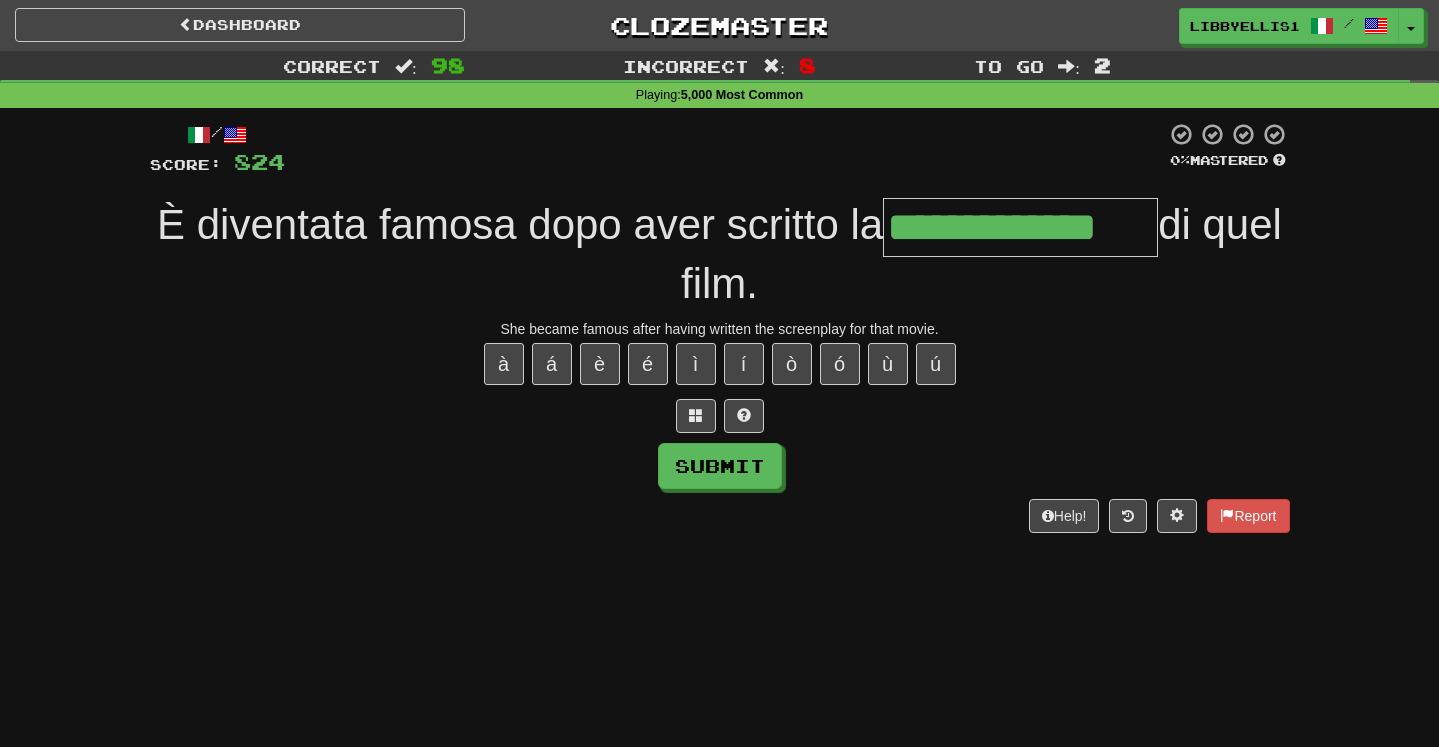 type on "**********" 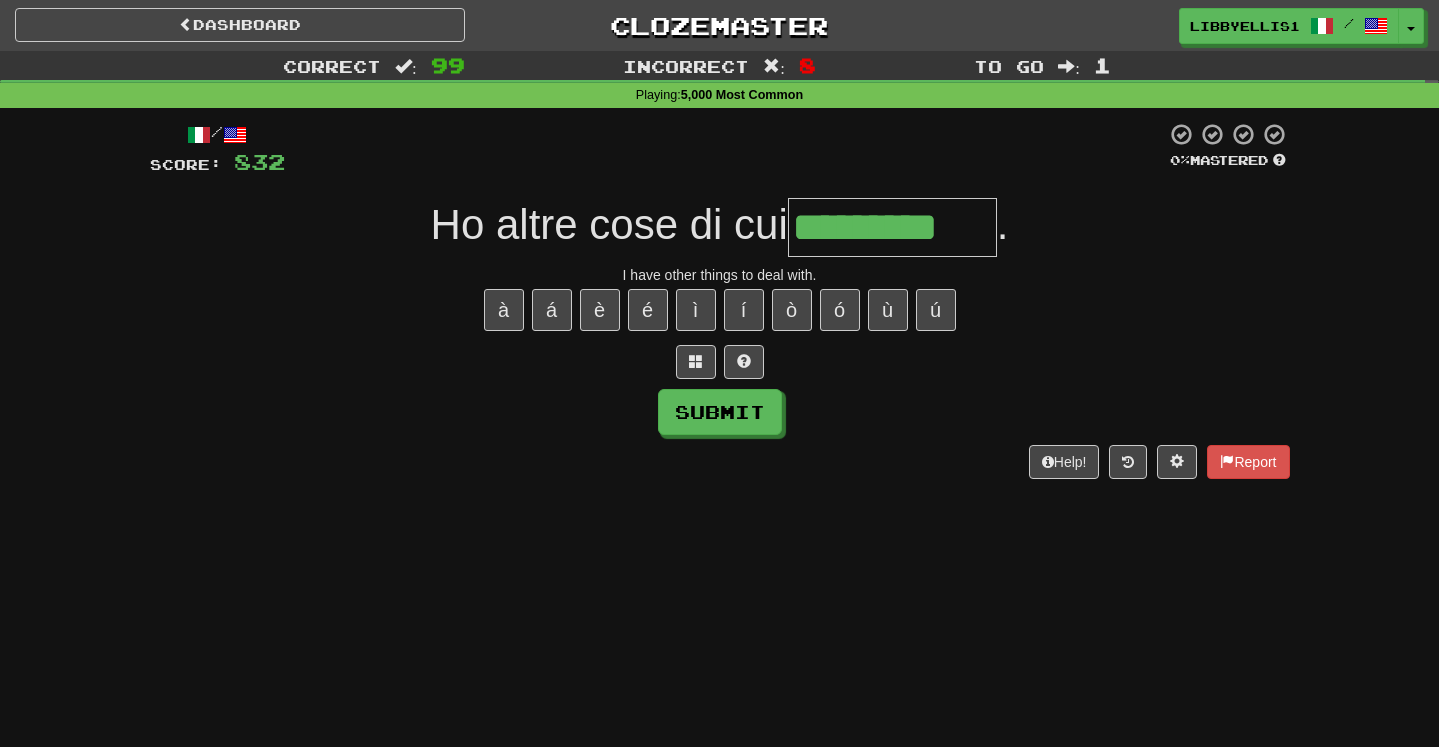 type on "*********" 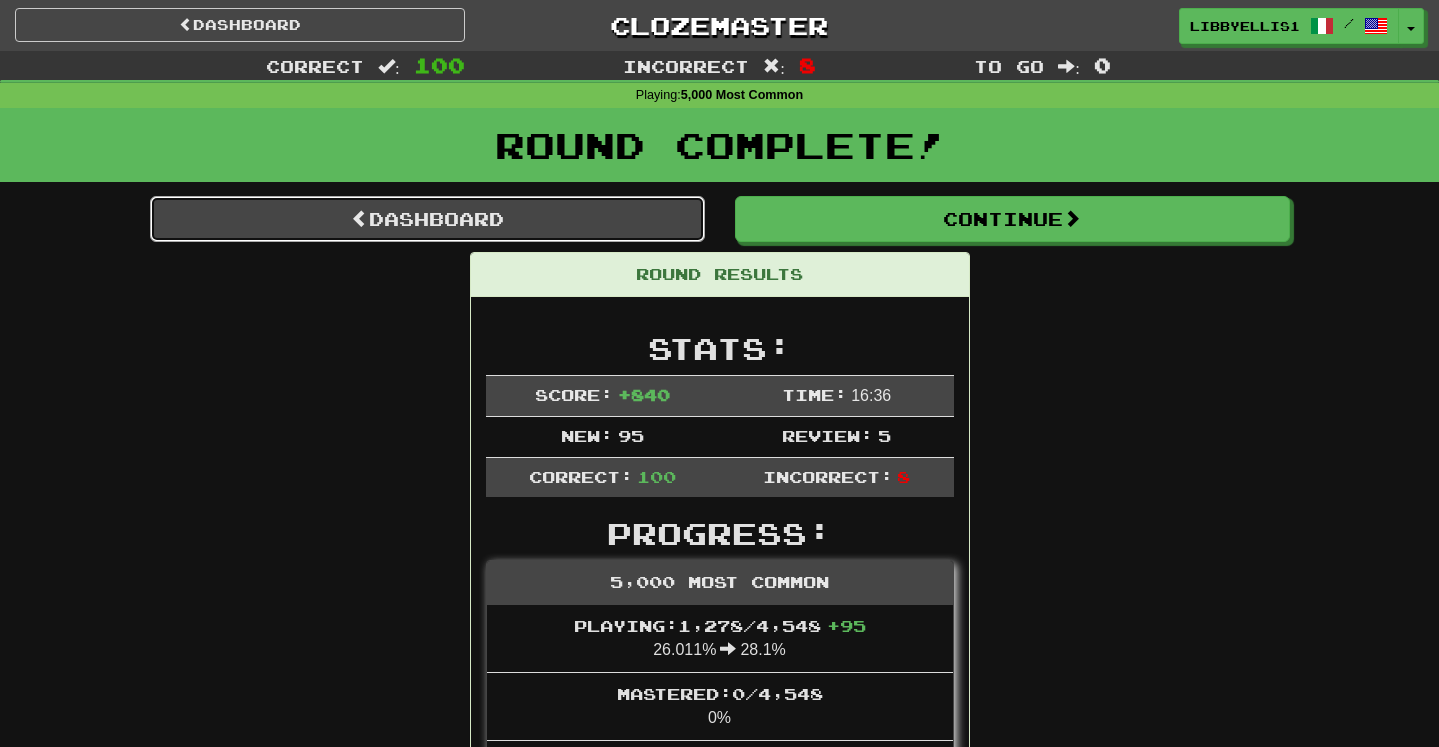click on "Dashboard" at bounding box center [427, 219] 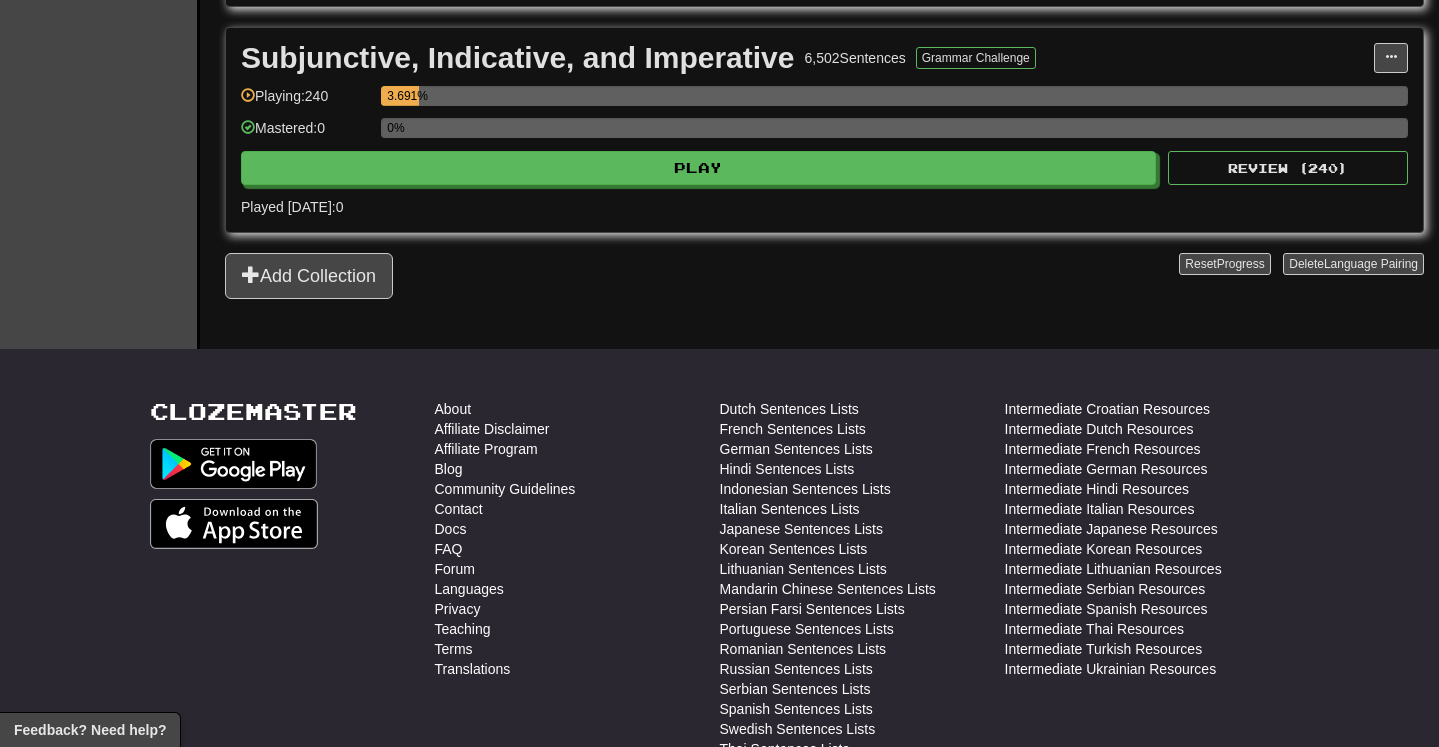 scroll, scrollTop: 6519, scrollLeft: 0, axis: vertical 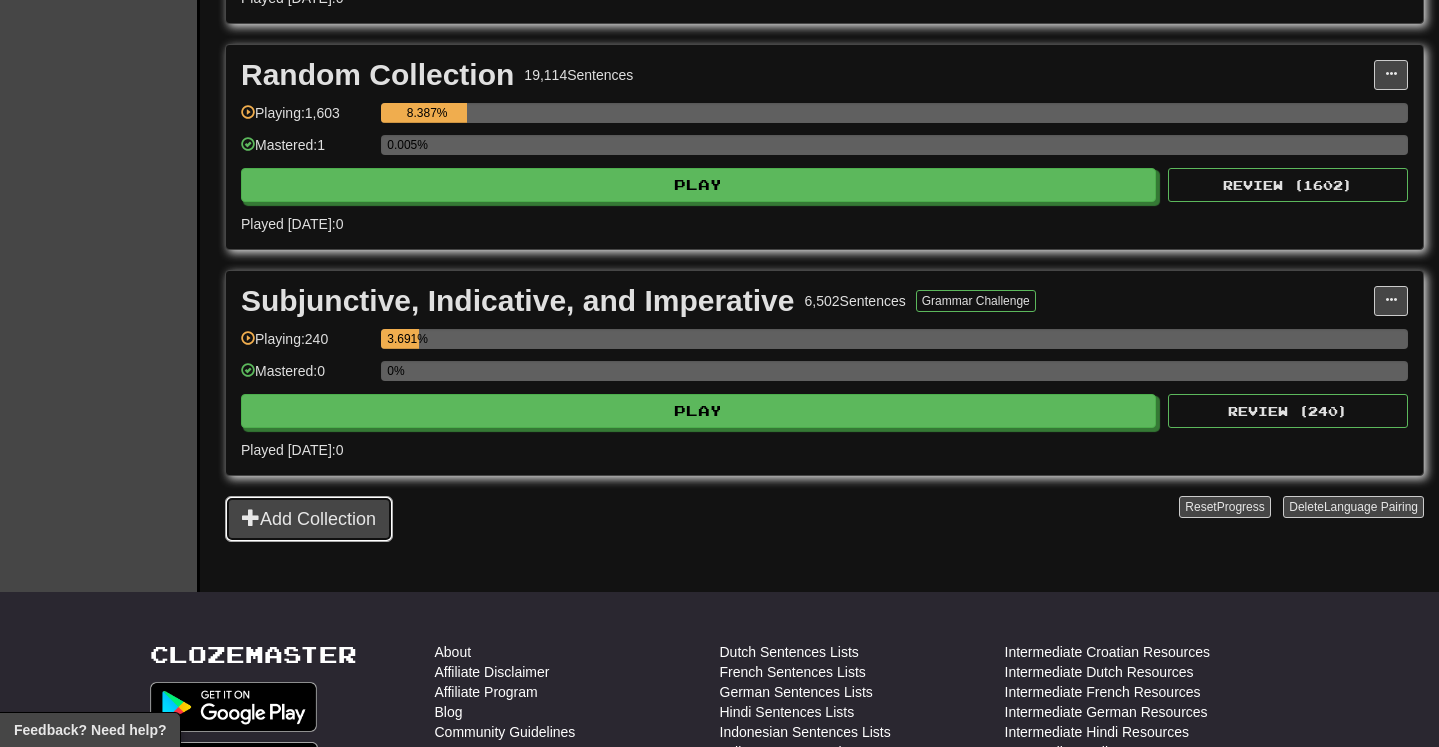 click on "Add Collection" at bounding box center (309, 519) 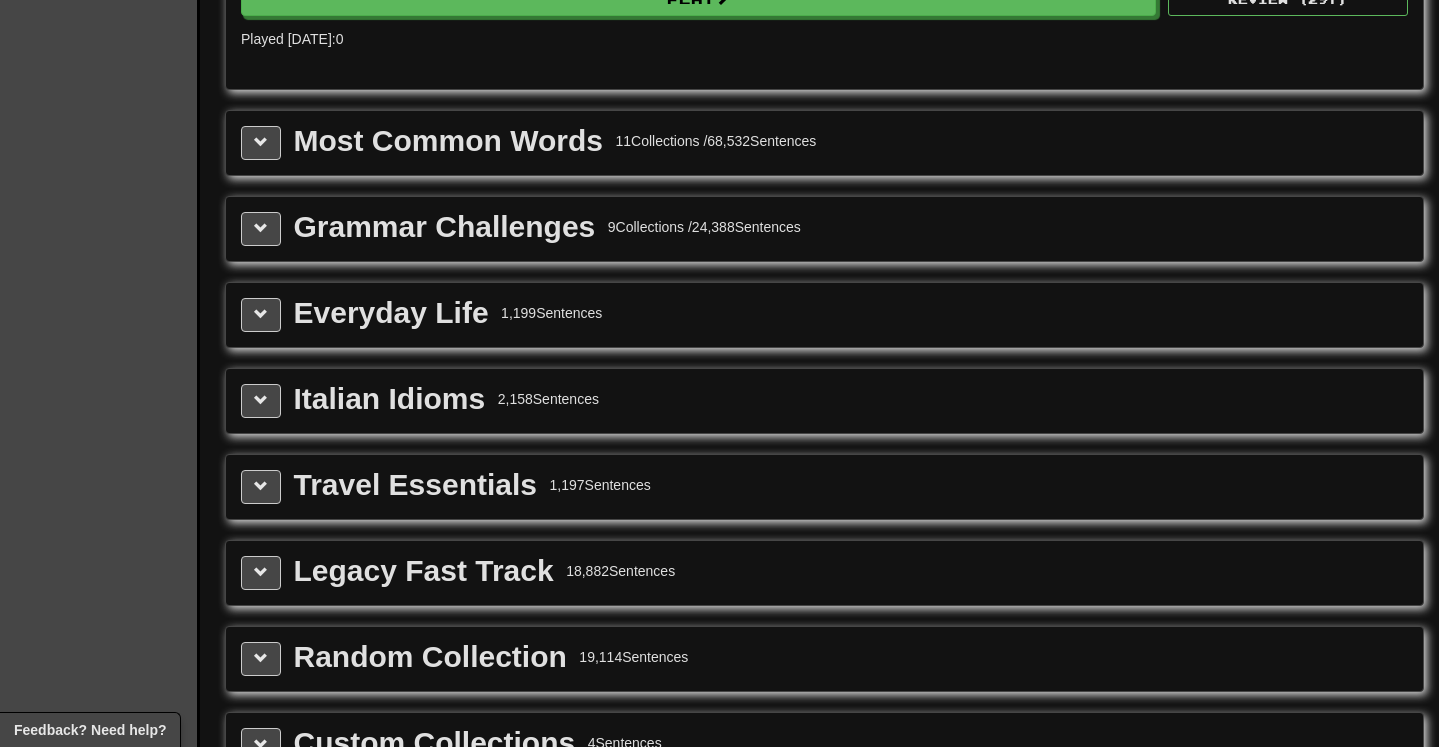 scroll, scrollTop: 2329, scrollLeft: 0, axis: vertical 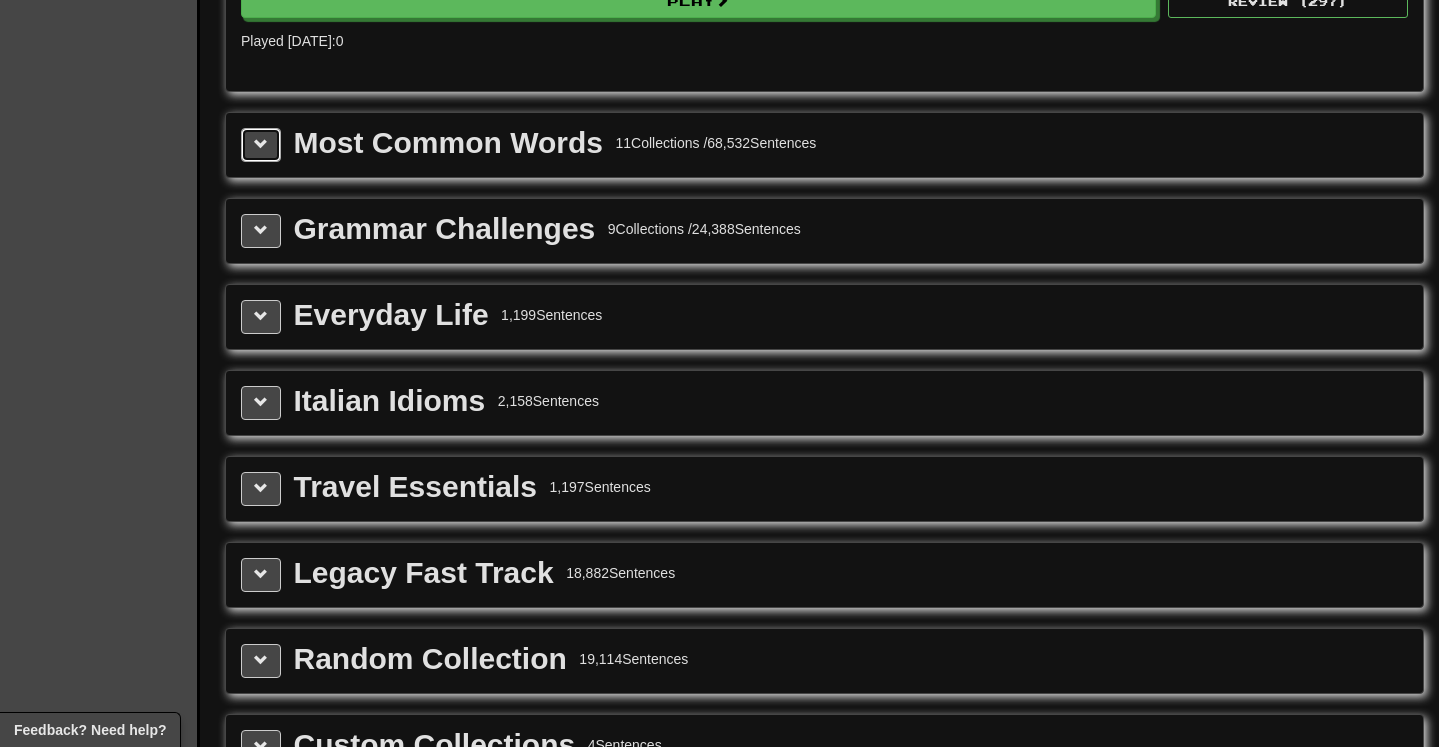 click at bounding box center [261, 144] 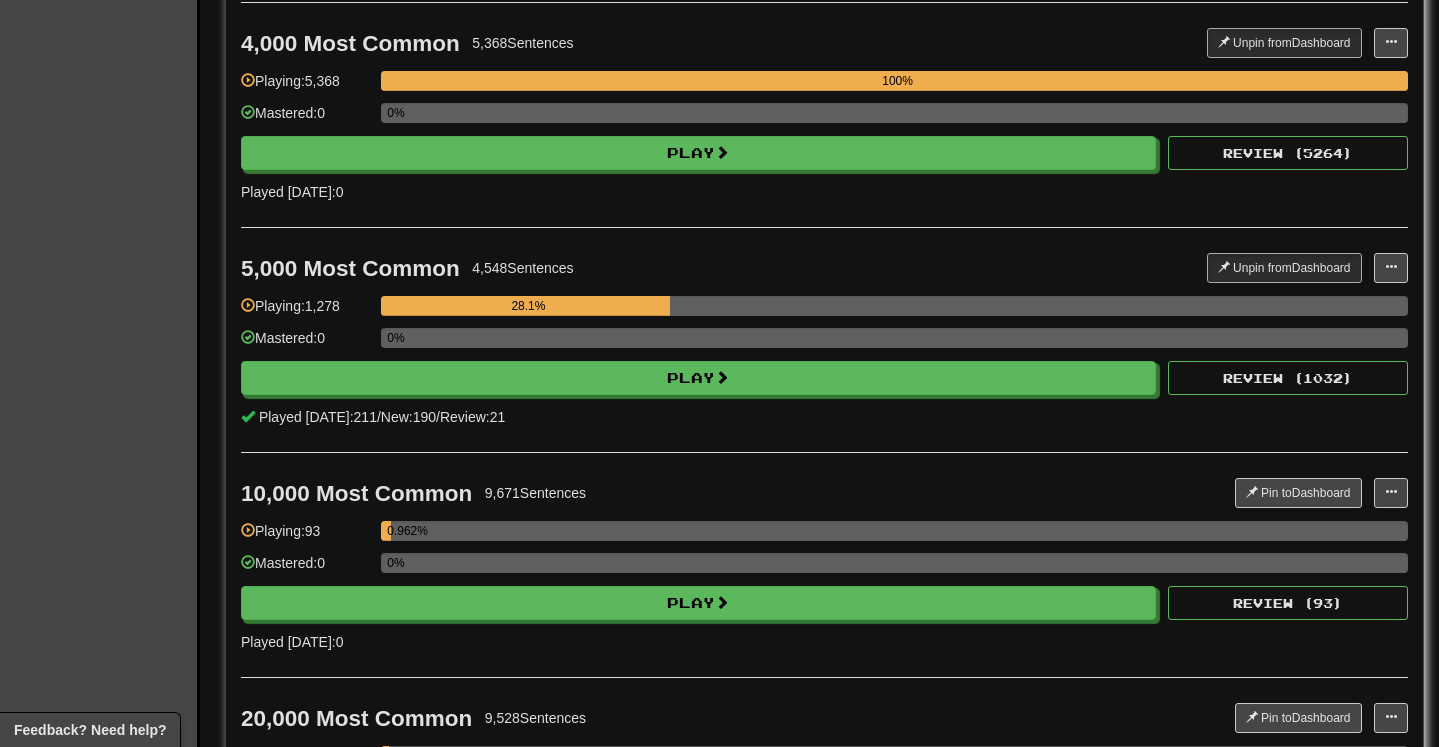 scroll, scrollTop: 3627, scrollLeft: 0, axis: vertical 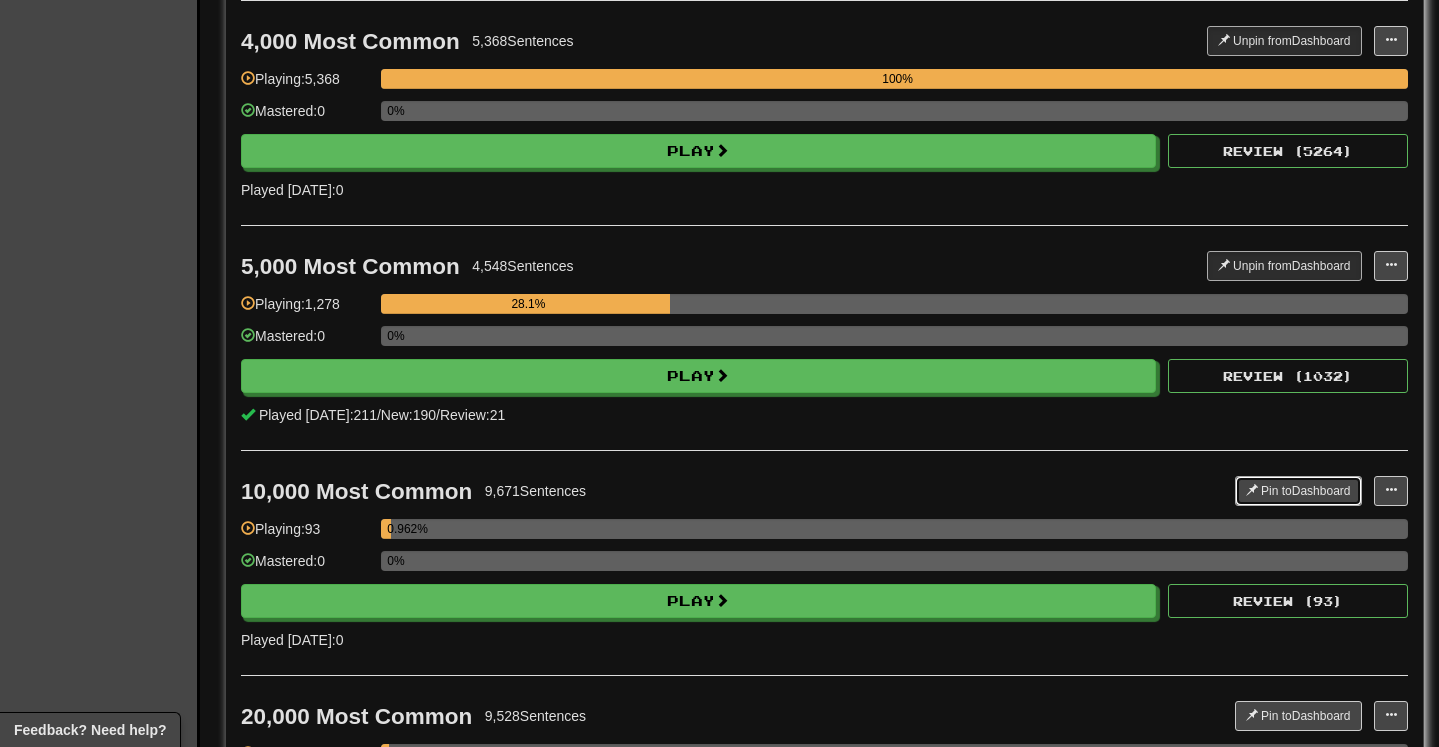 click on "Pin to  Dashboard" at bounding box center [1298, 491] 